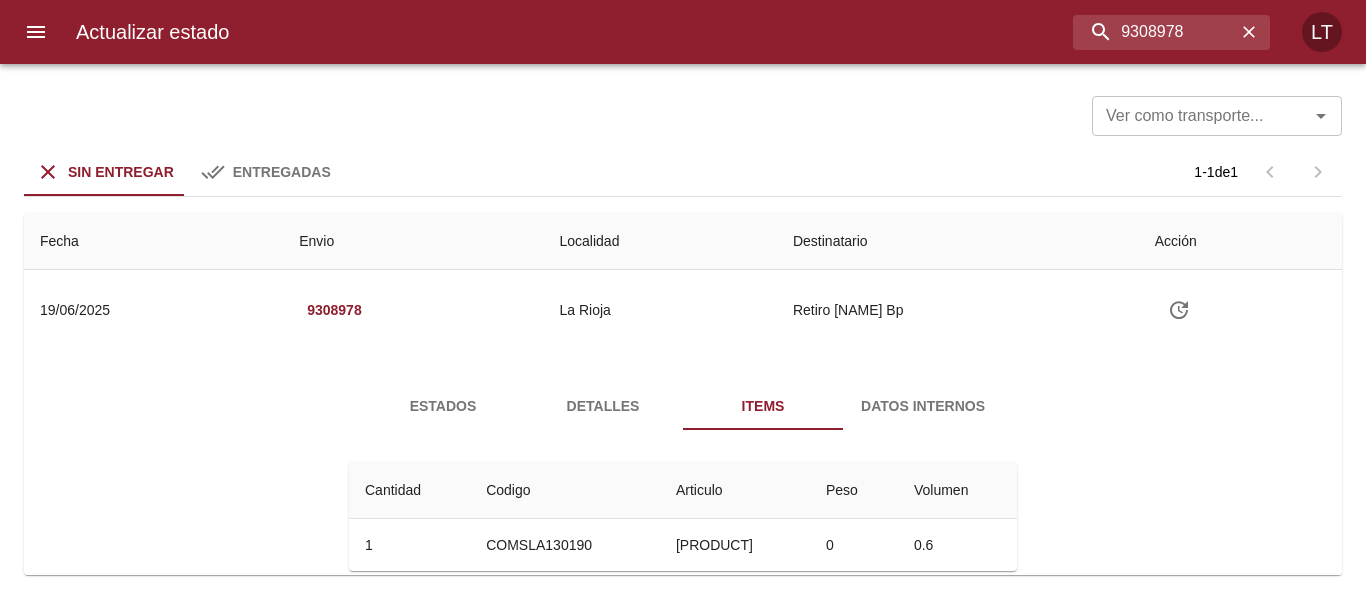 click on "9308978" at bounding box center [1154, 32] 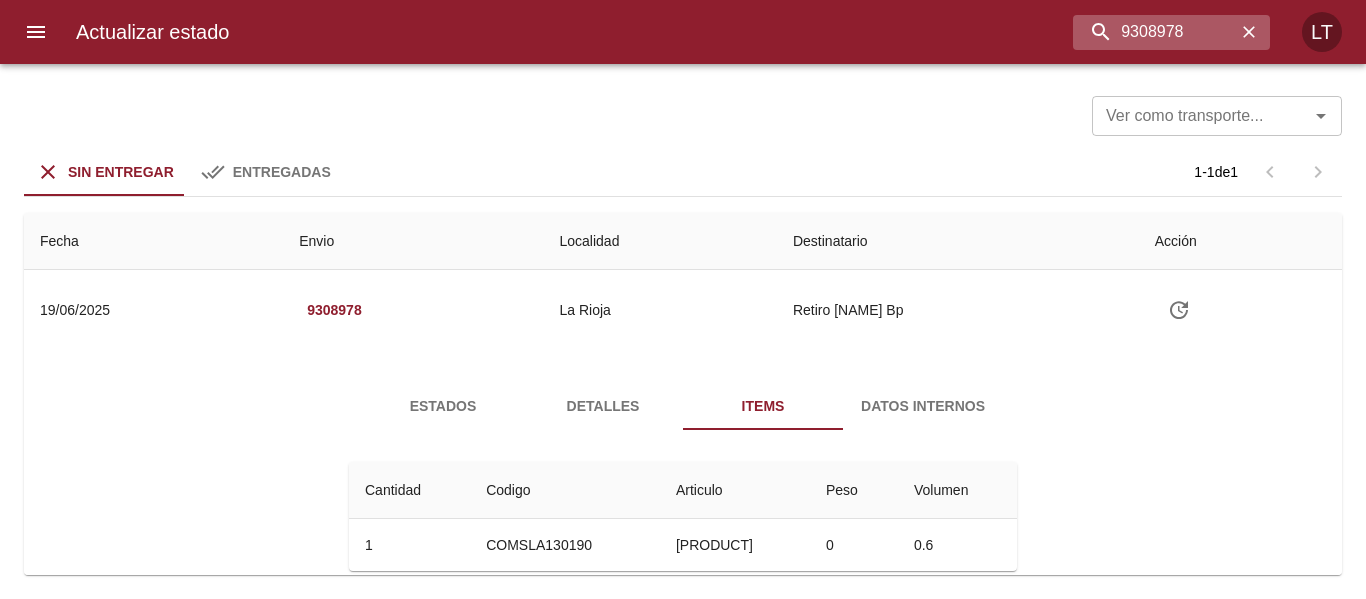 scroll, scrollTop: 0, scrollLeft: 0, axis: both 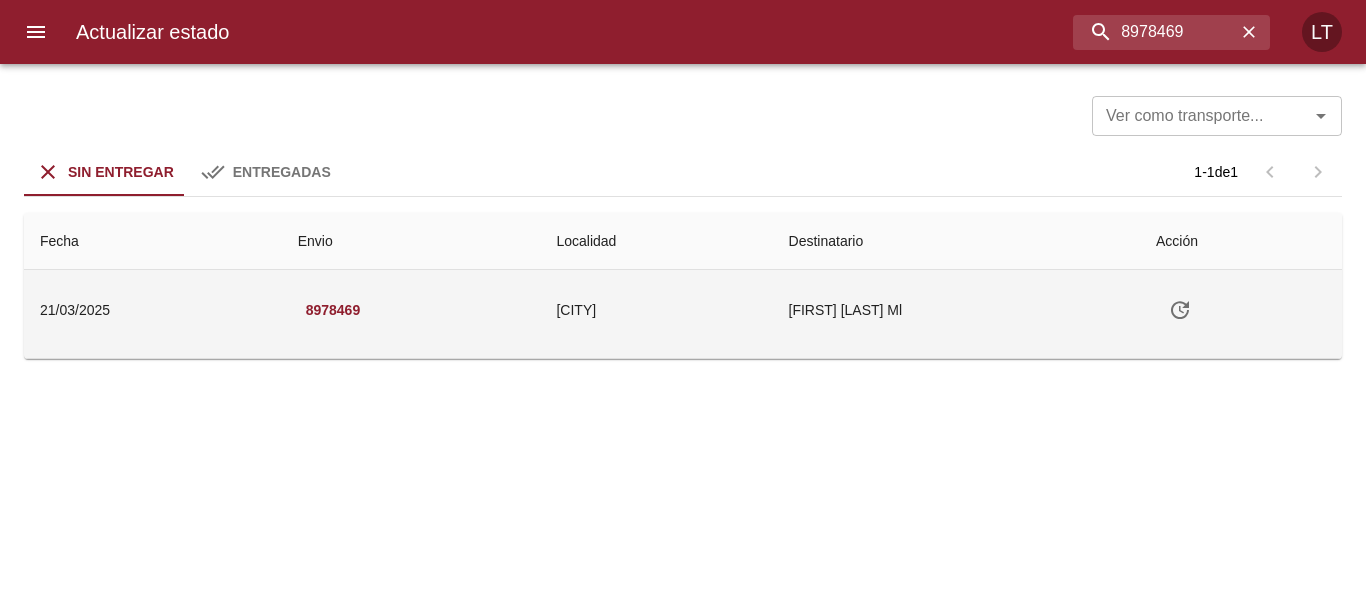 click on "Noelia Marcela  Ortíz  Ml" at bounding box center [956, 310] 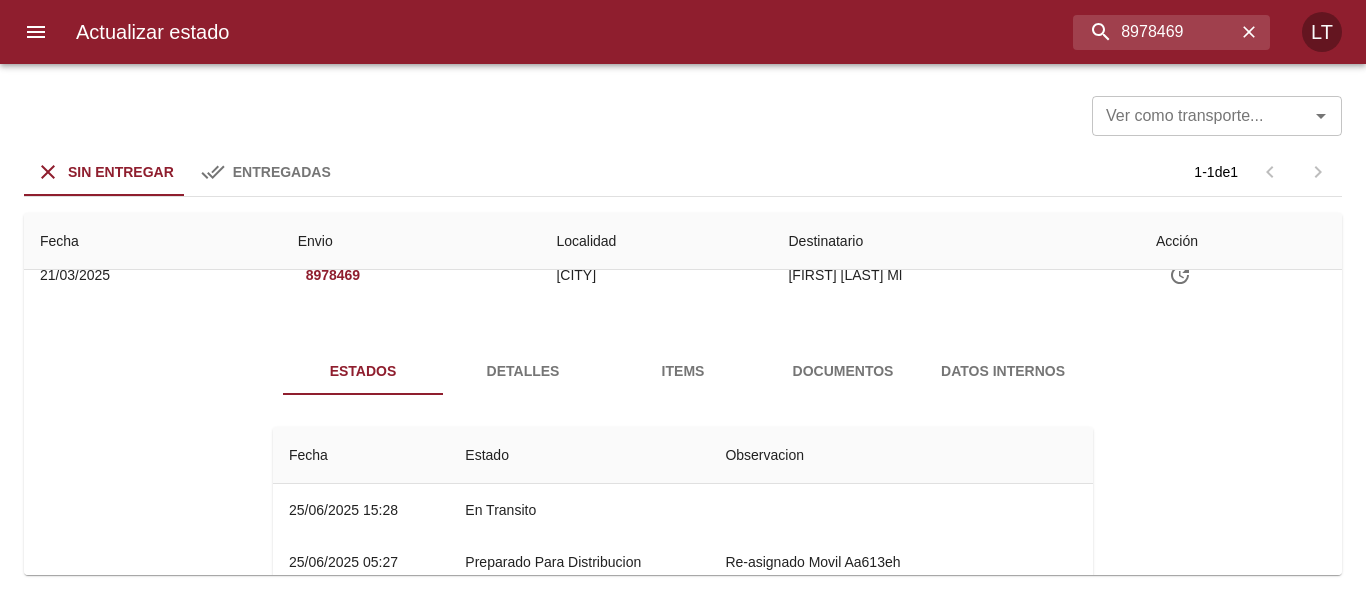scroll, scrollTop: 0, scrollLeft: 0, axis: both 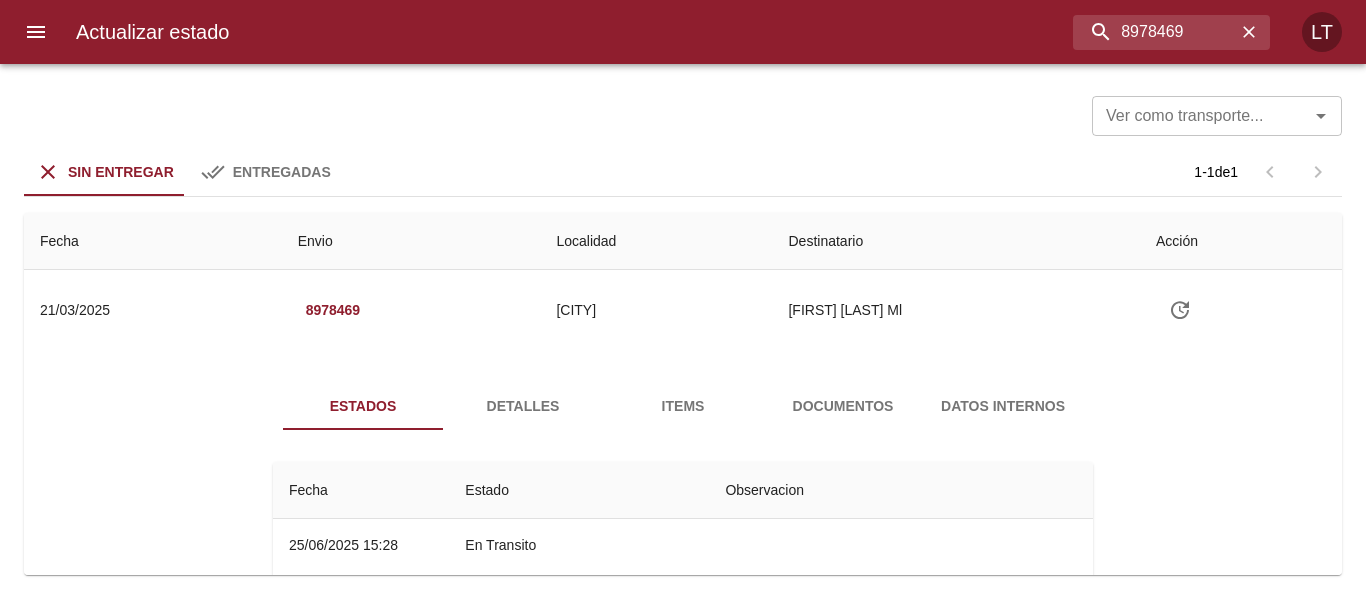 click on "Documentos" at bounding box center [843, 406] 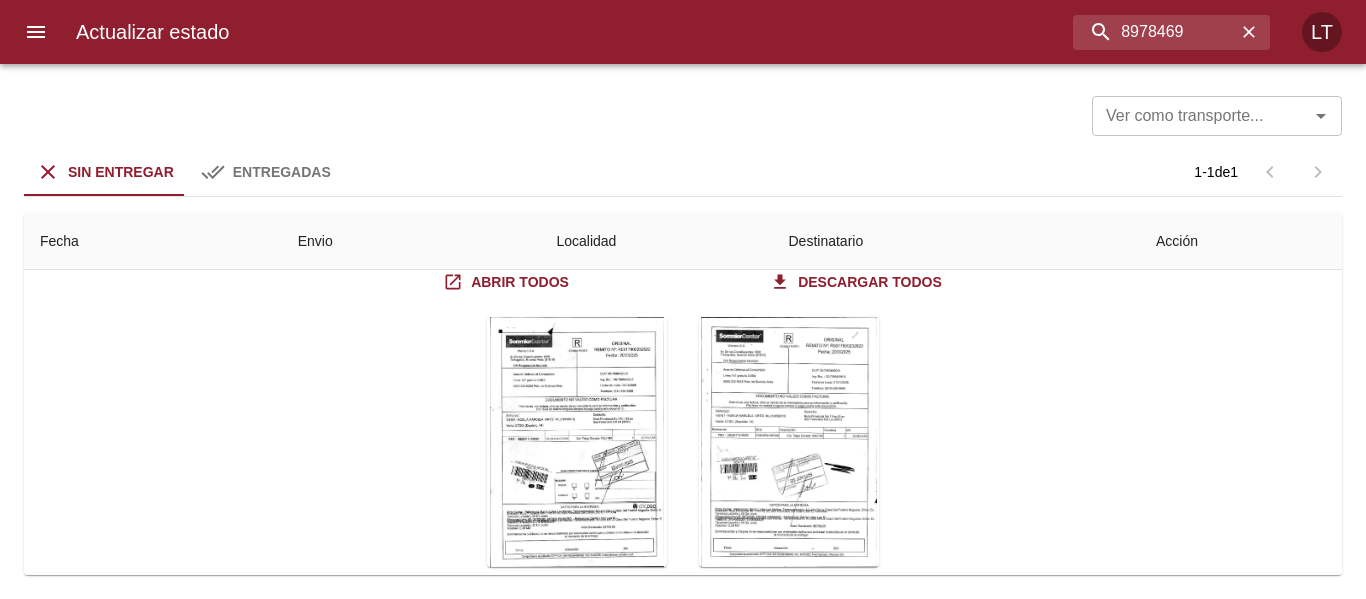 scroll, scrollTop: 200, scrollLeft: 0, axis: vertical 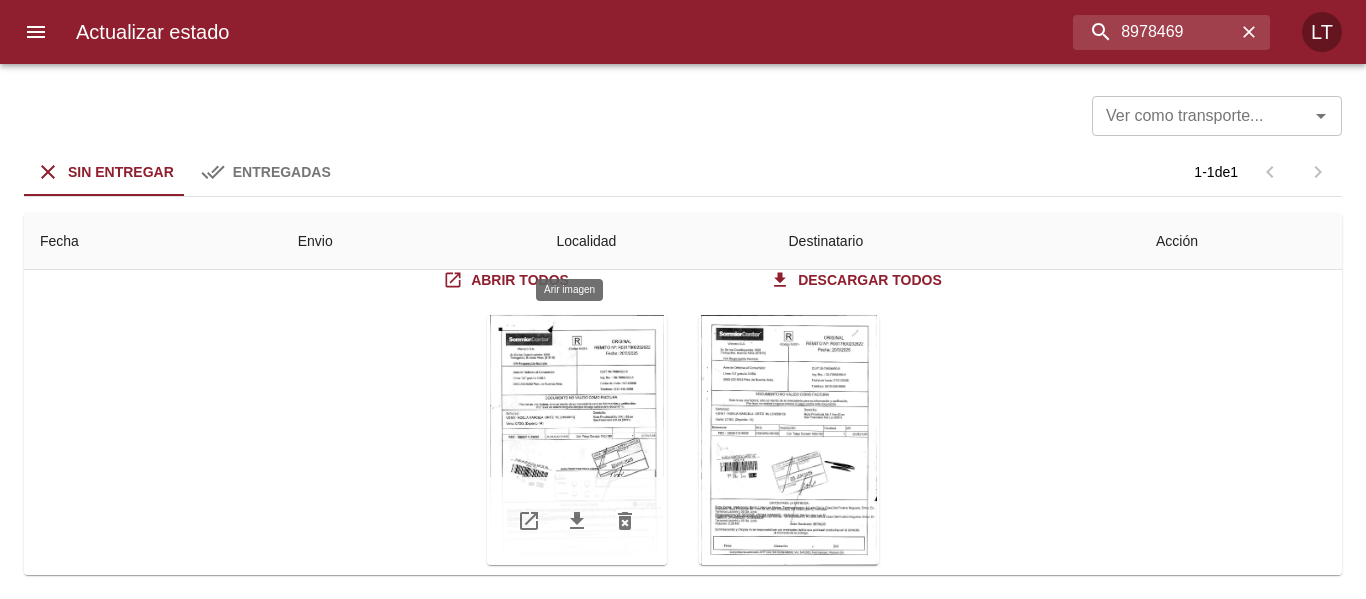 click at bounding box center [577, 440] 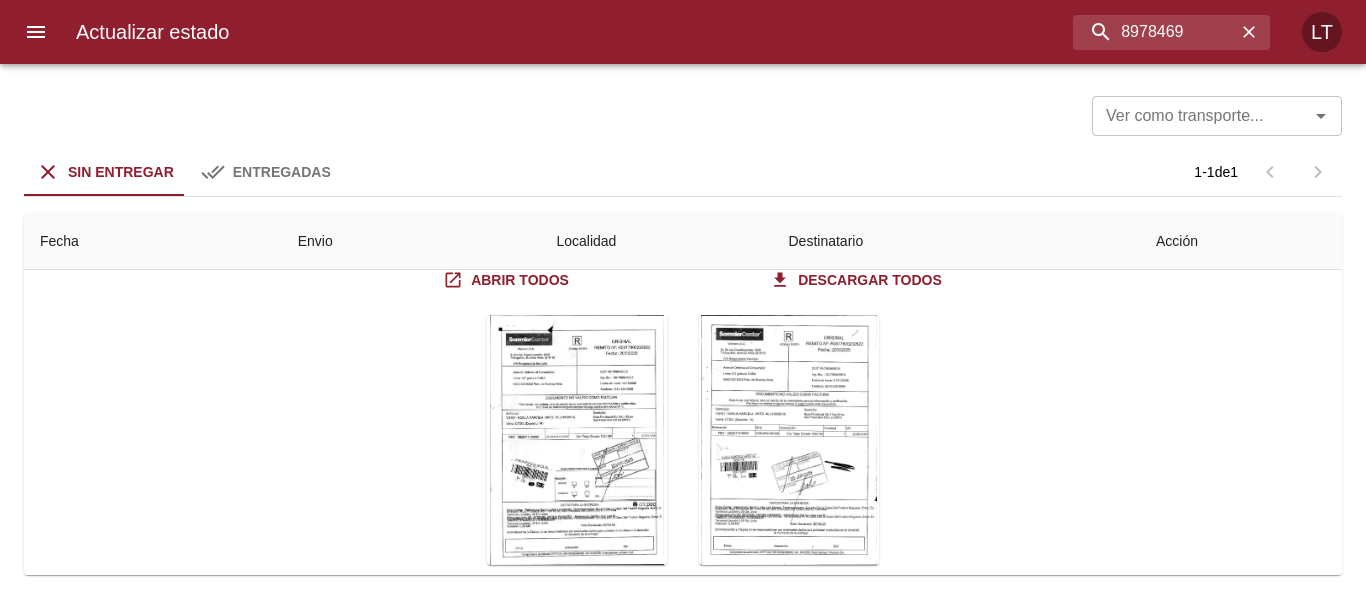 click at bounding box center (24, 3554) 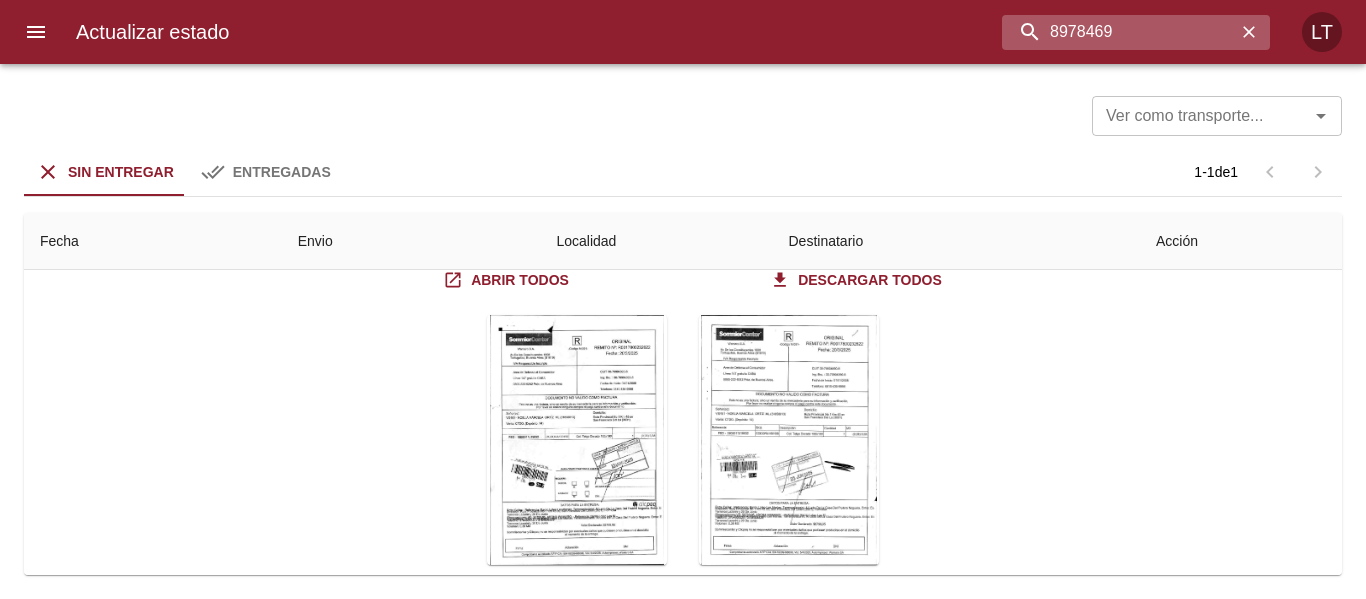 click on "8978469" at bounding box center (1119, 32) 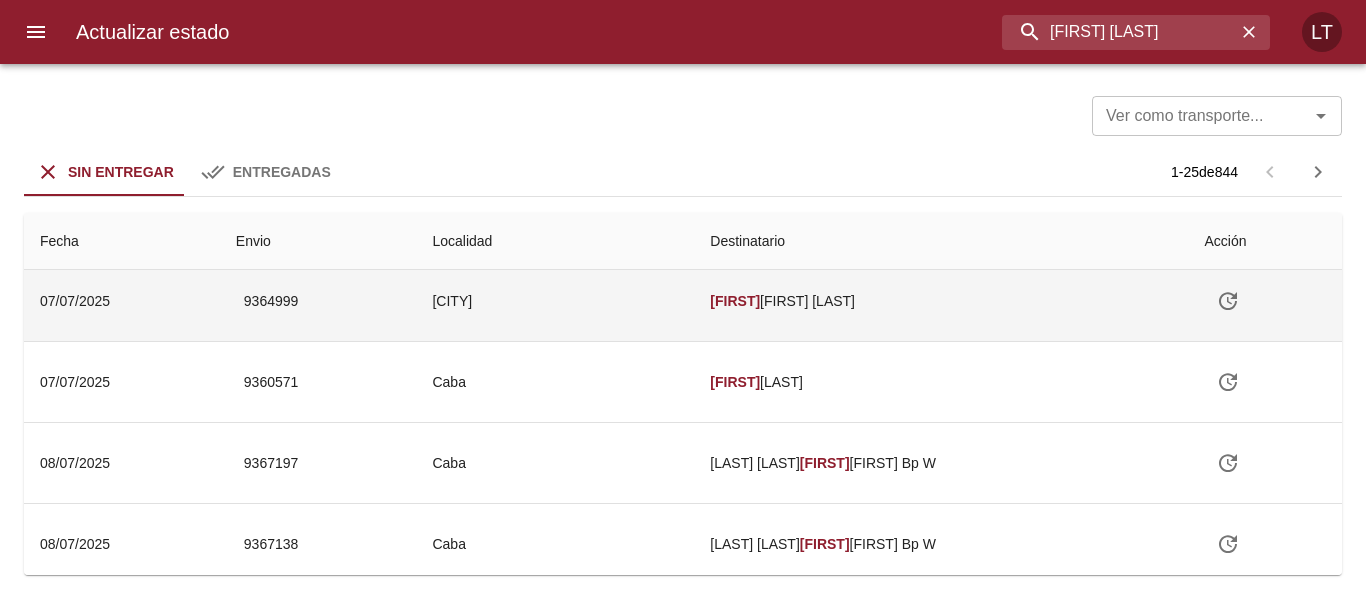 scroll, scrollTop: 0, scrollLeft: 0, axis: both 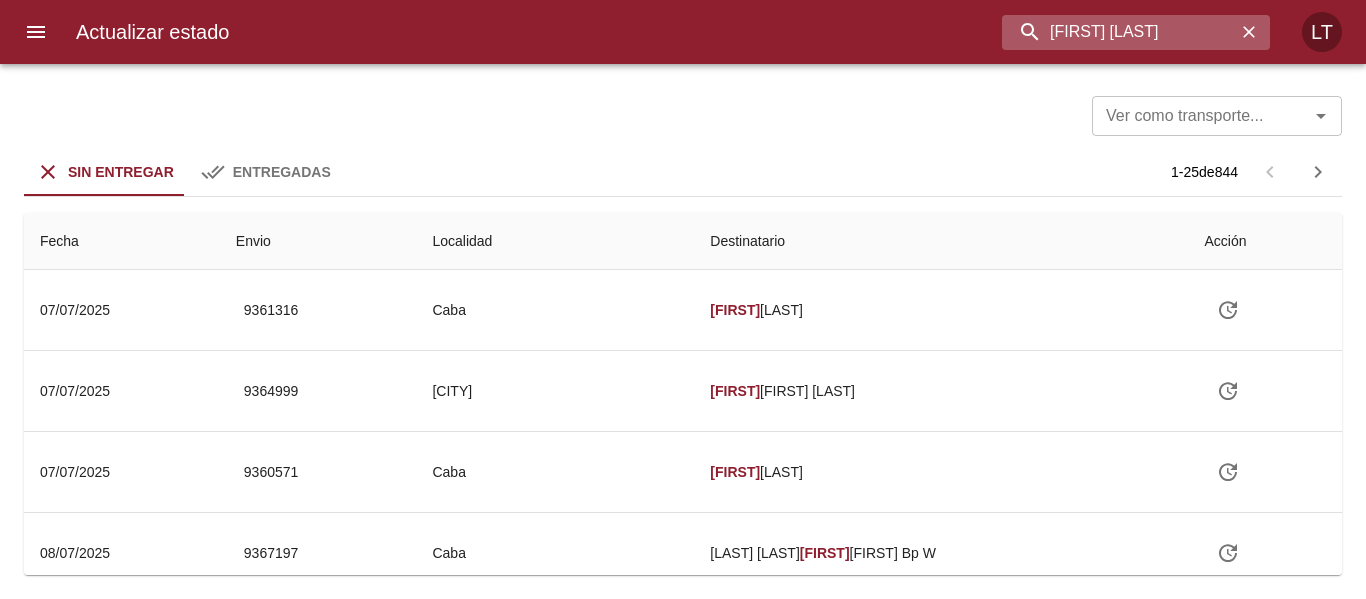 click on "Lucas Guzman" at bounding box center [1119, 32] 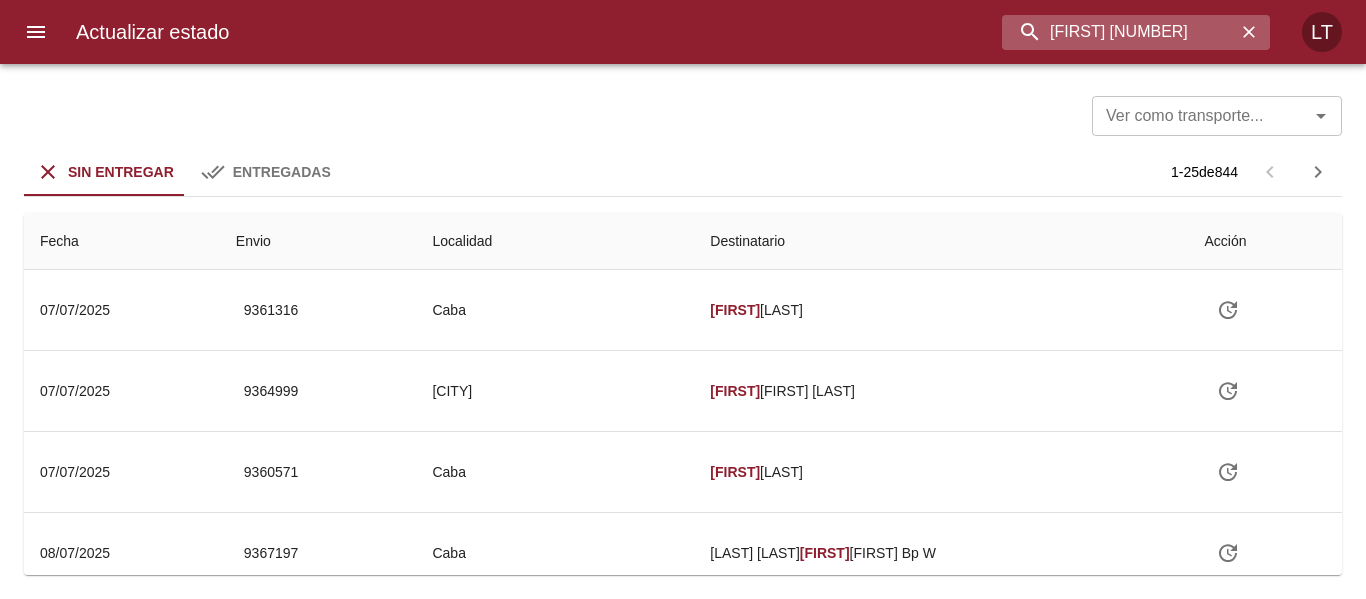 click on "Lucas 9353367" at bounding box center [1119, 32] 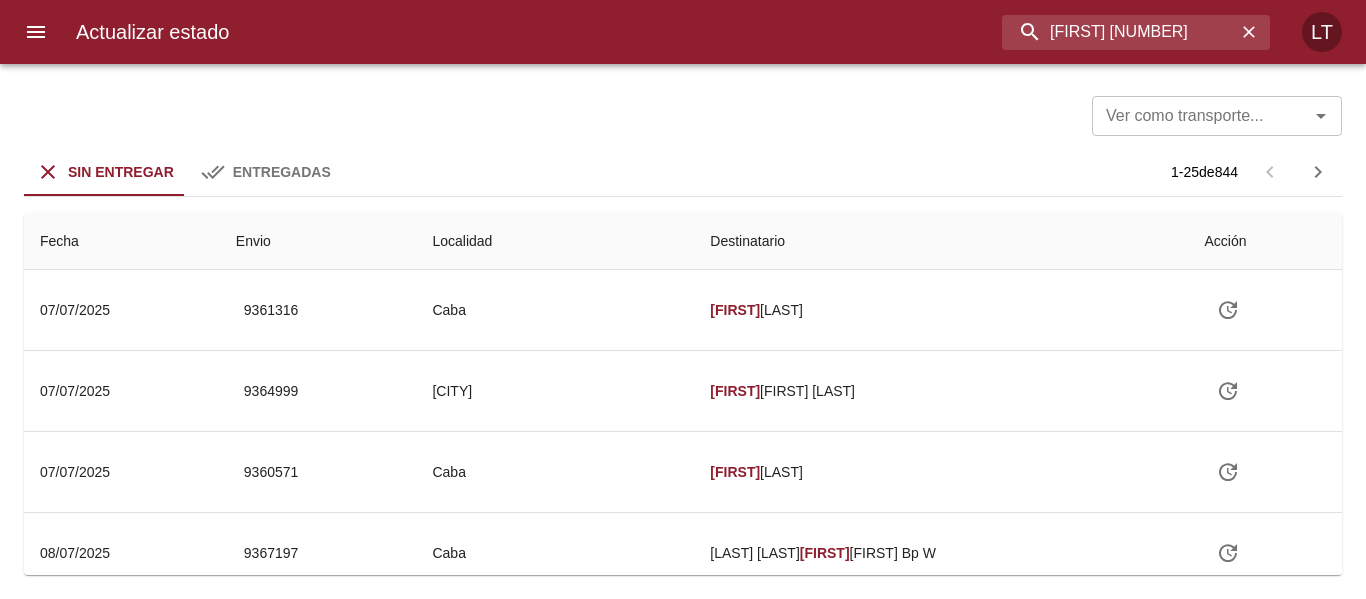 paste 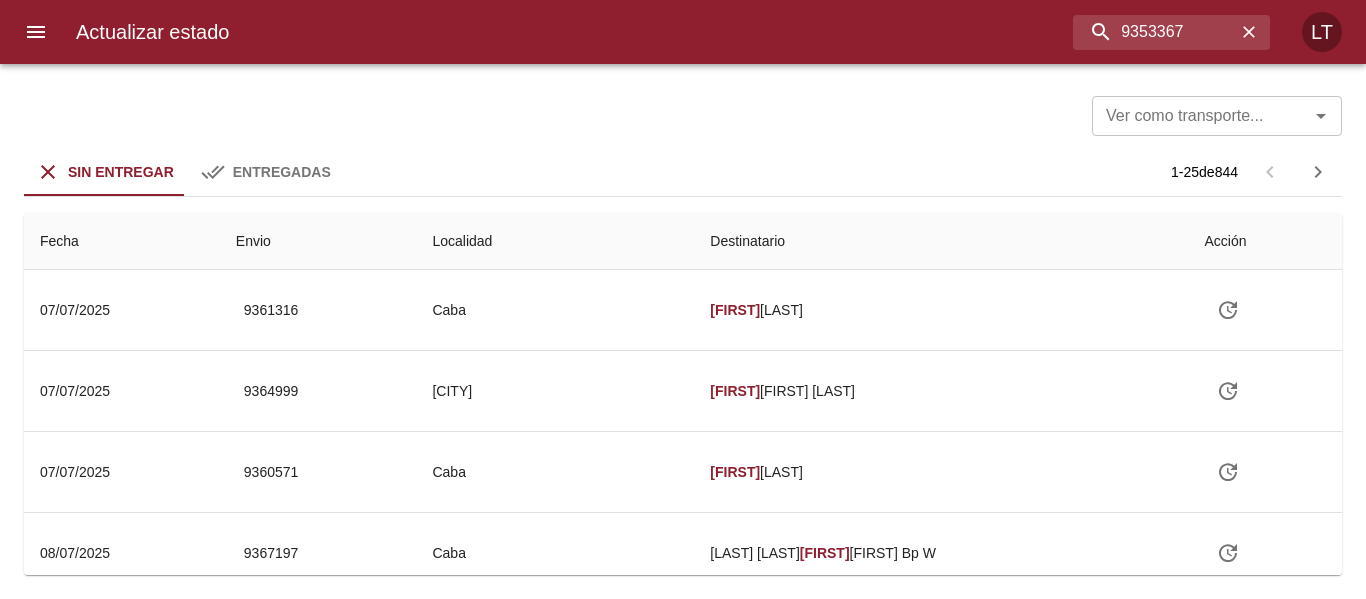 click at bounding box center (36, 32) 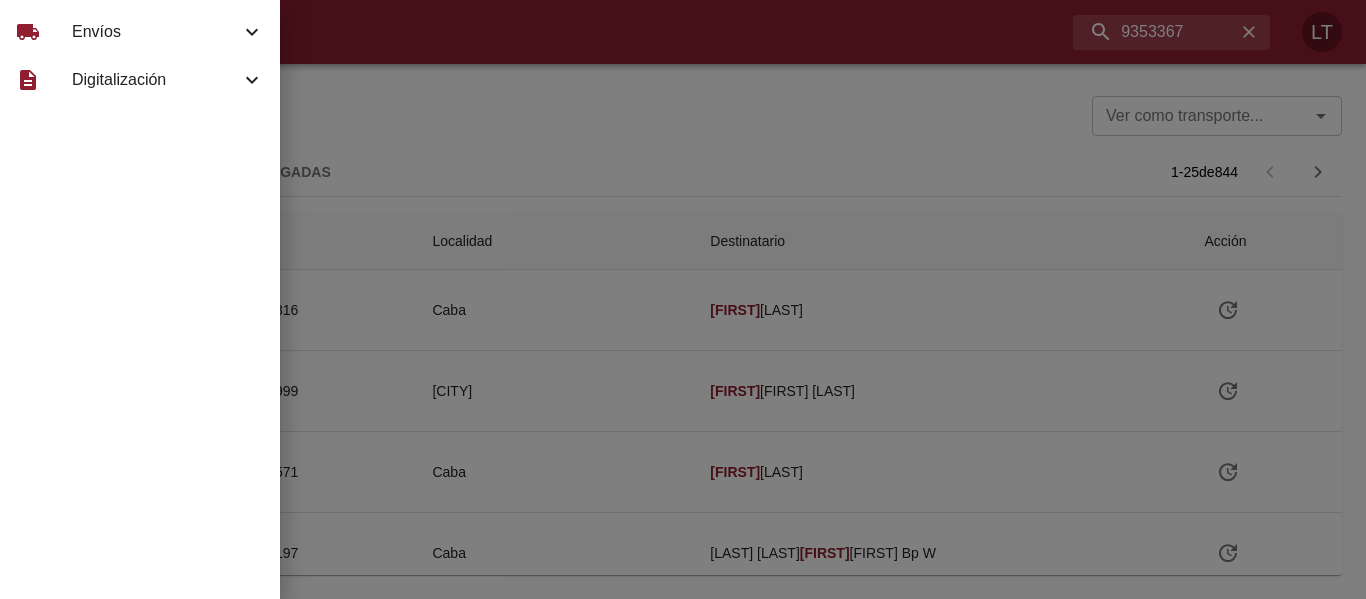 click on "Envíos" at bounding box center [156, 32] 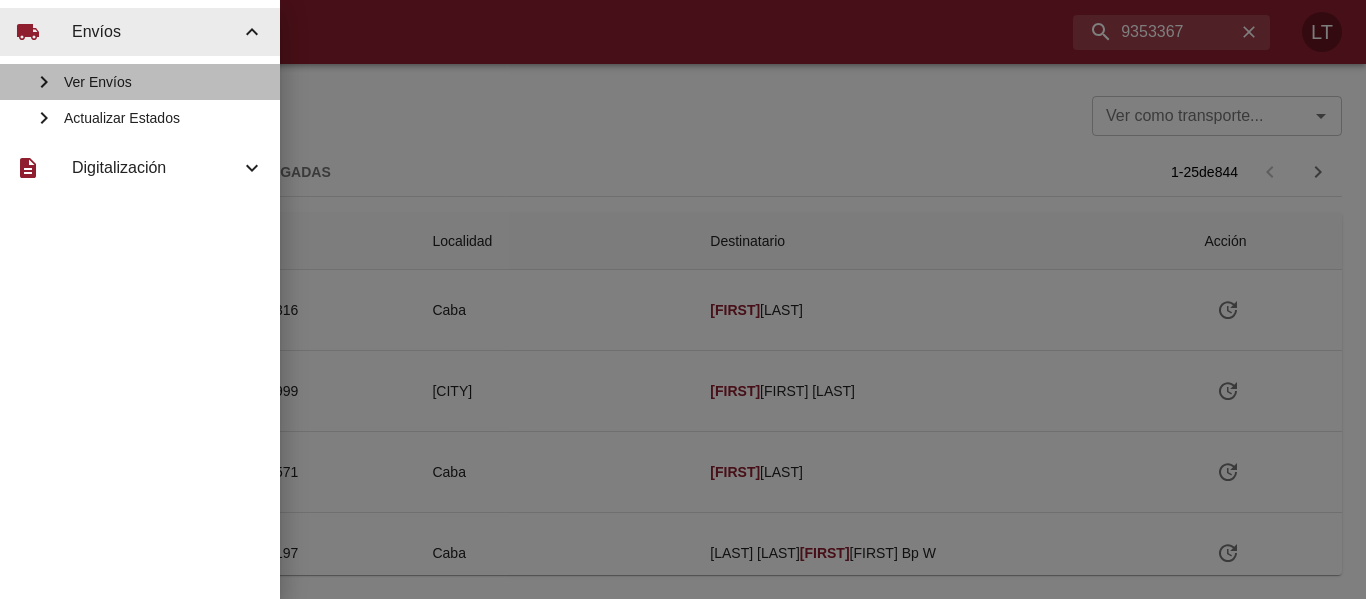 click on "Ver Envíos" at bounding box center (164, 82) 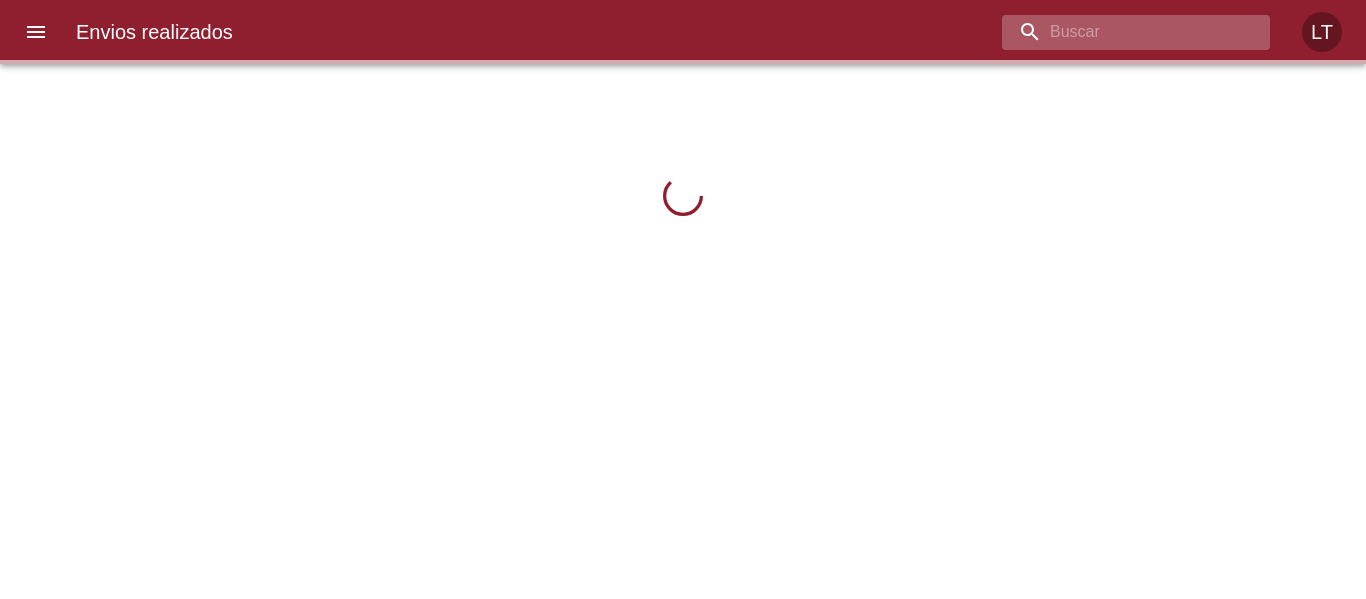 click at bounding box center (1119, 32) 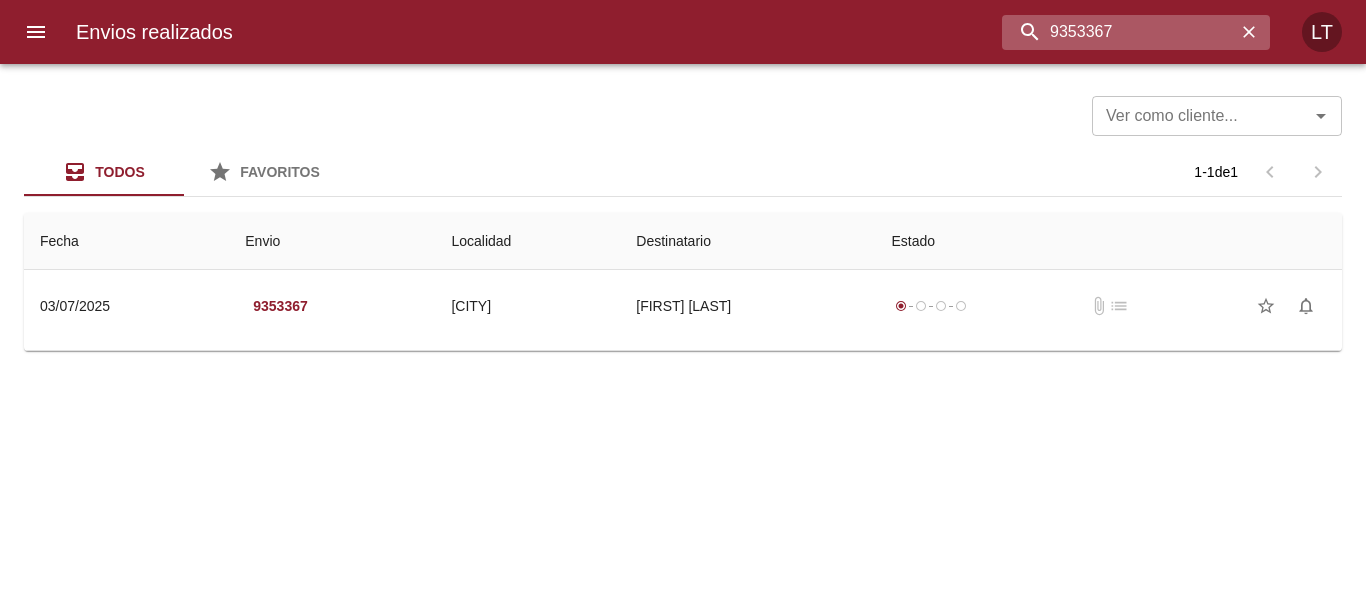 click on "9353367" at bounding box center (1119, 32) 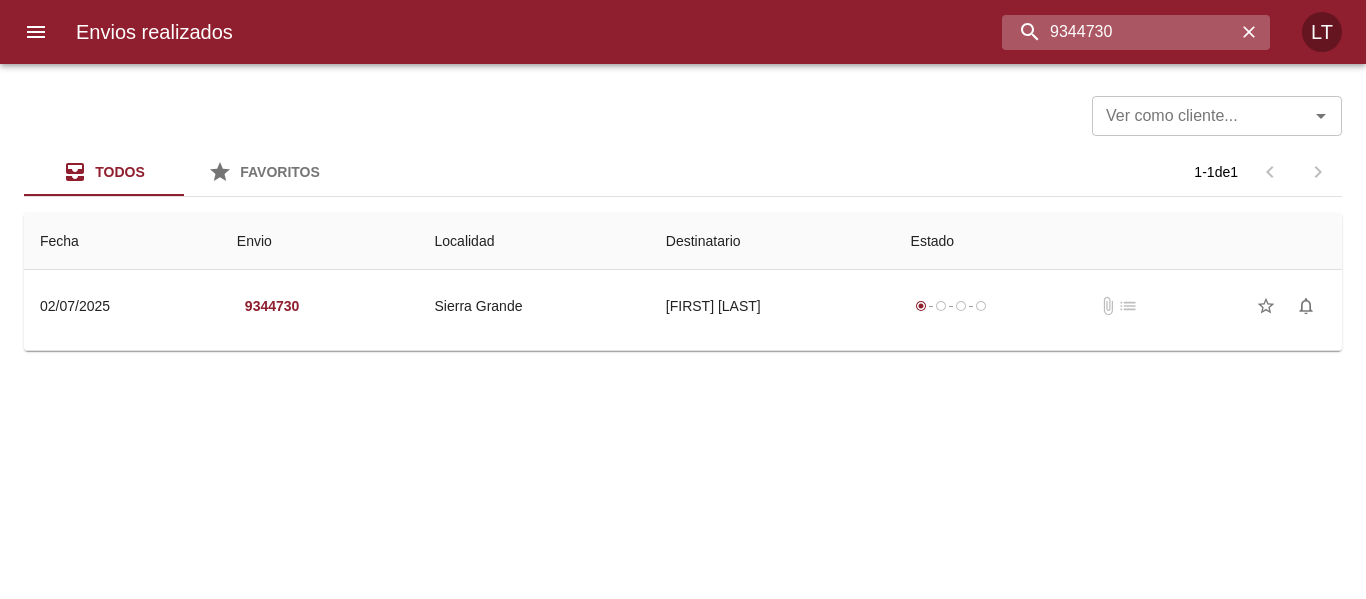 click on "9344730" at bounding box center [1119, 32] 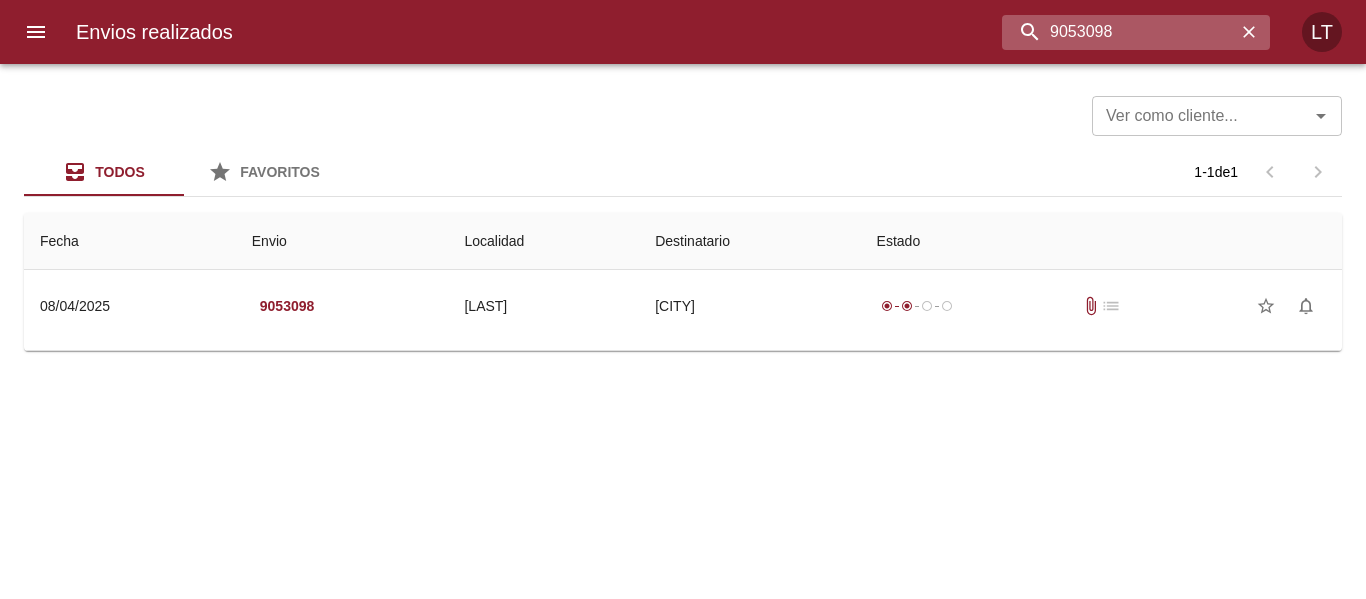 click on "9053098" at bounding box center (1119, 32) 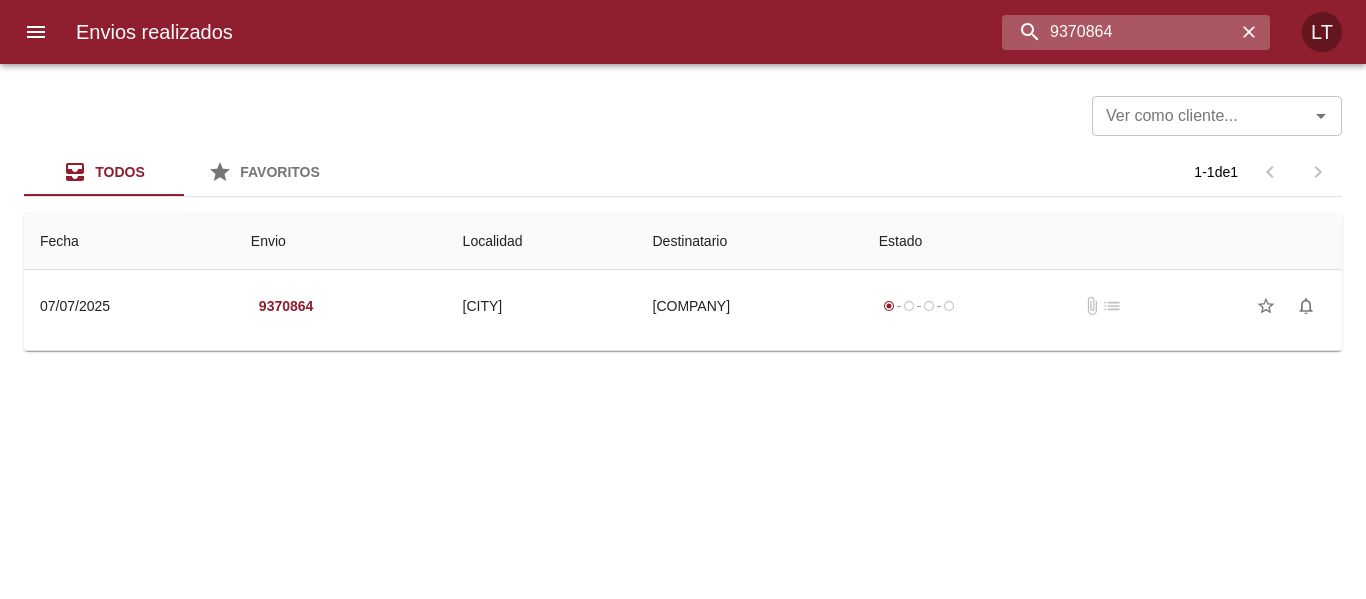 click on "9370864" at bounding box center (1119, 32) 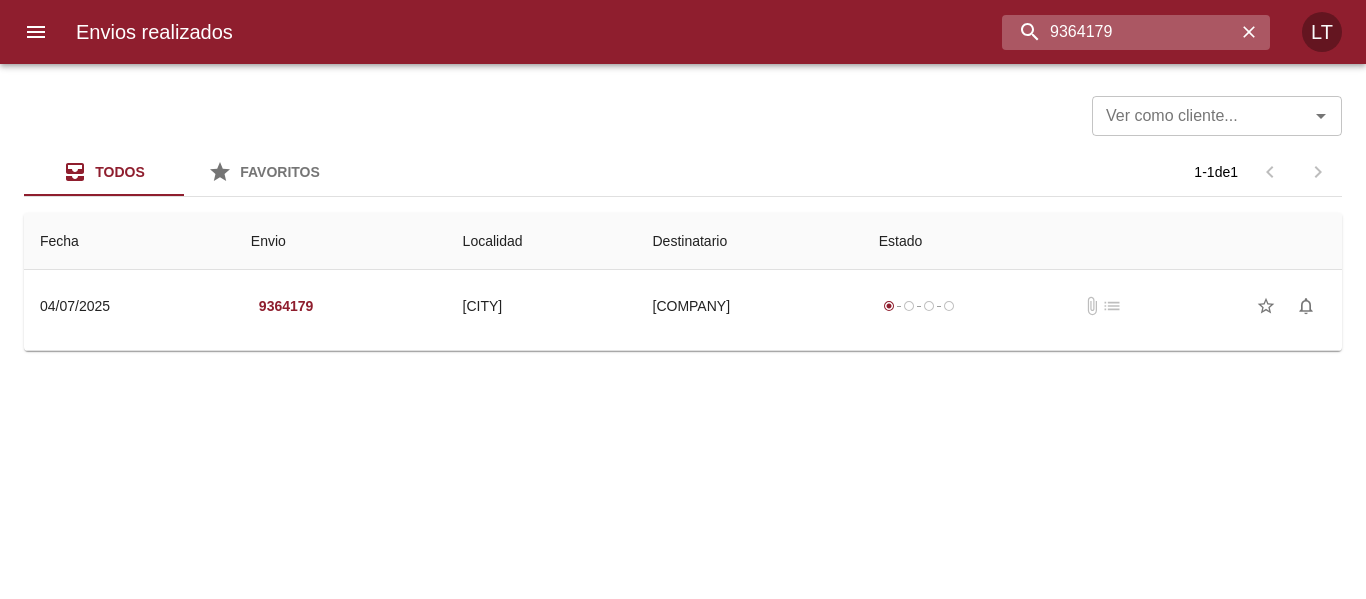 click on "9364179" at bounding box center [1119, 32] 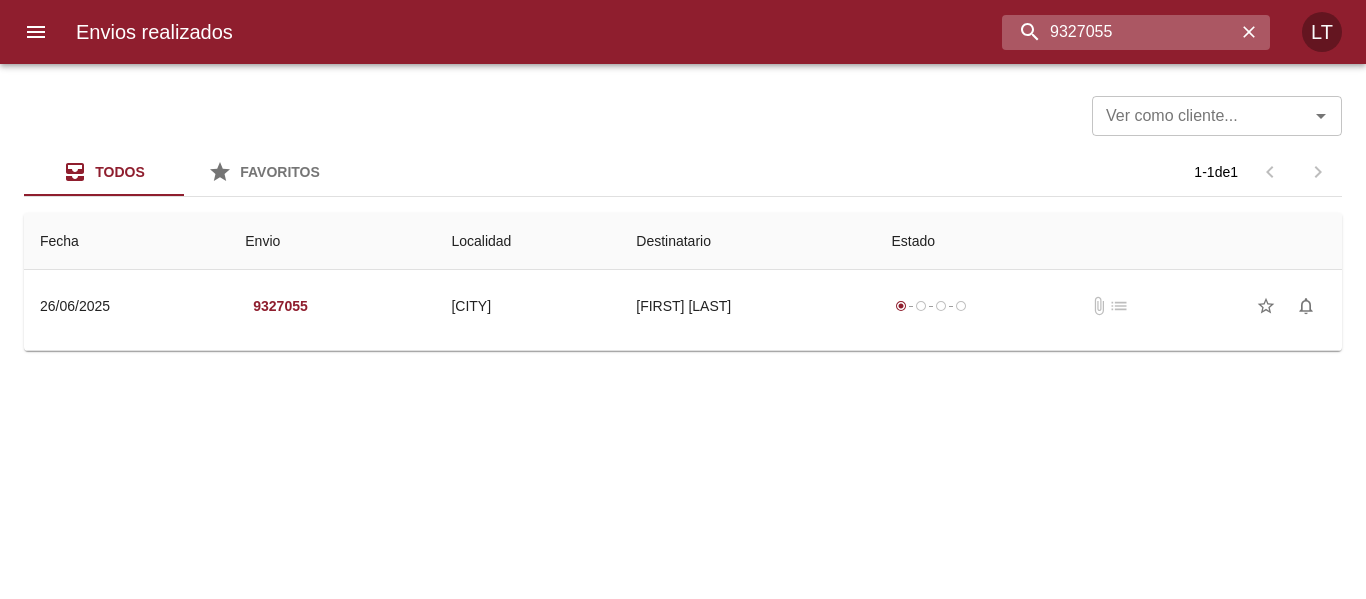 click on "9327055" at bounding box center (1119, 32) 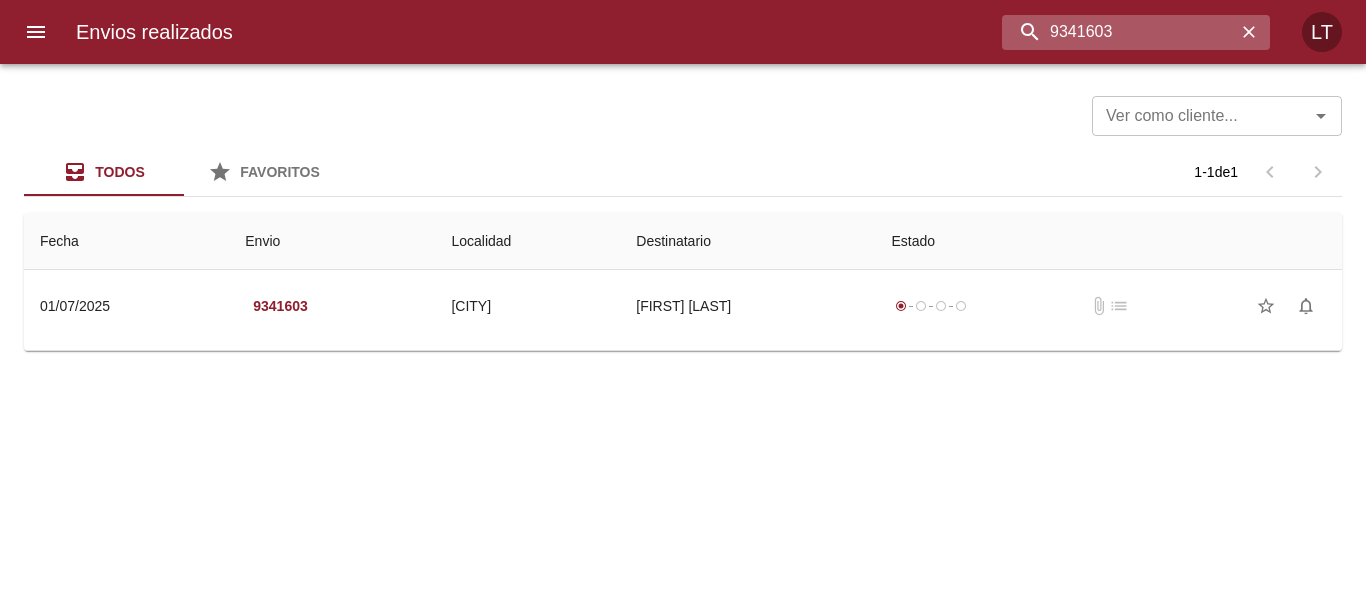 click on "9341603" at bounding box center (1119, 32) 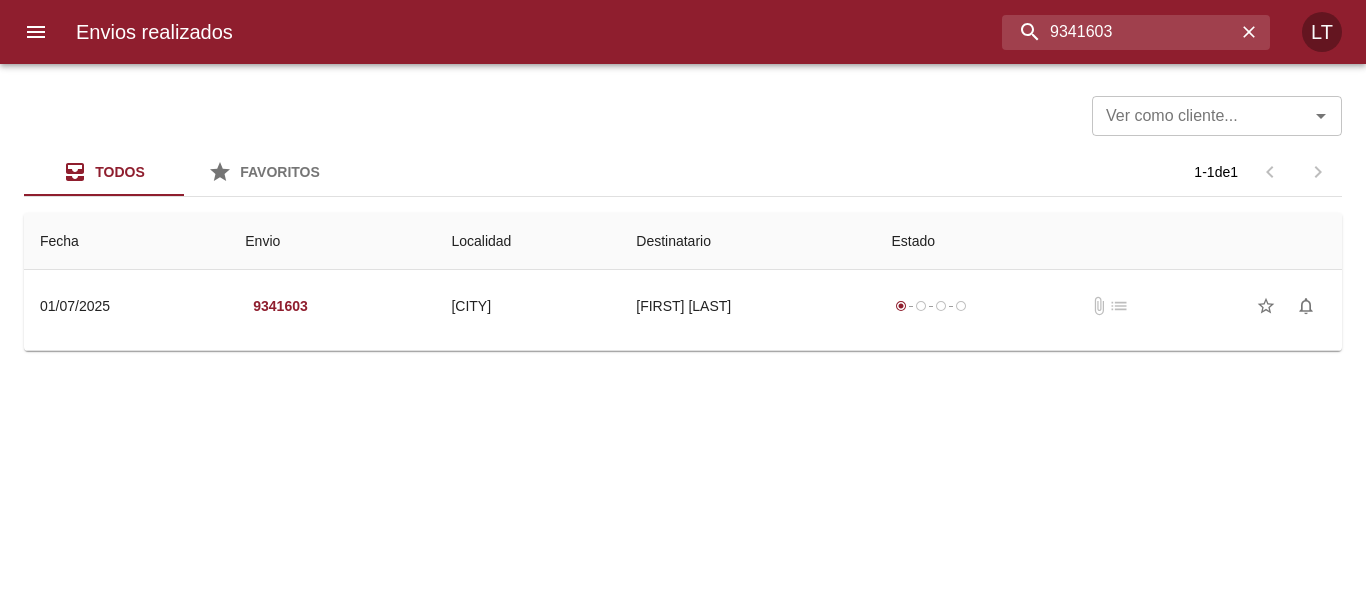 paste on "4802" 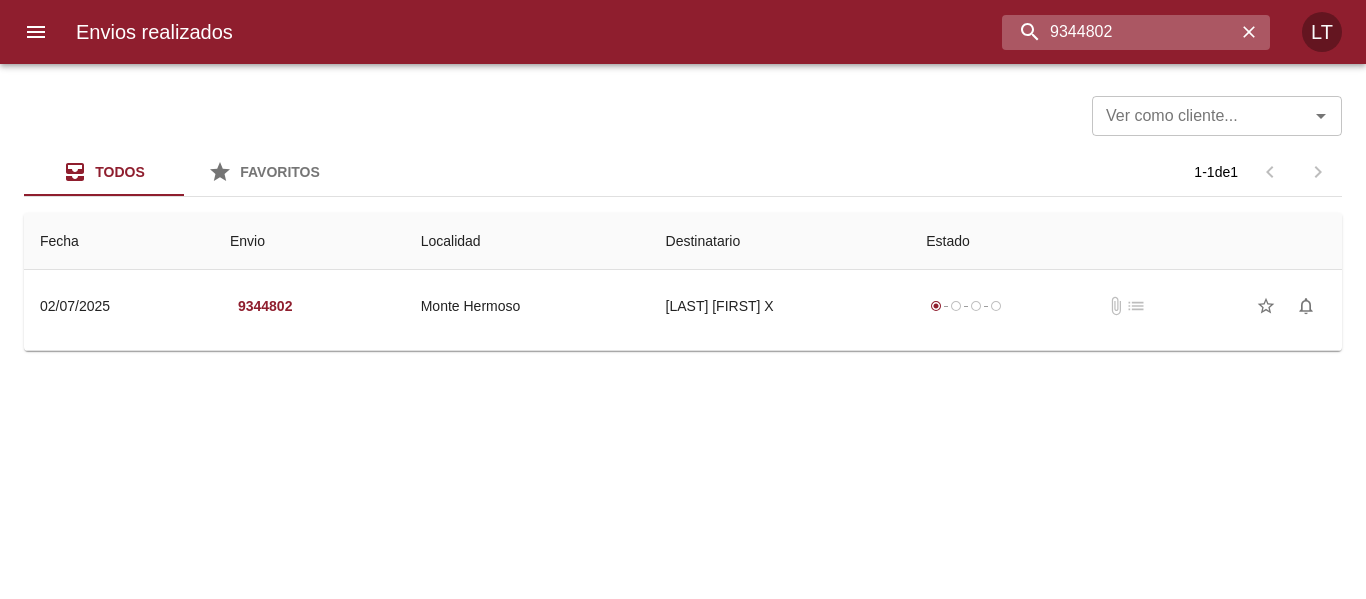 click on "9344802" at bounding box center (1119, 32) 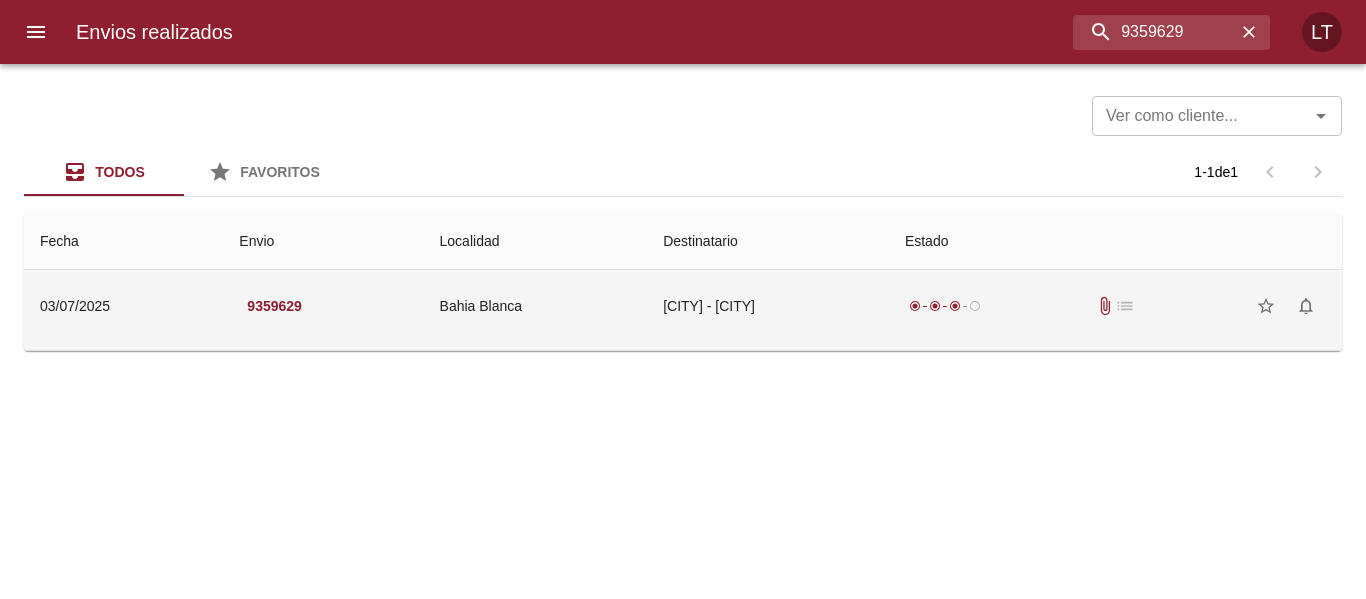 click on "Argendrill - Bahia Blanca" at bounding box center (768, 306) 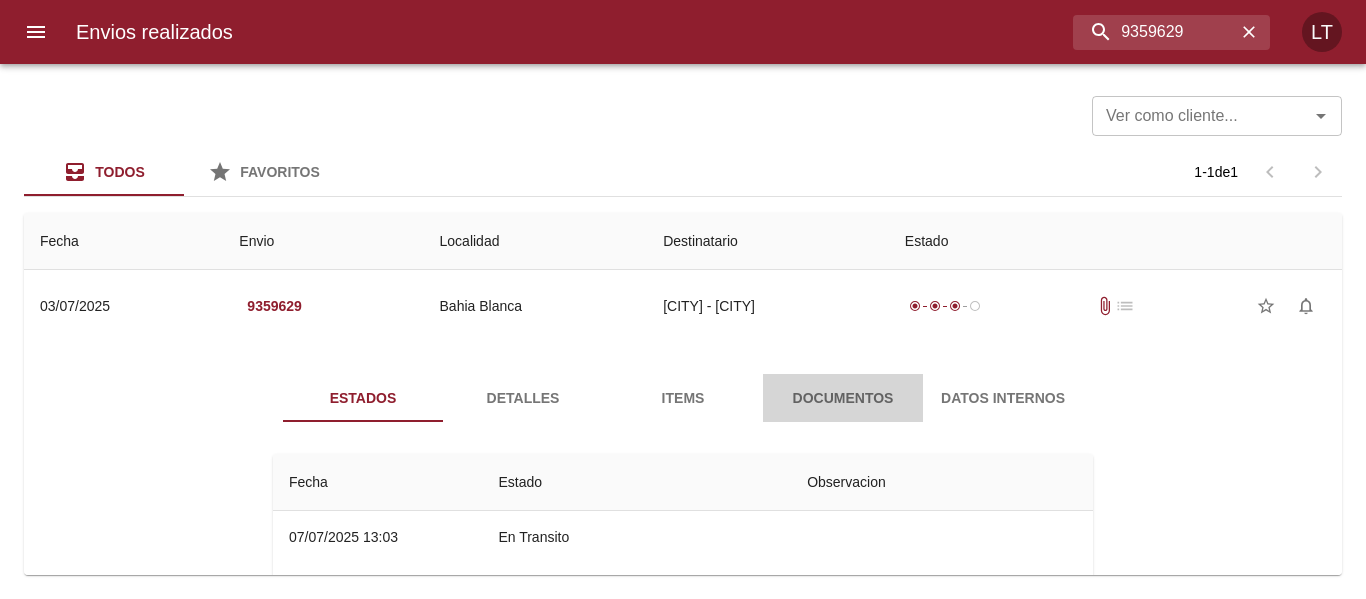 click on "Documentos" at bounding box center [843, 398] 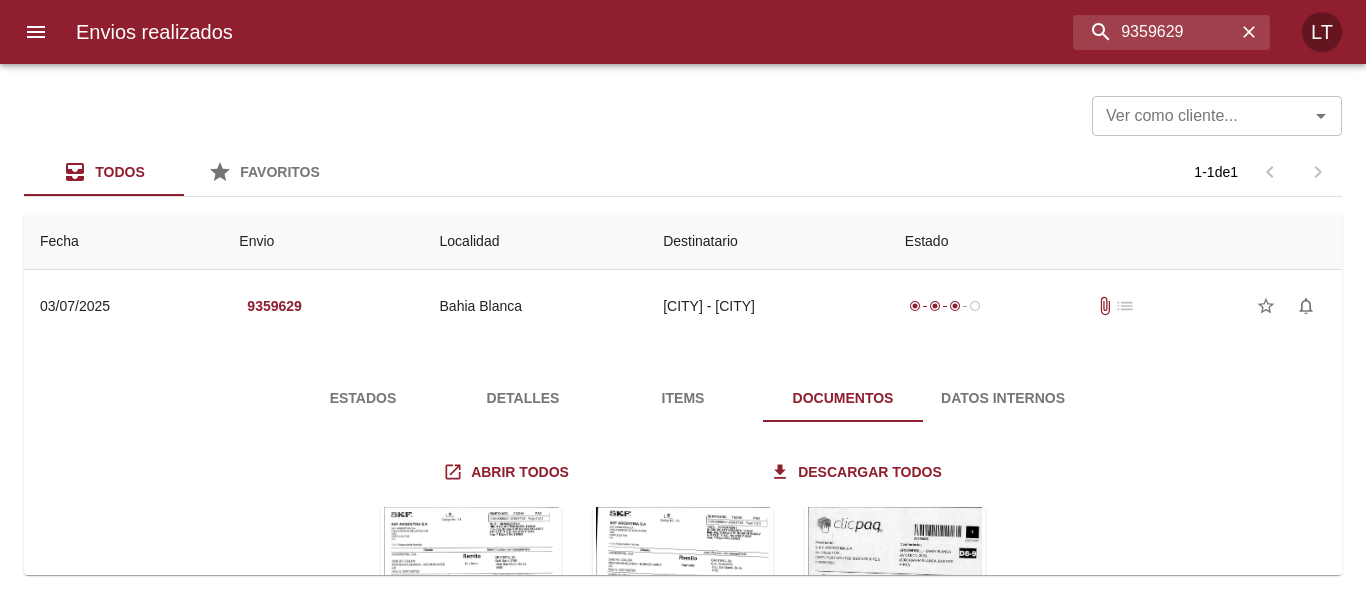 scroll, scrollTop: 200, scrollLeft: 0, axis: vertical 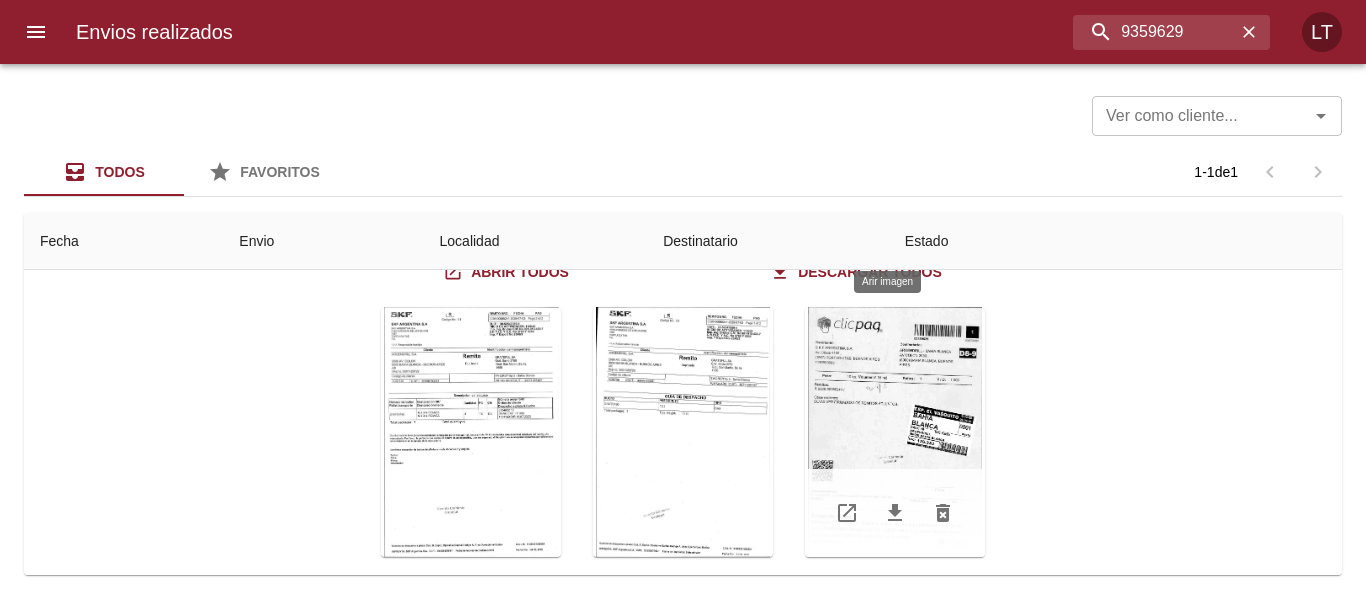 click at bounding box center [895, 432] 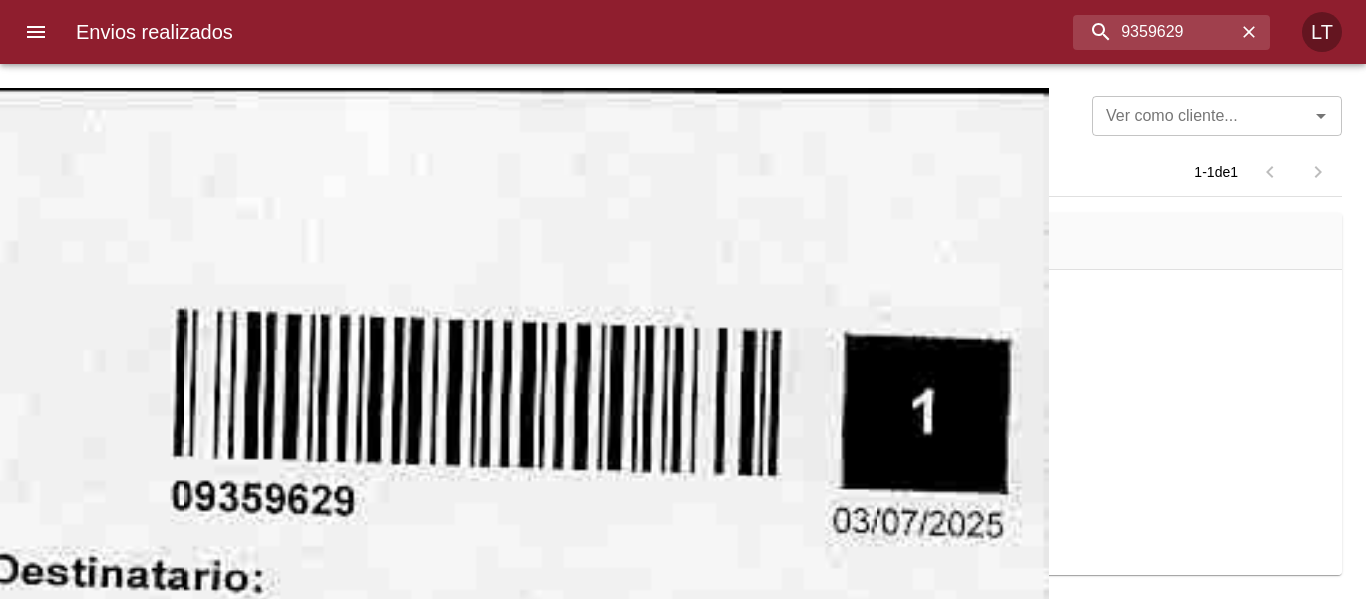 click at bounding box center [-78, 1705] 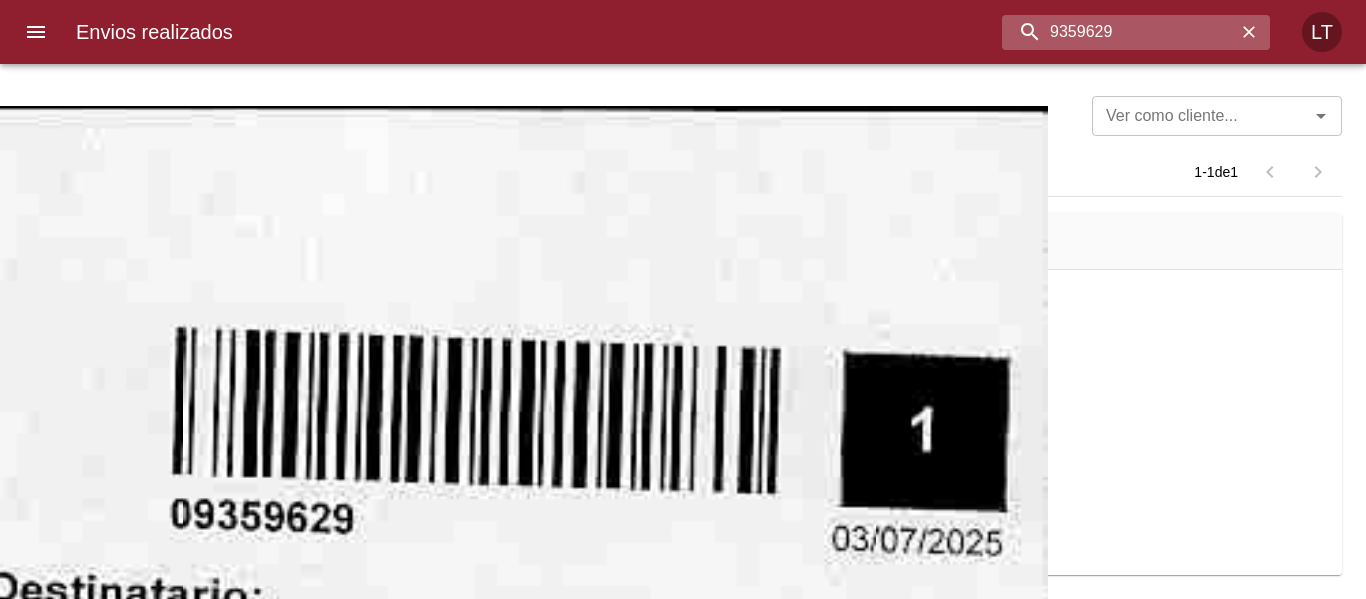 click on "9359629" at bounding box center [1119, 32] 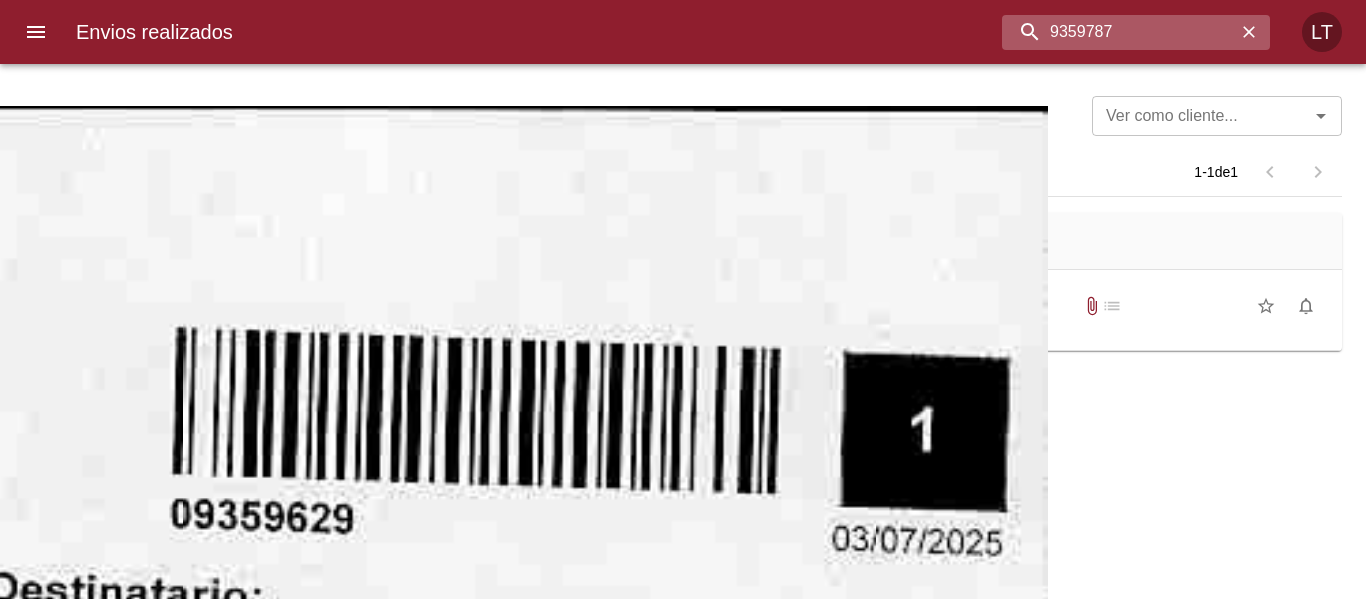 scroll, scrollTop: 0, scrollLeft: 0, axis: both 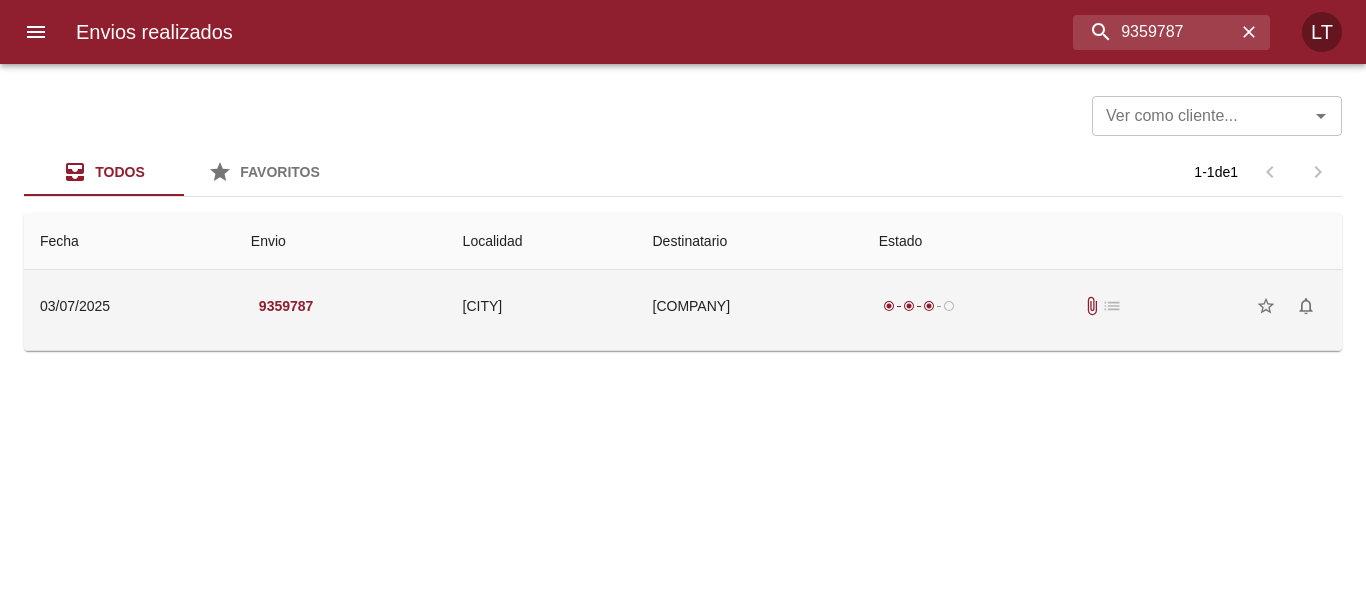 click on "Combes Implementos Agricolas" at bounding box center (750, 306) 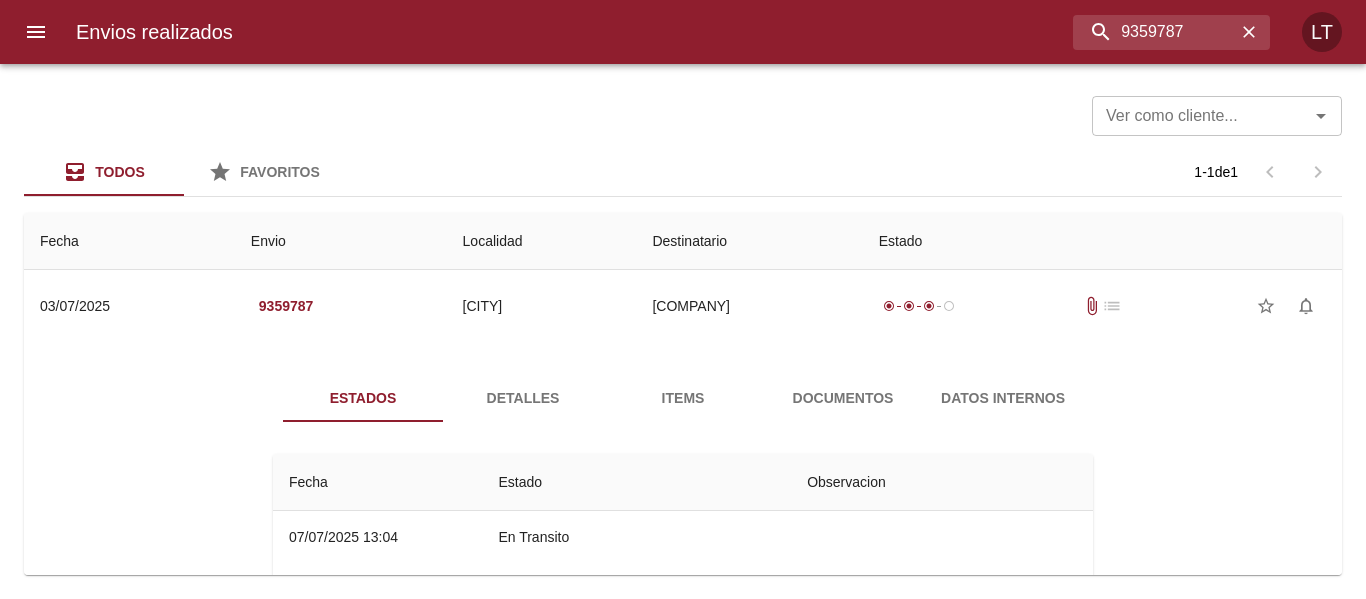 click on "Documentos" at bounding box center [843, 398] 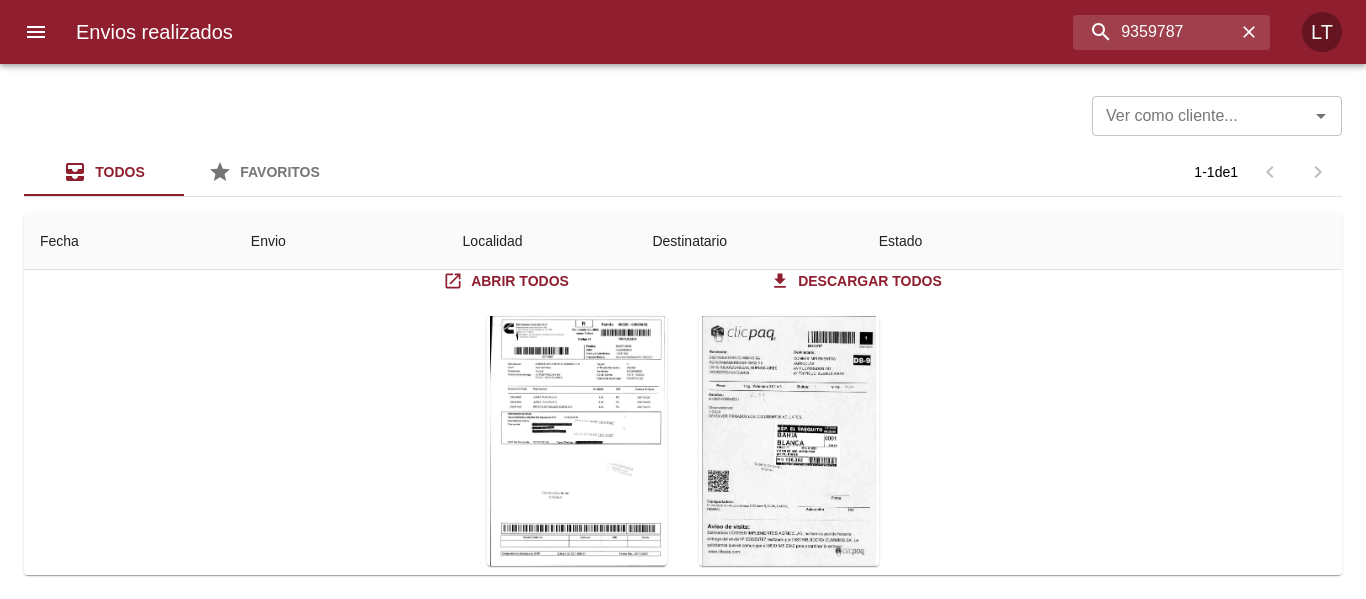 scroll, scrollTop: 200, scrollLeft: 0, axis: vertical 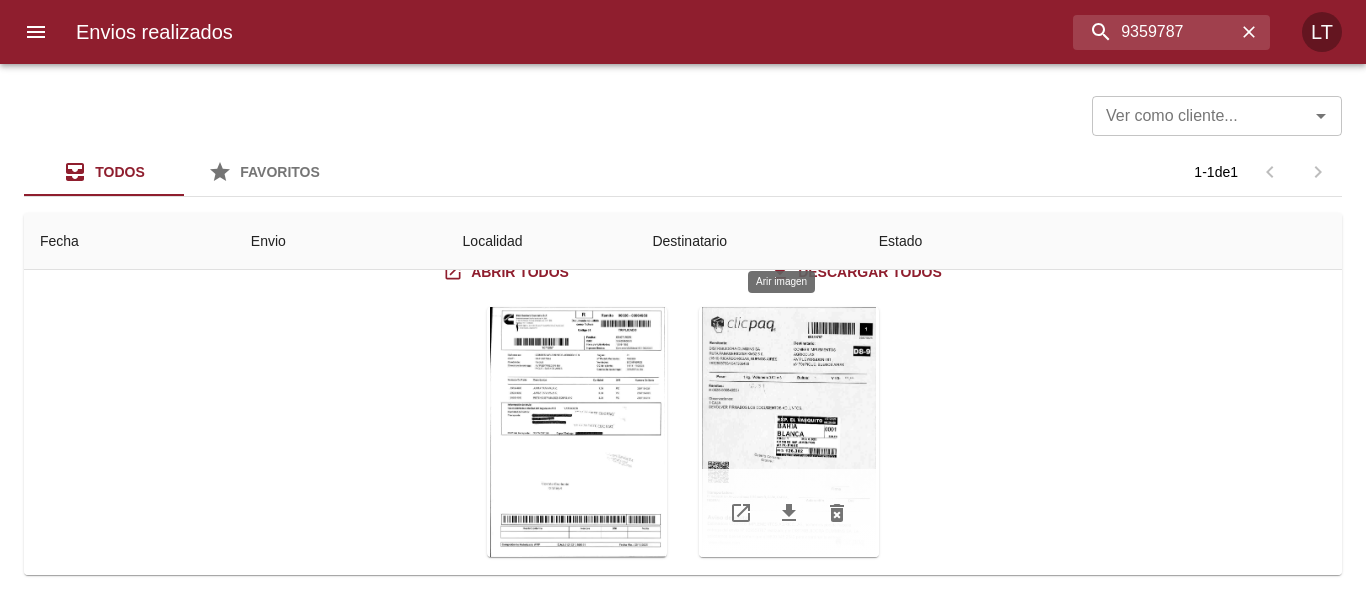 click at bounding box center [789, 432] 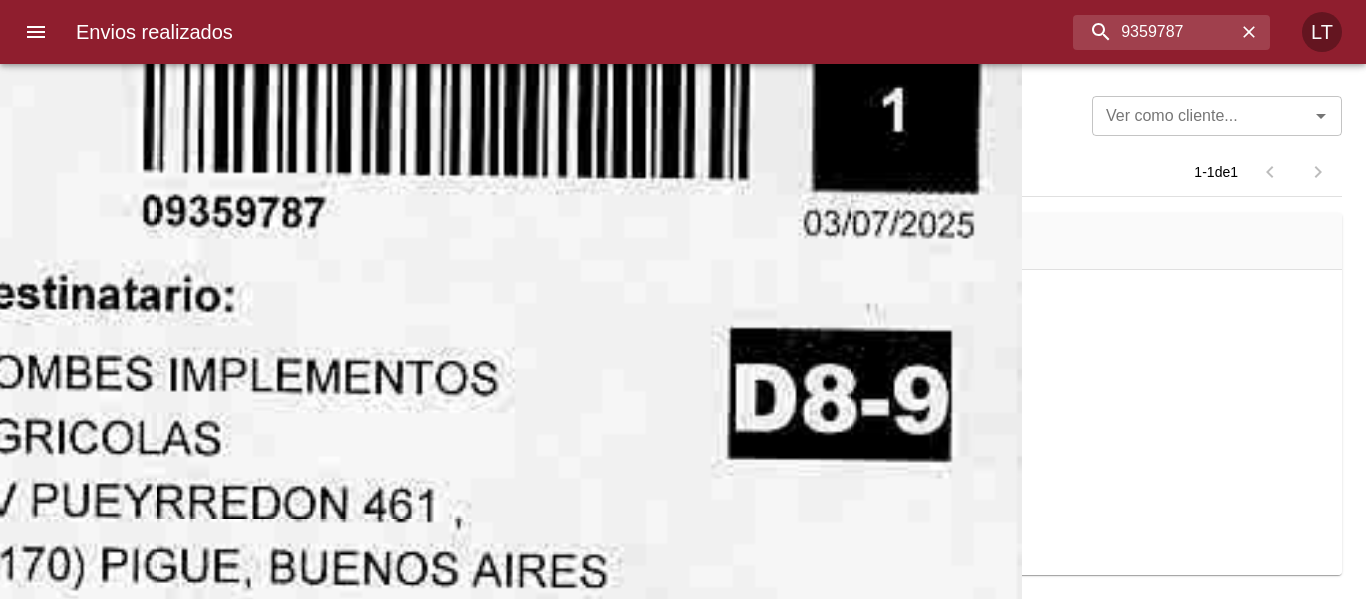 click at bounding box center (-105, 1441) 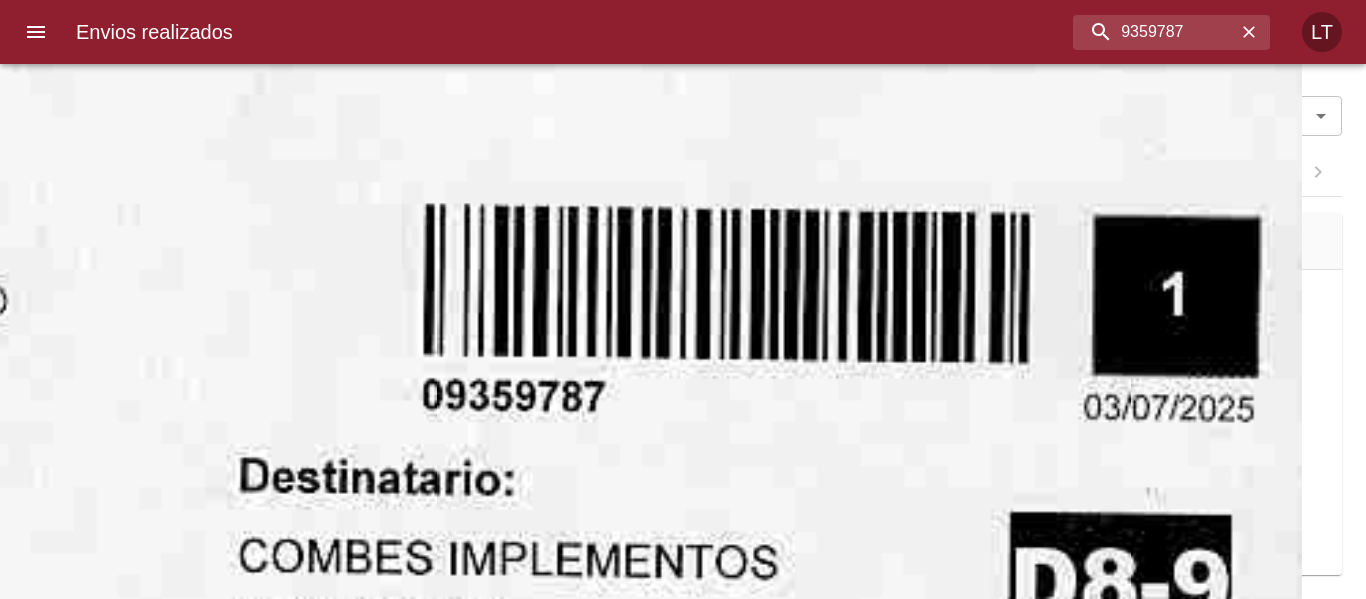 click at bounding box center [175, 1625] 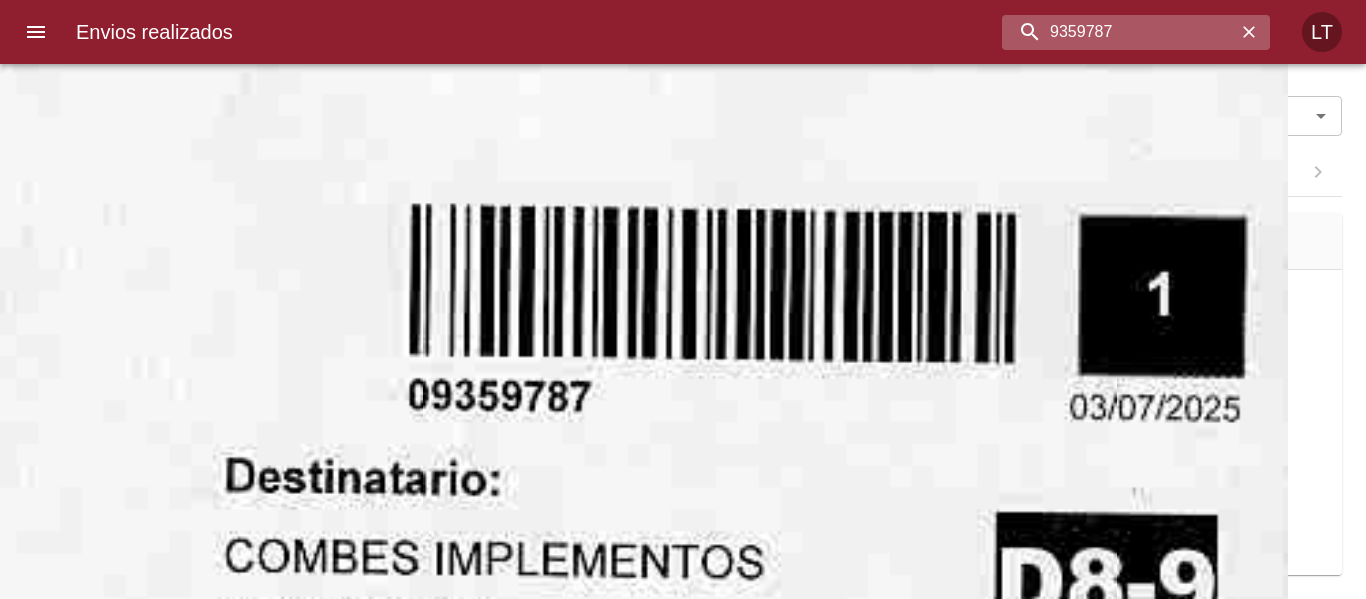 click on "9359787" at bounding box center (1119, 32) 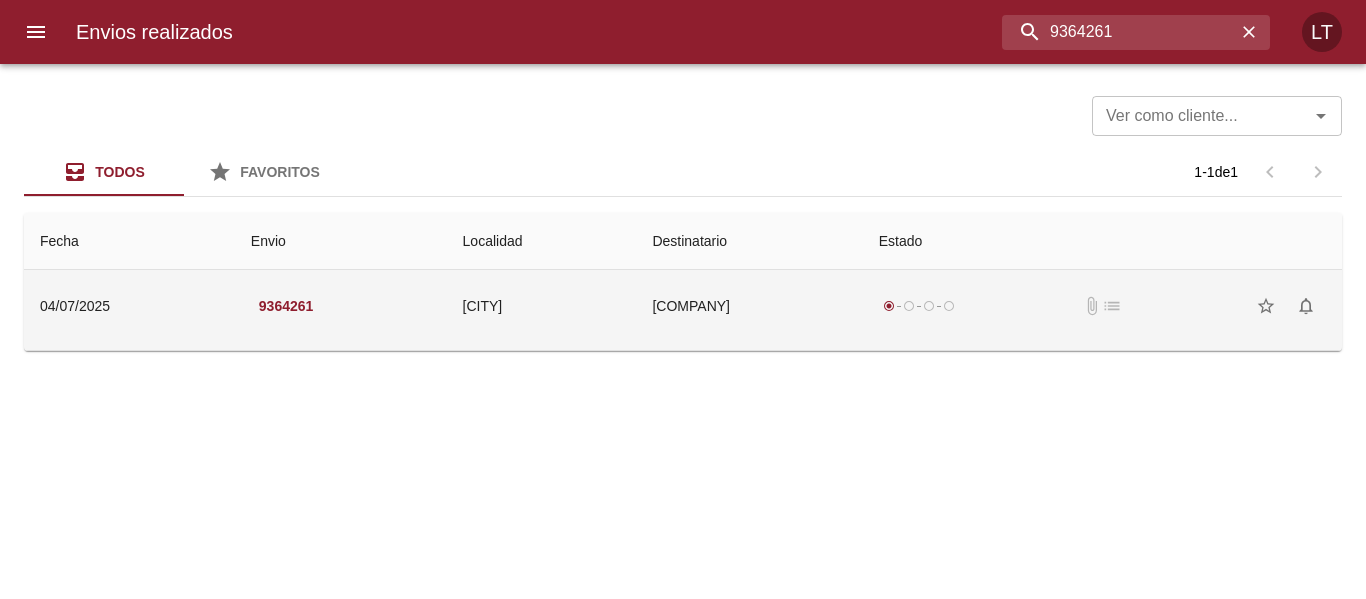 scroll, scrollTop: 0, scrollLeft: 0, axis: both 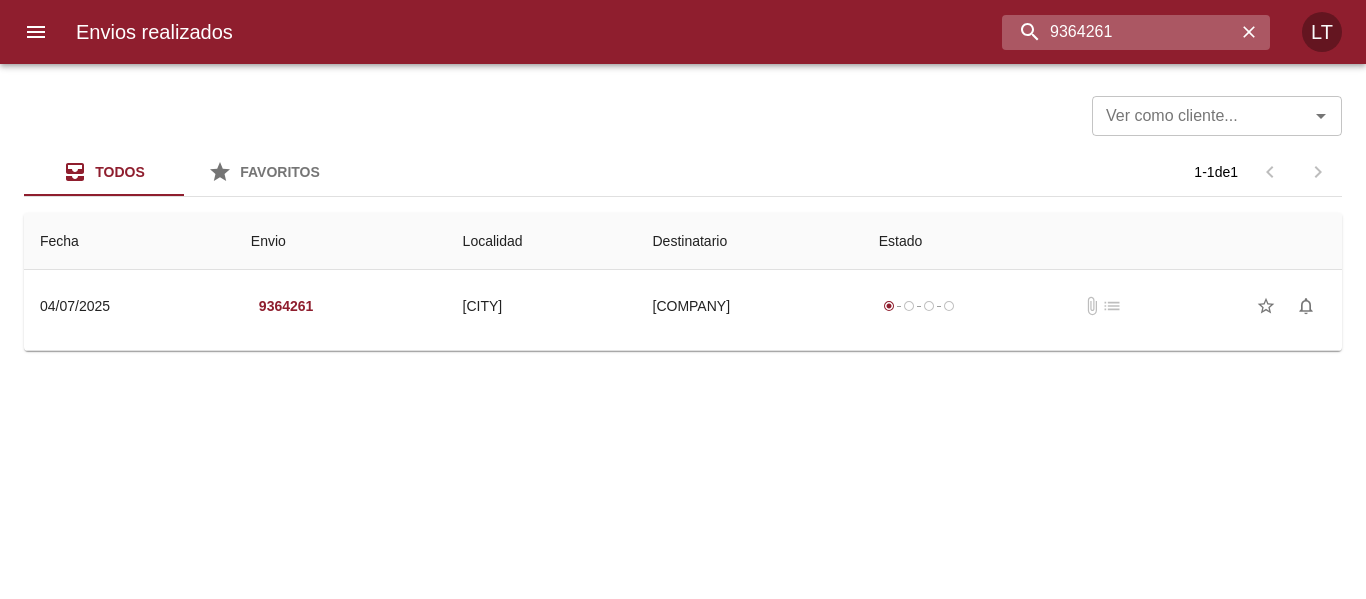 click on "9364261" at bounding box center [1119, 32] 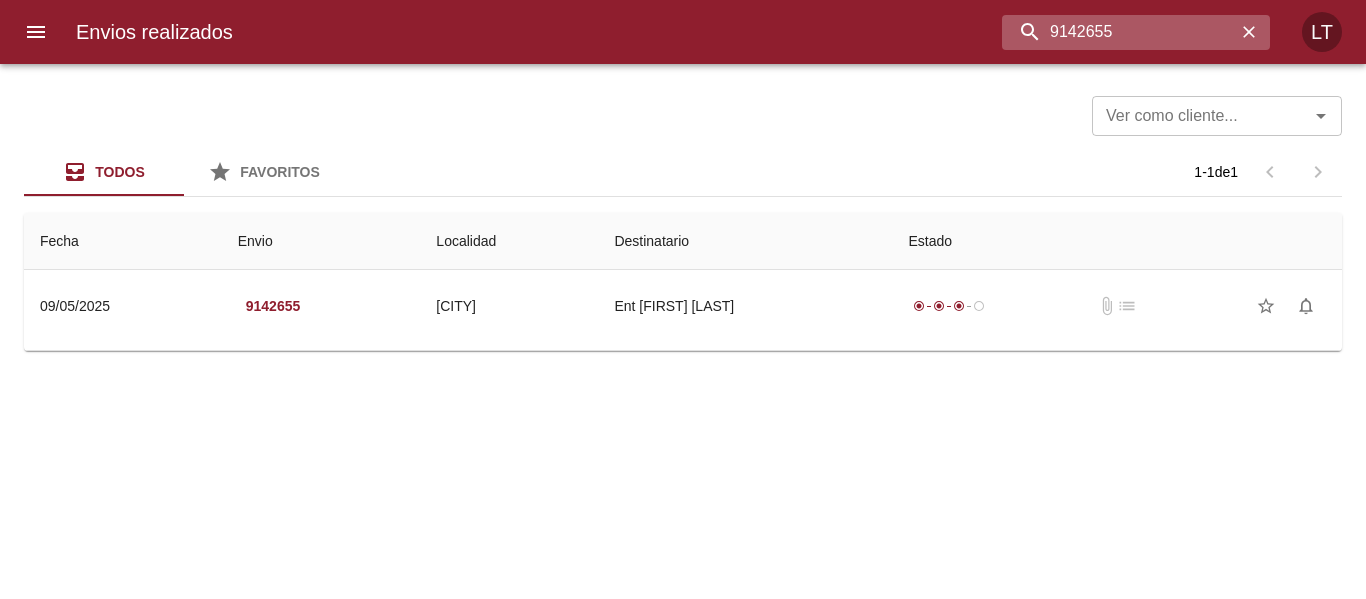 click on "9142655" at bounding box center [1119, 32] 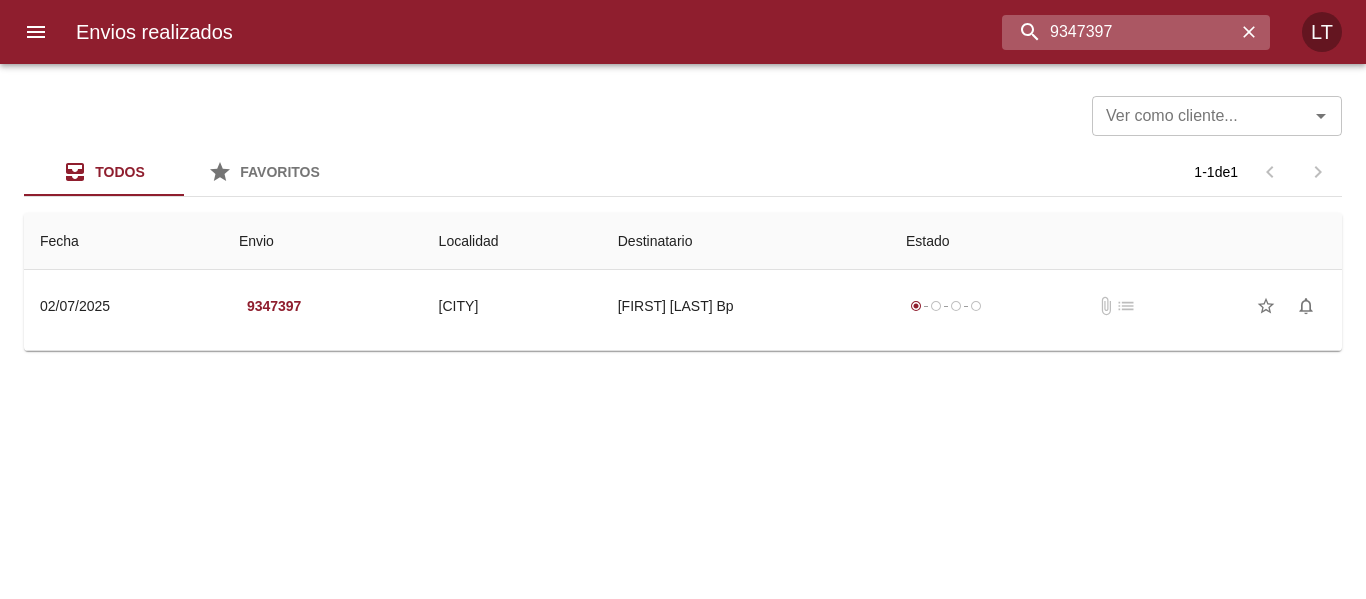 click on "9347397" at bounding box center [1119, 32] 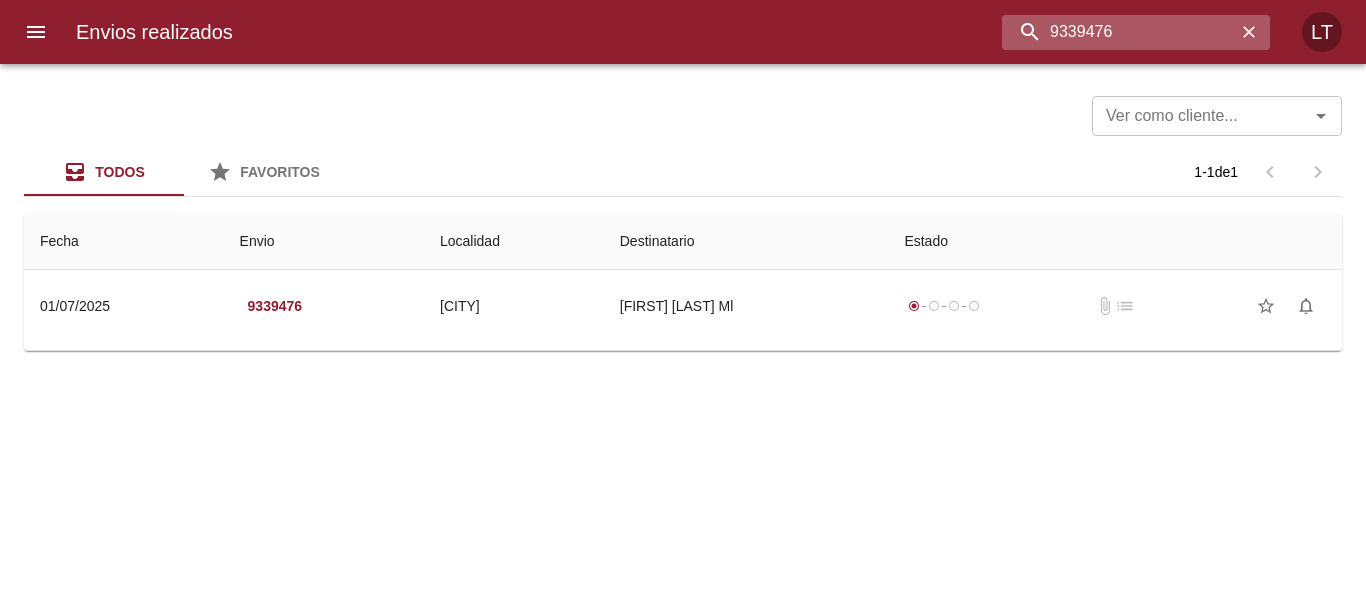 click on "9339476" at bounding box center (1119, 32) 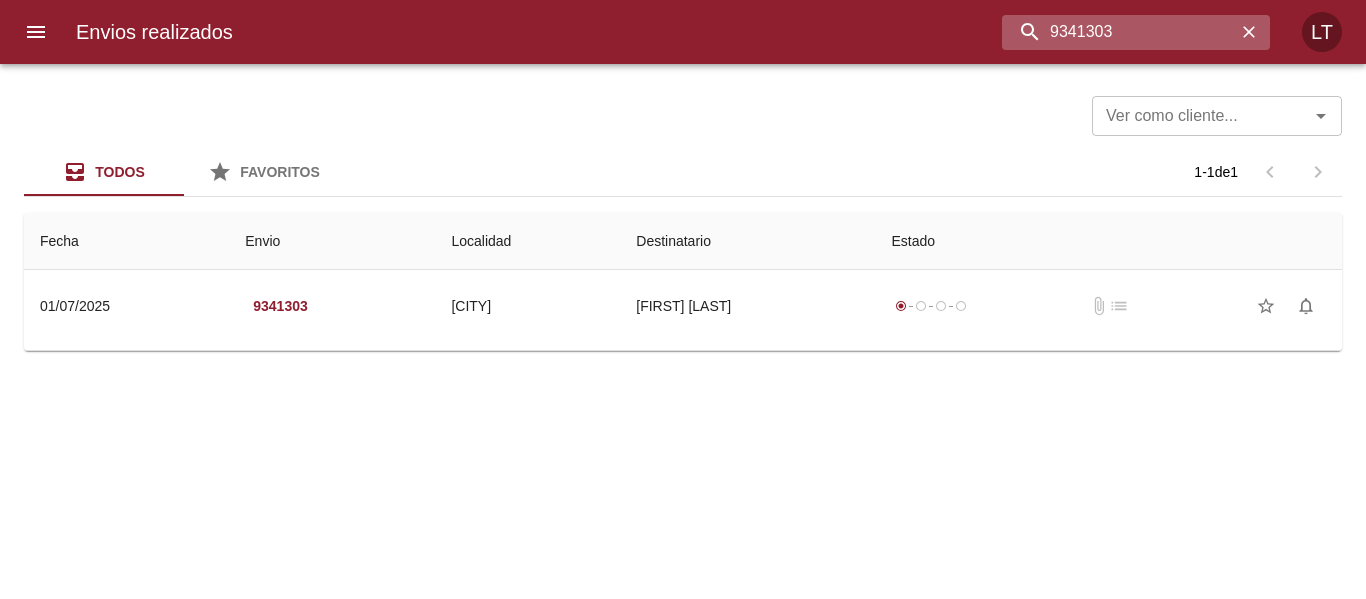 click on "9341303" at bounding box center [1119, 32] 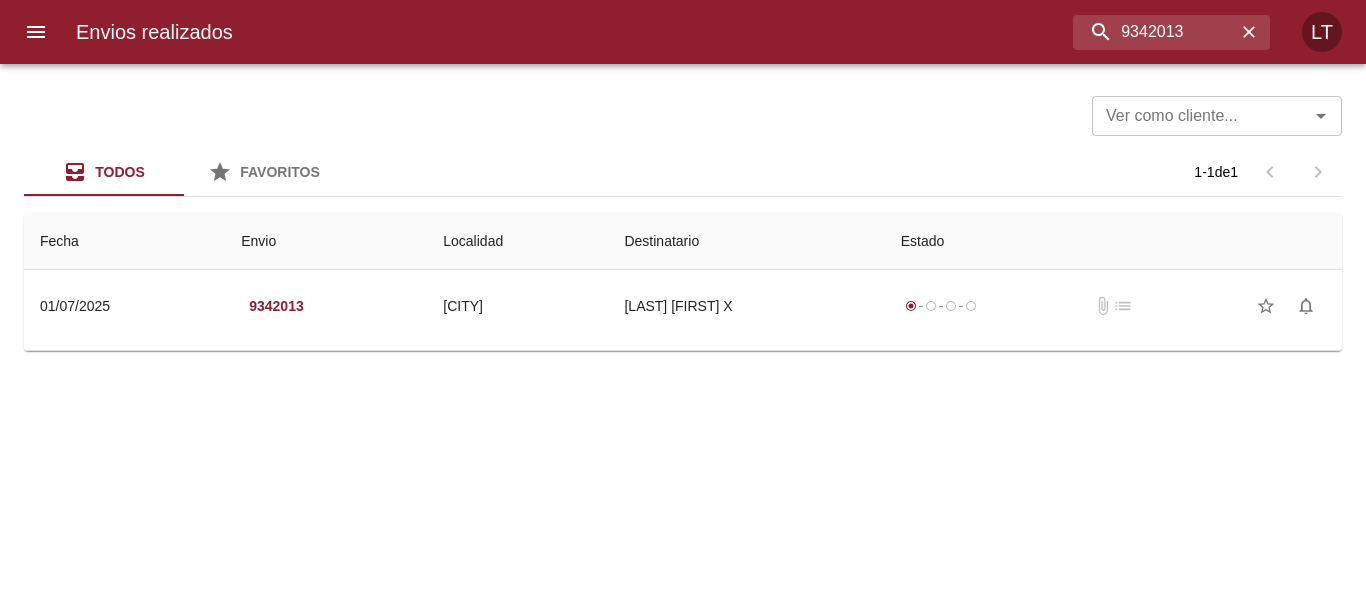 click on "Envios realizados 9342013 LT" at bounding box center [683, 32] 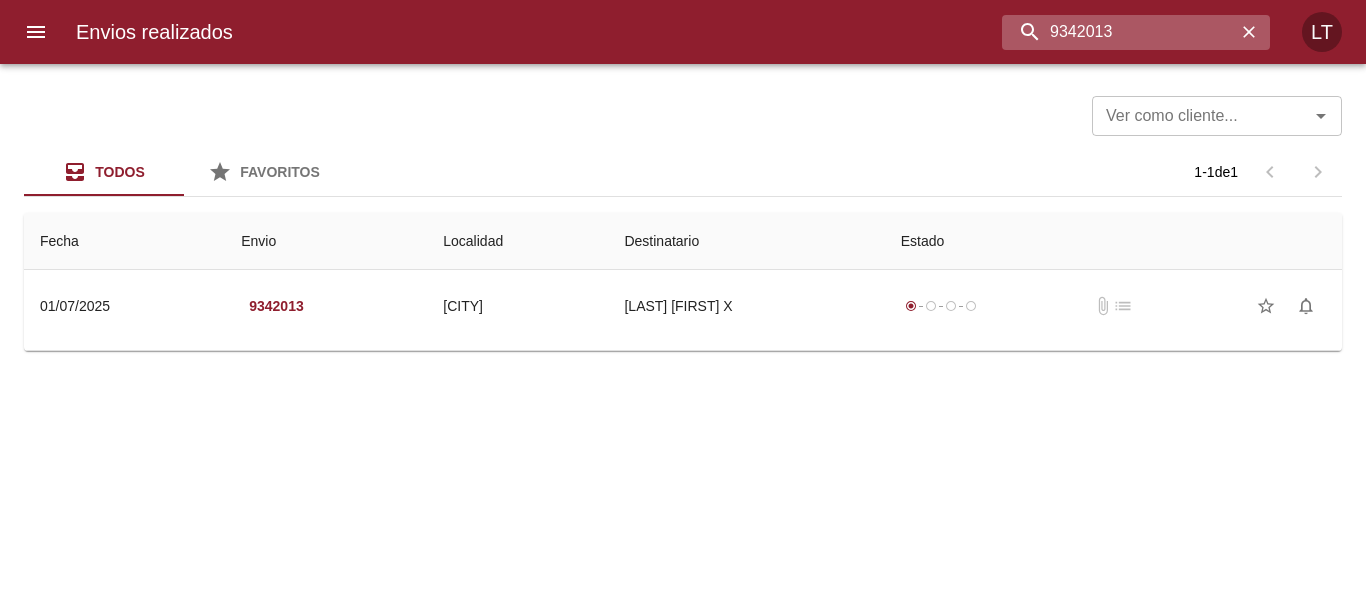 click on "9342013" at bounding box center [1119, 32] 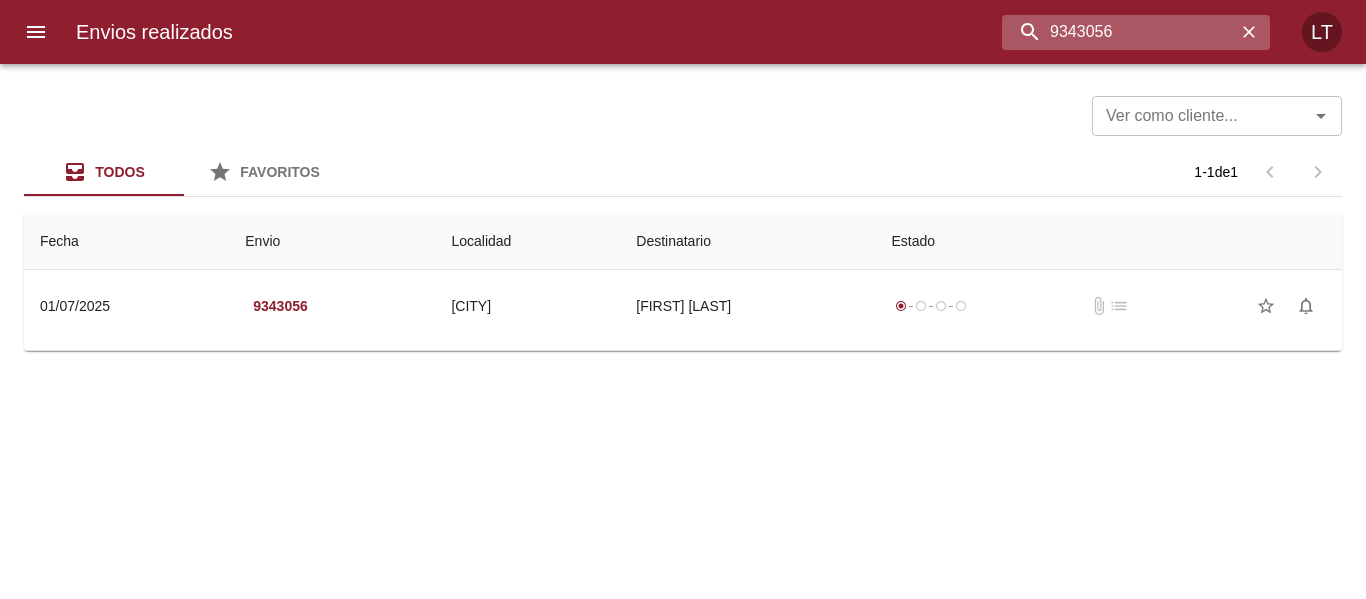 click on "9343056" at bounding box center (1119, 32) 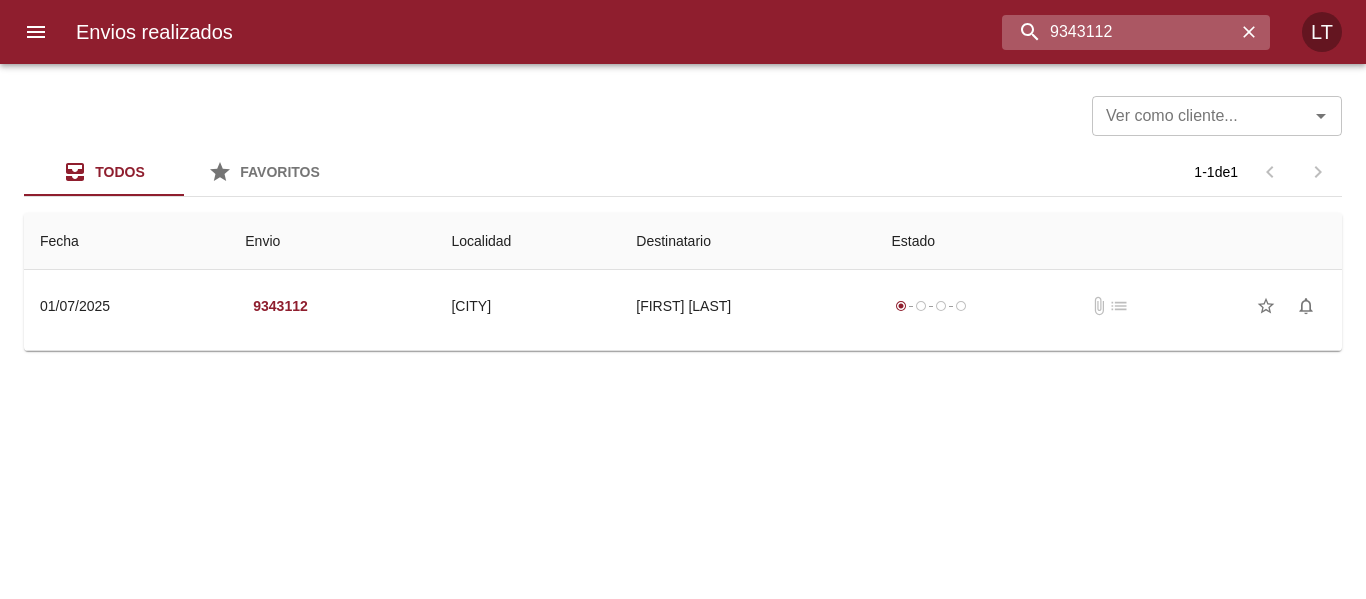 click on "9343112" at bounding box center [1119, 32] 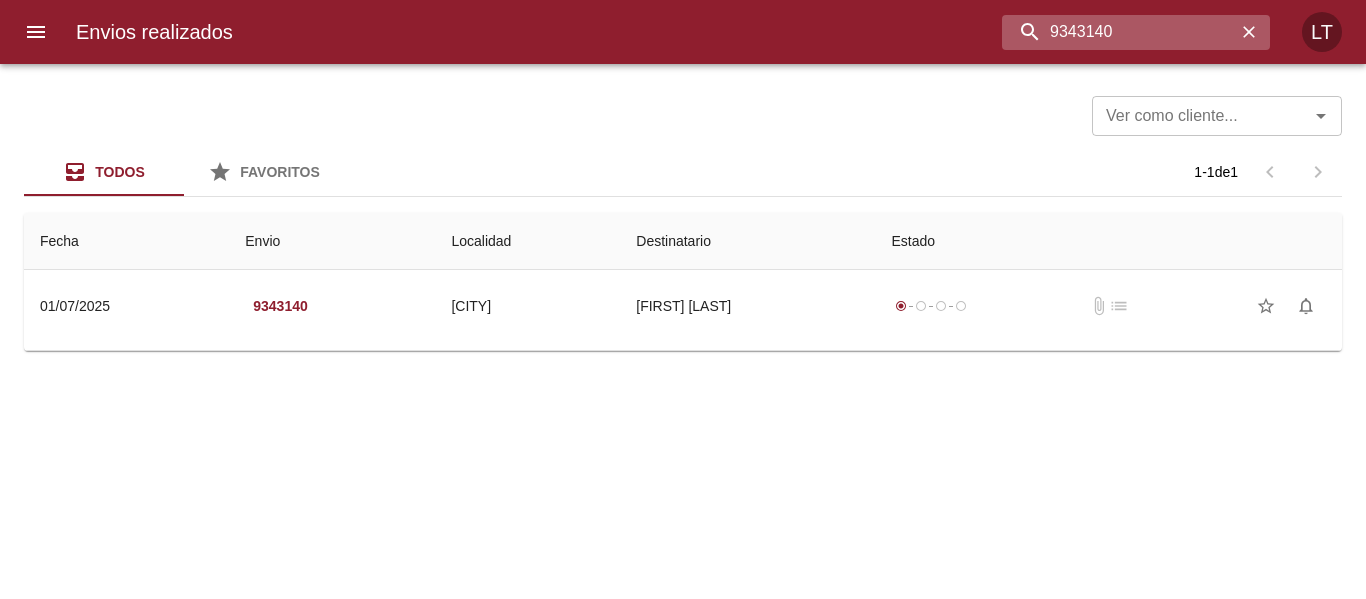 click on "9343140" at bounding box center (1119, 32) 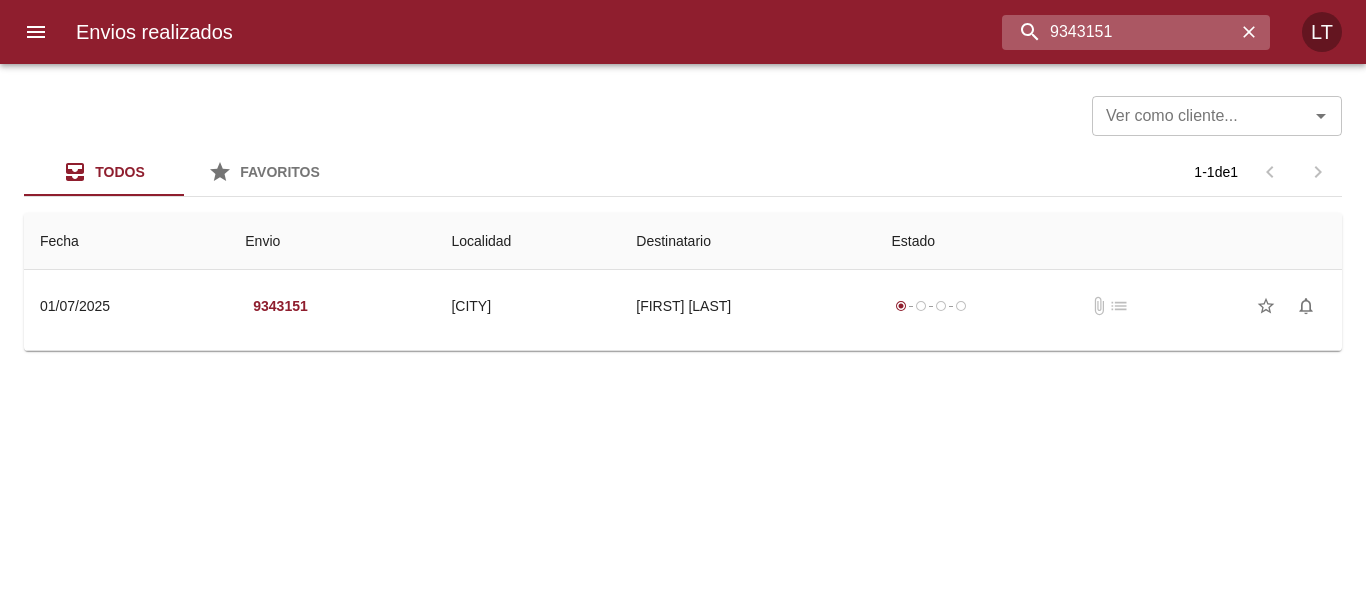 click on "9343151" at bounding box center [1119, 32] 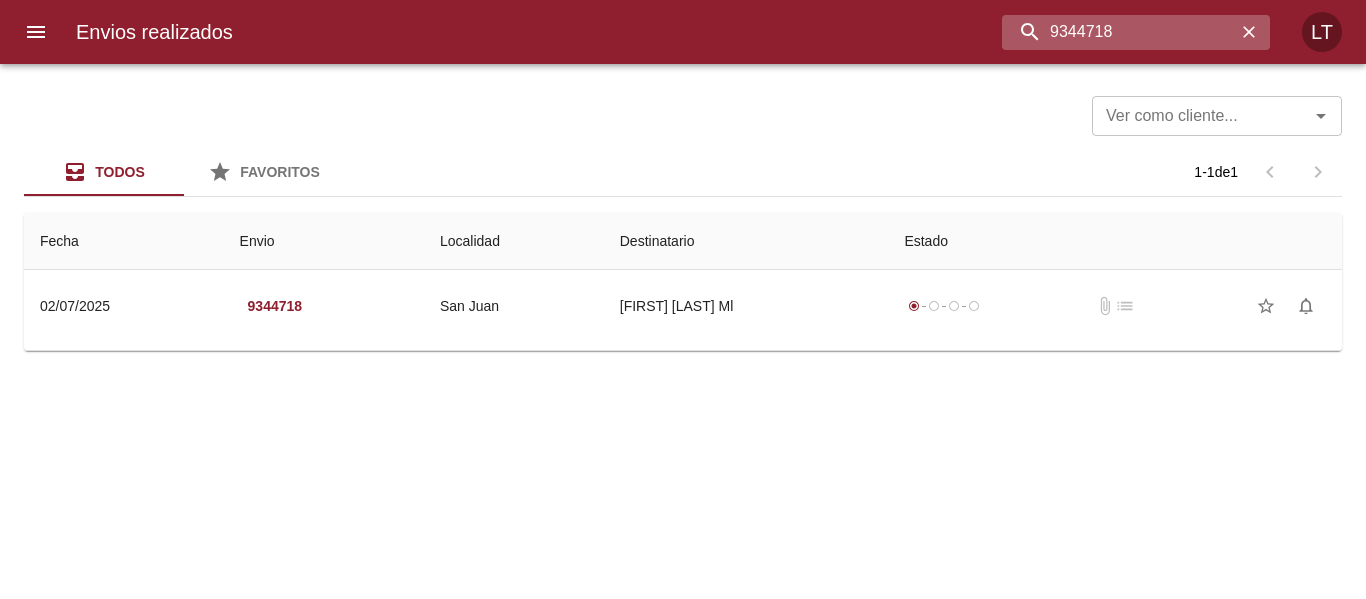 click on "9344718" at bounding box center [1119, 32] 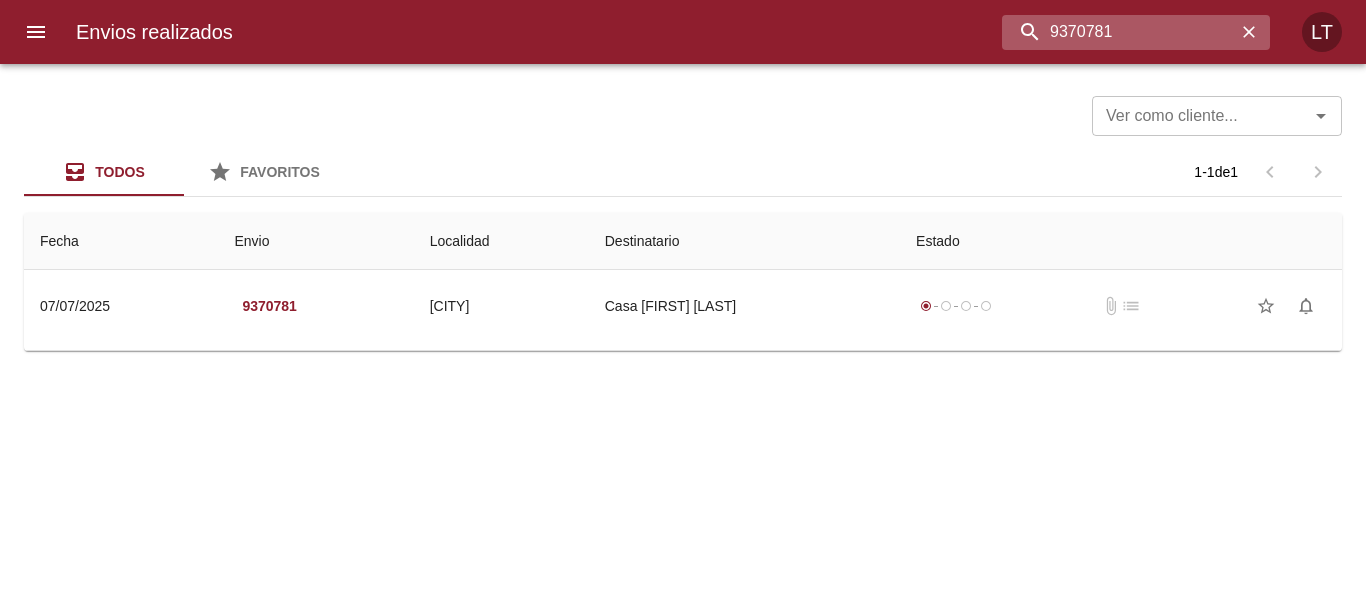click on "9370781" at bounding box center [1119, 32] 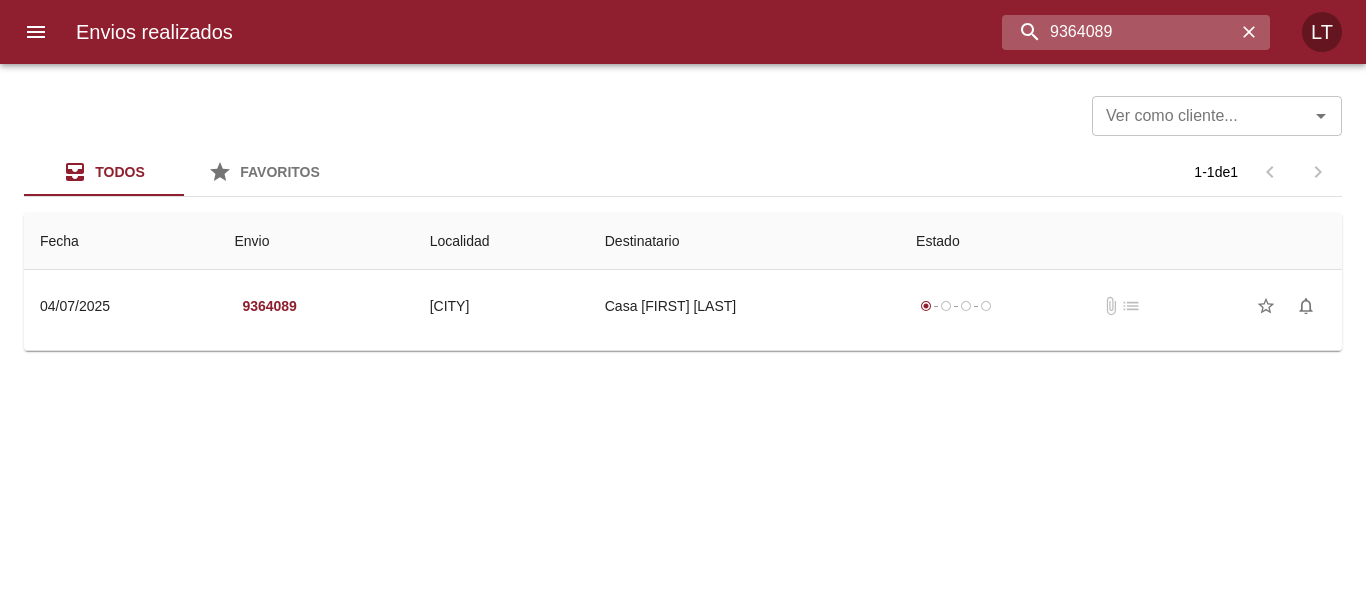 click on "9364089" at bounding box center [1119, 32] 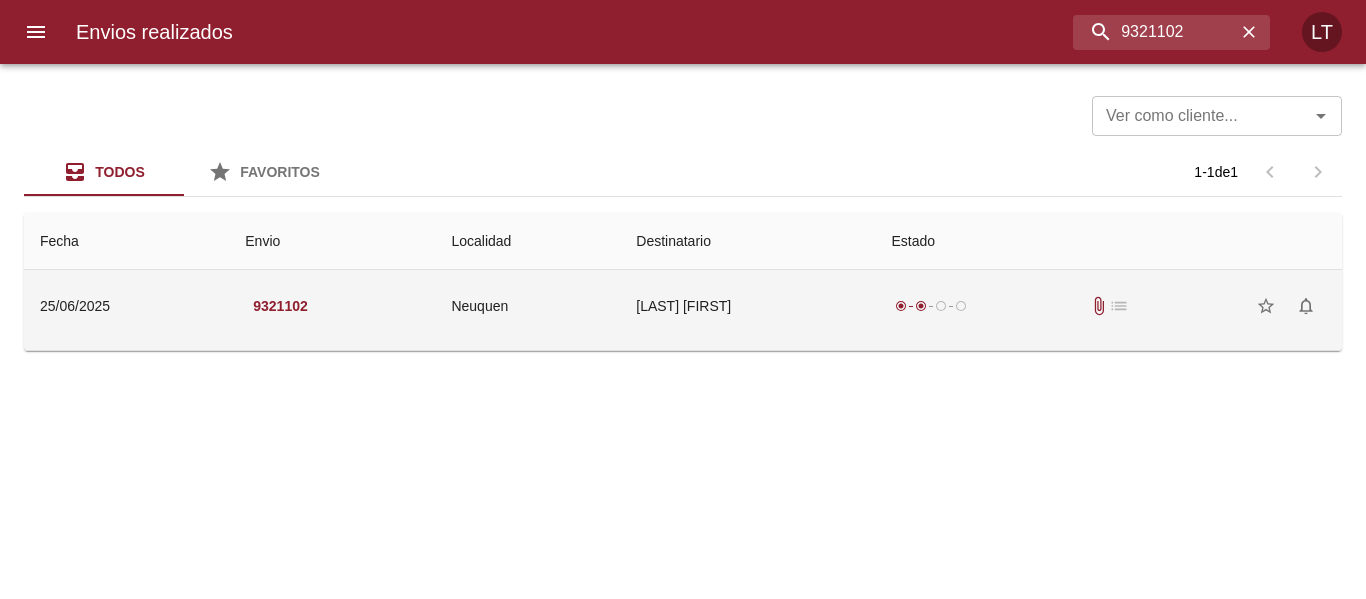click on "Abraham Christian" at bounding box center (747, 306) 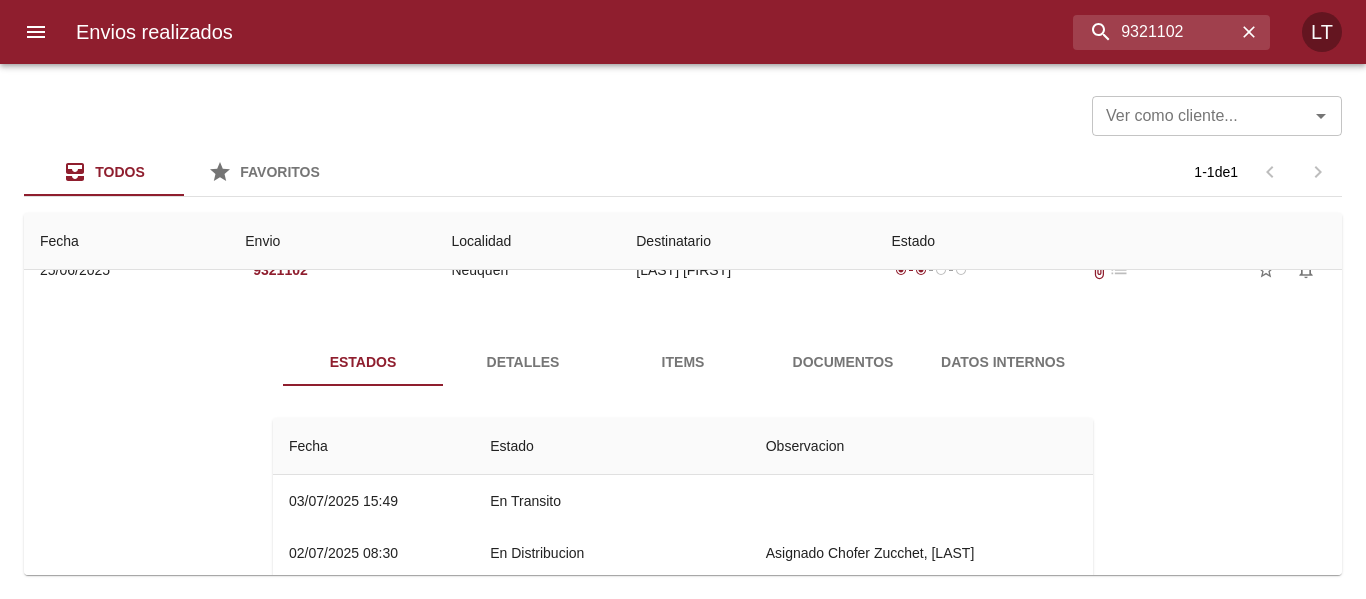 scroll, scrollTop: 100, scrollLeft: 0, axis: vertical 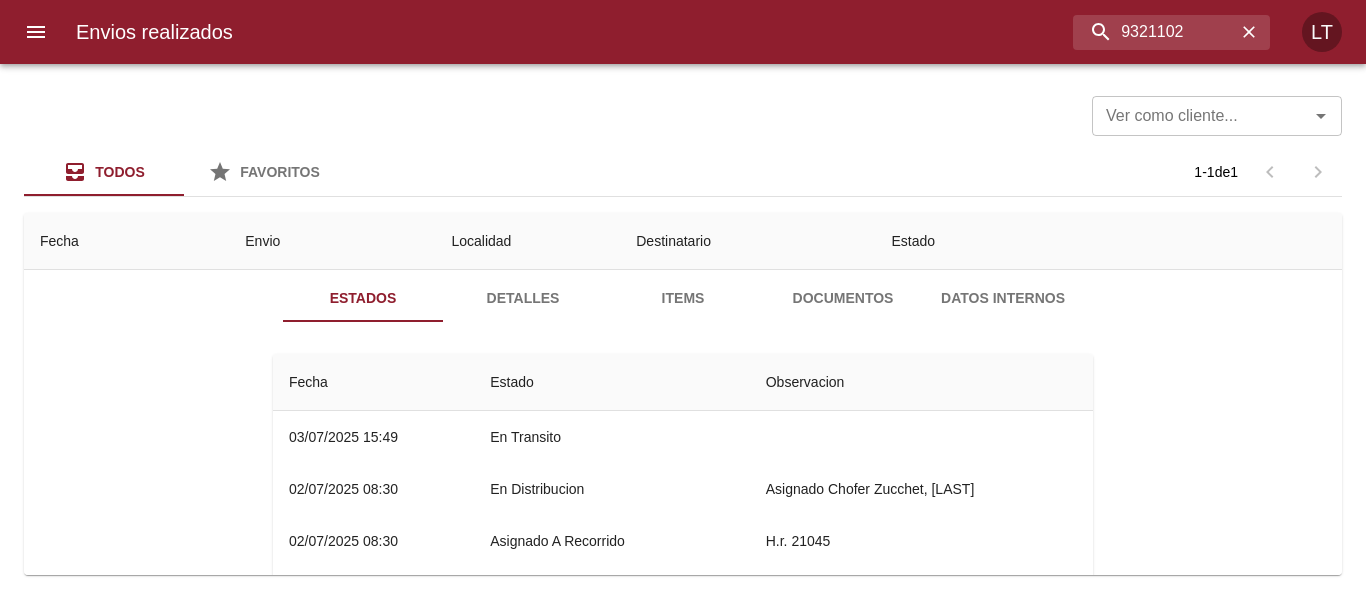 click on "Documentos" at bounding box center (843, 298) 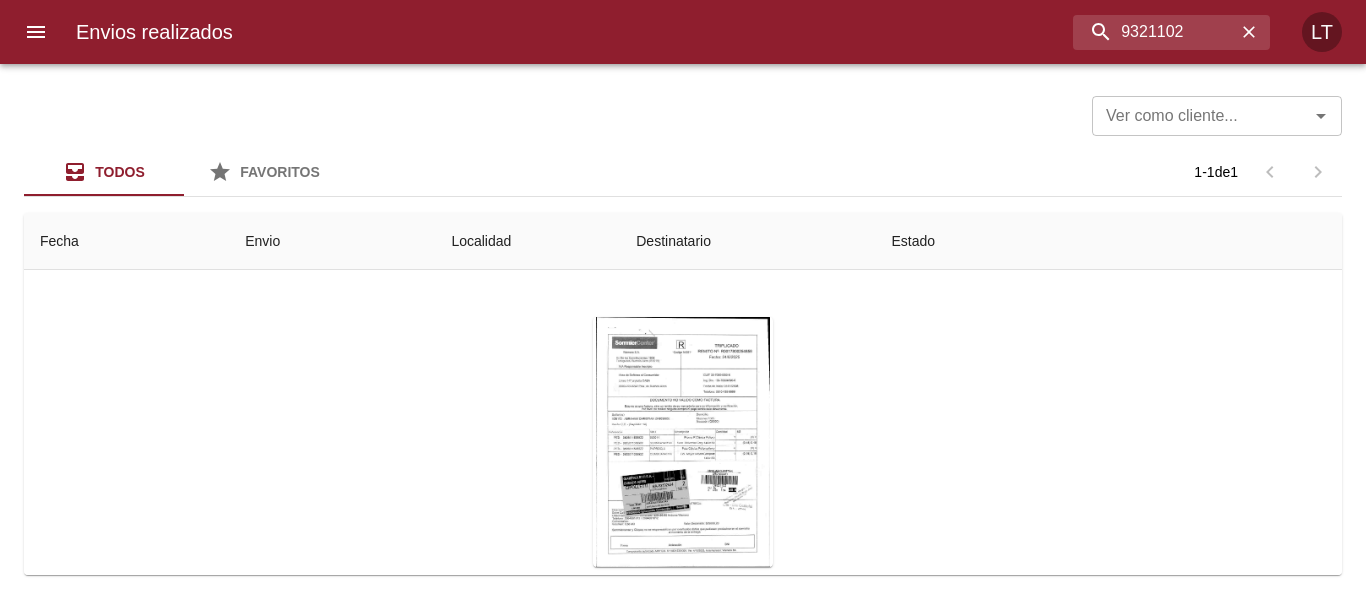 scroll, scrollTop: 200, scrollLeft: 0, axis: vertical 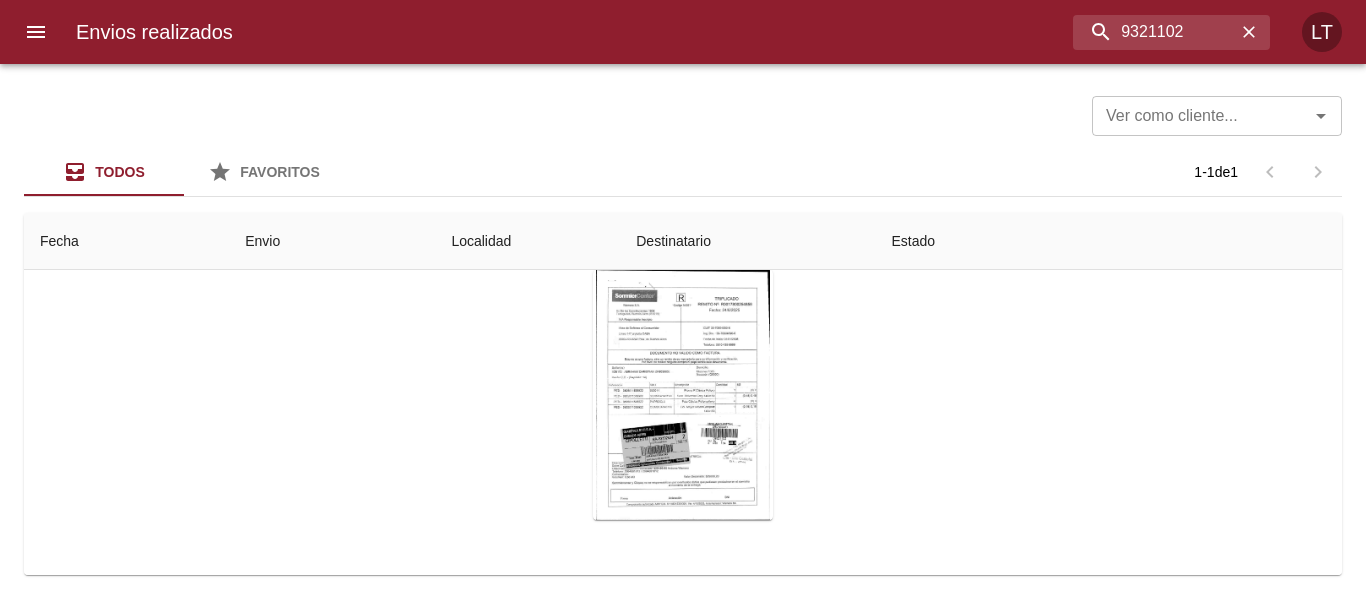 click at bounding box center [683, 395] 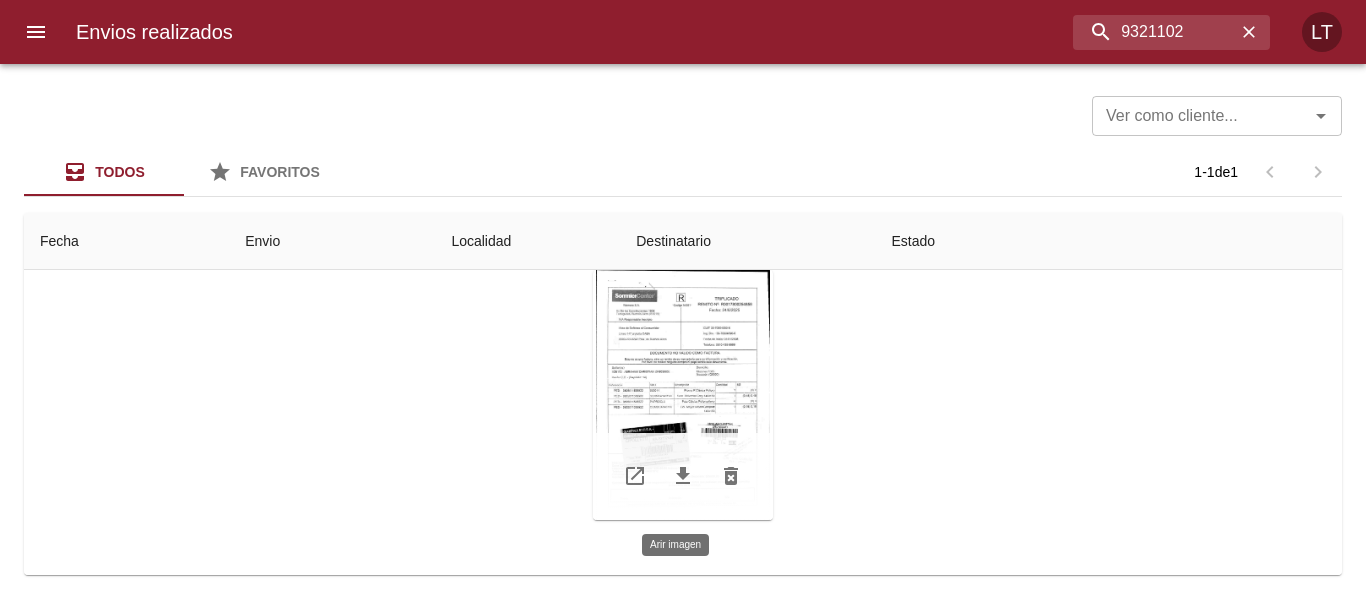 click at bounding box center (683, 395) 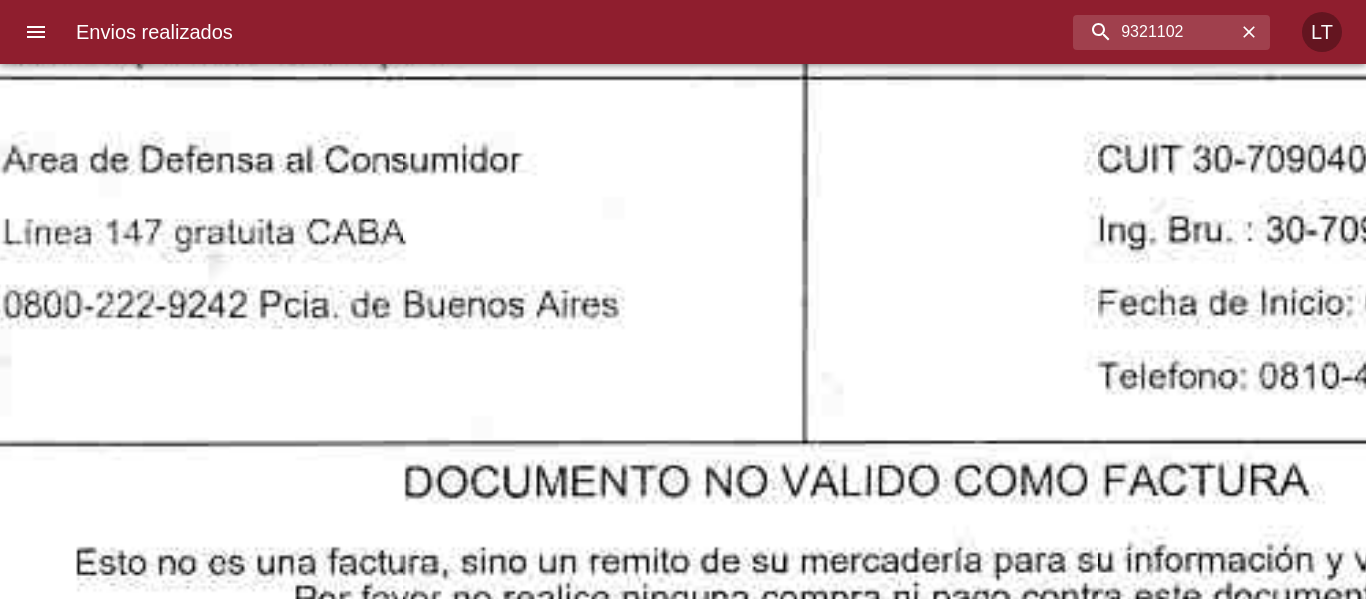 click at bounding box center (832, 1026) 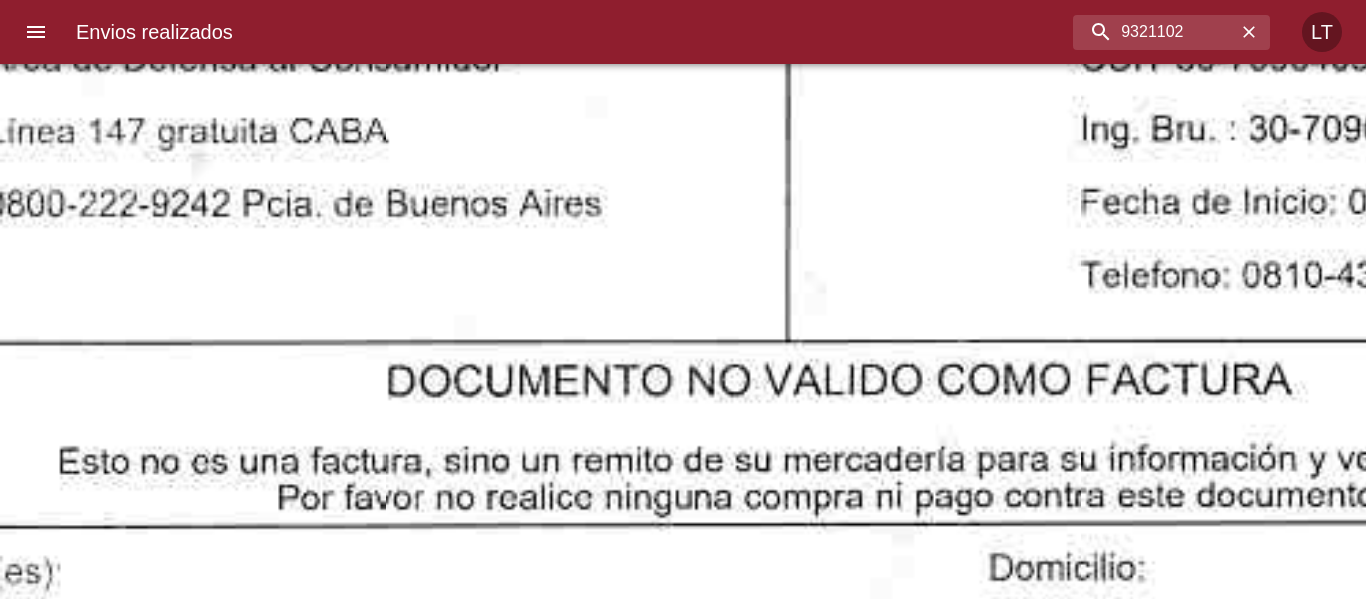 click at bounding box center [815, 925] 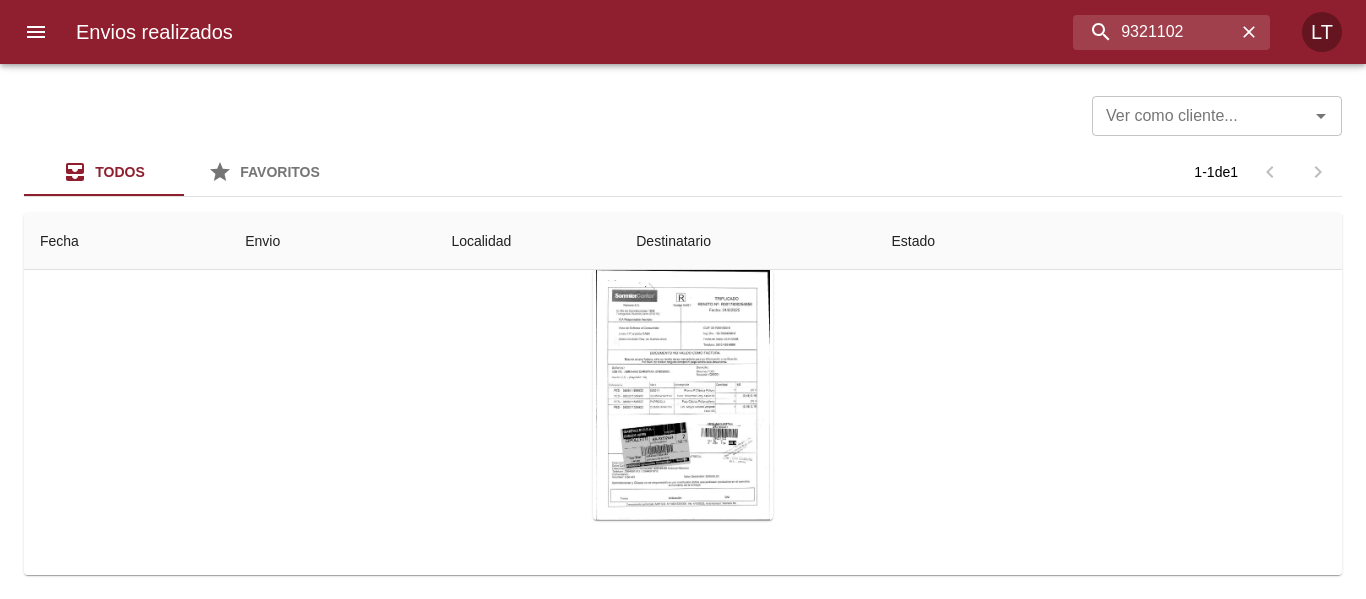 click at bounding box center (503, 1612) 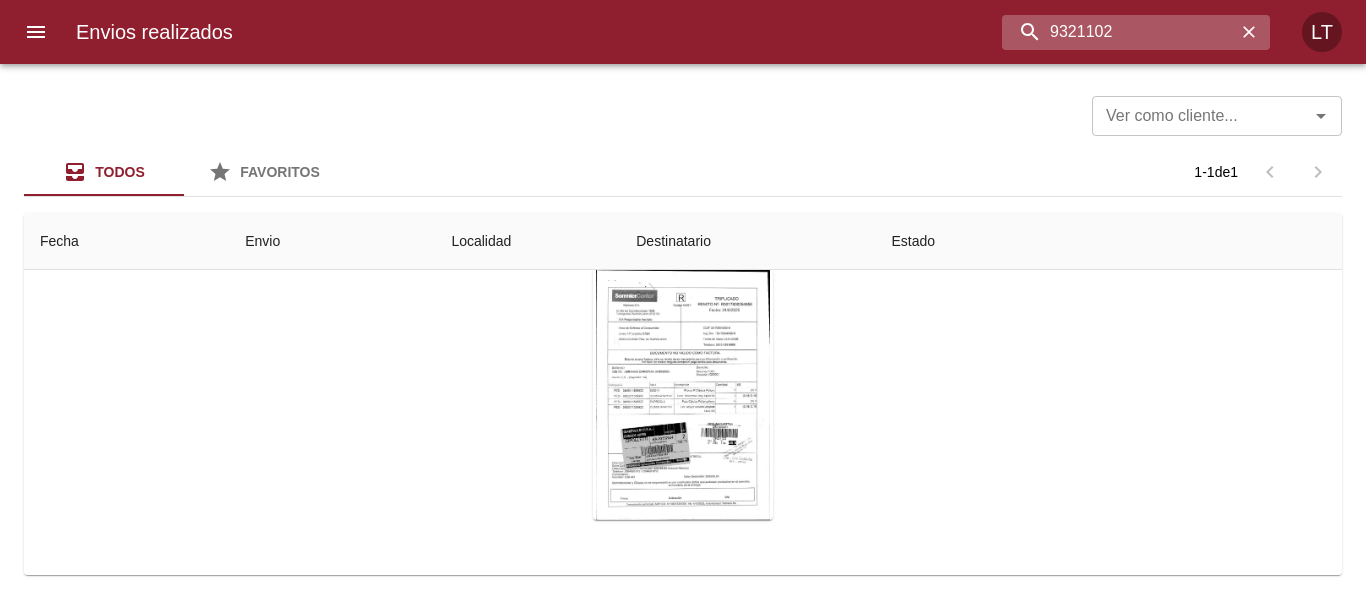 click on "9321102" at bounding box center (1119, 32) 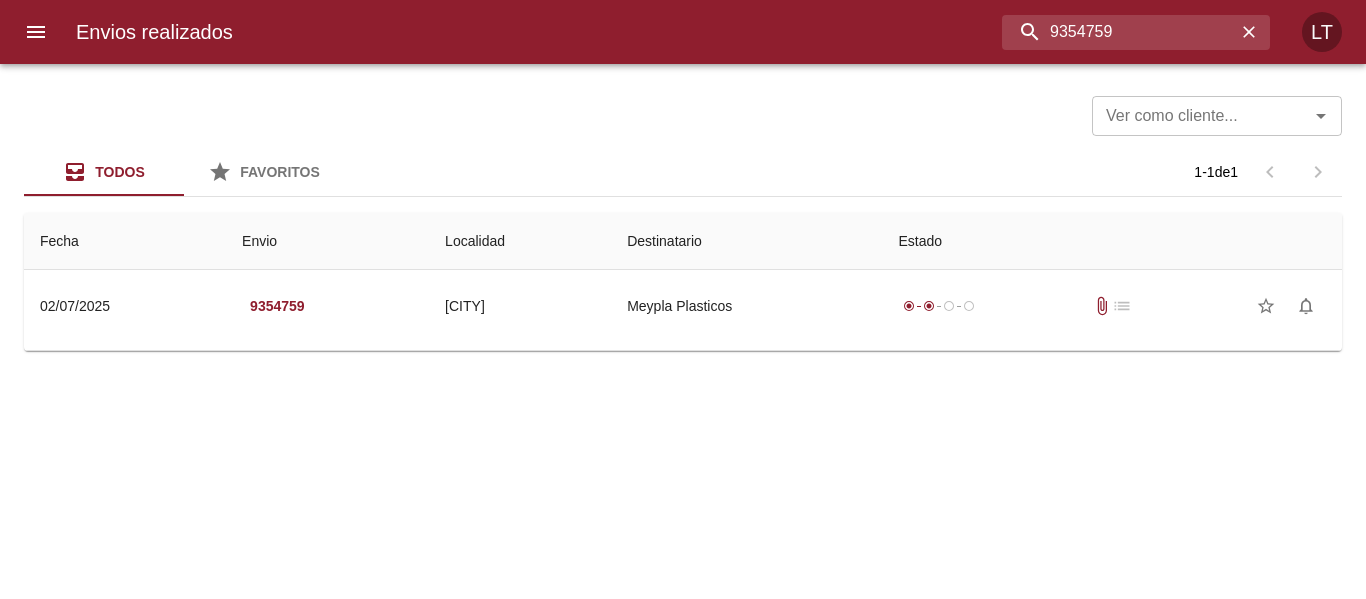 scroll, scrollTop: 0, scrollLeft: 0, axis: both 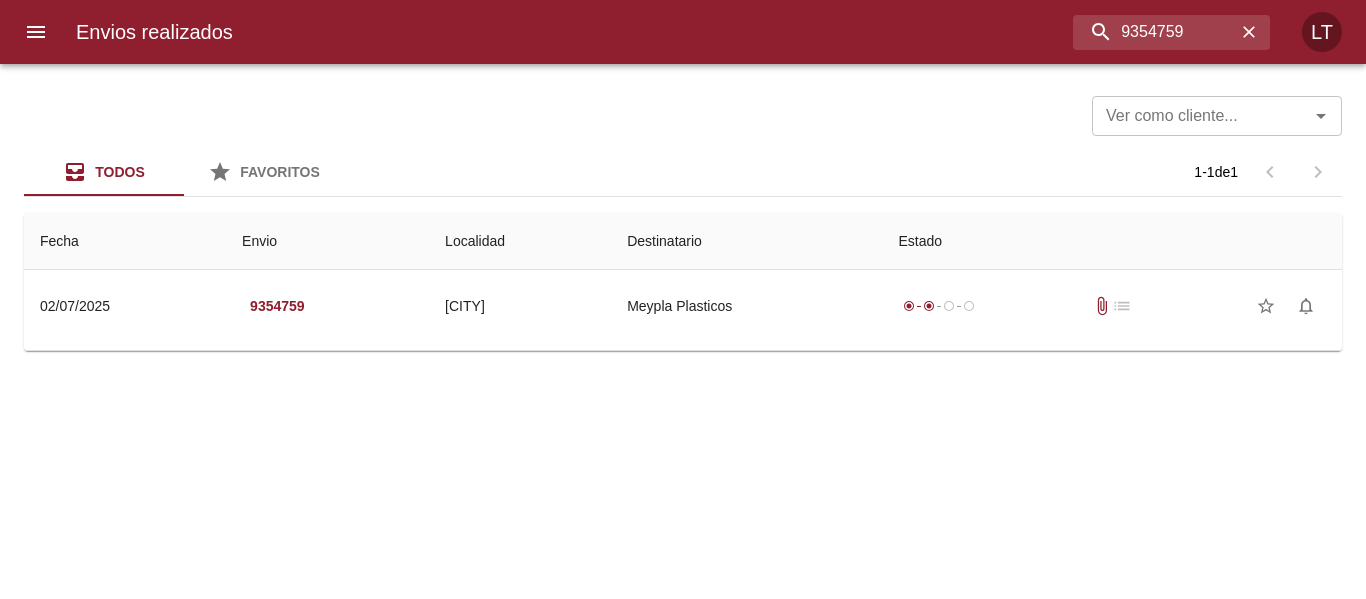 click at bounding box center (36, 32) 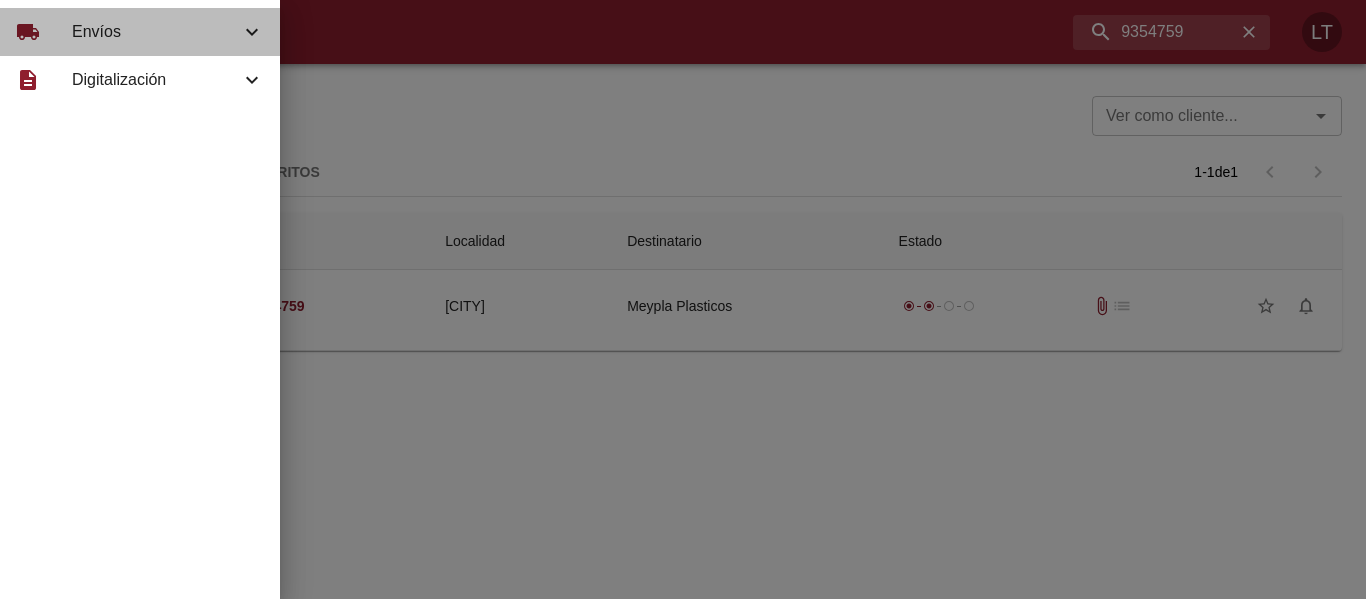 click on "local_shipping Envíos" at bounding box center (140, 32) 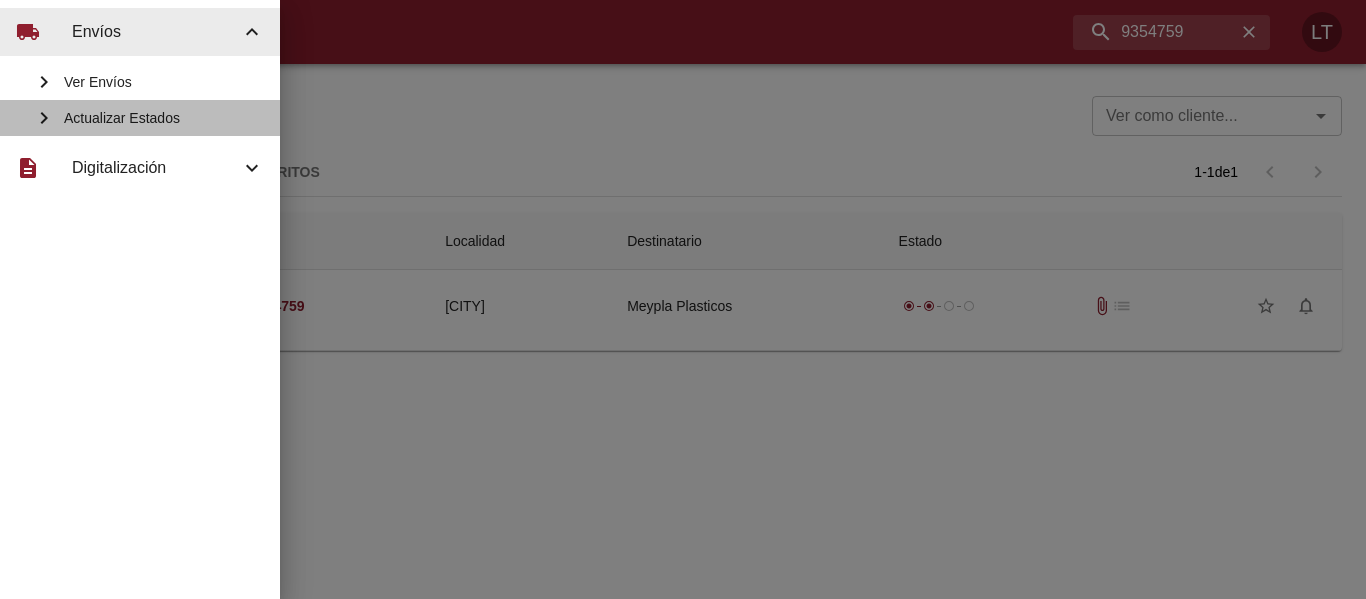 click on "Actualizar Estados" at bounding box center (164, 82) 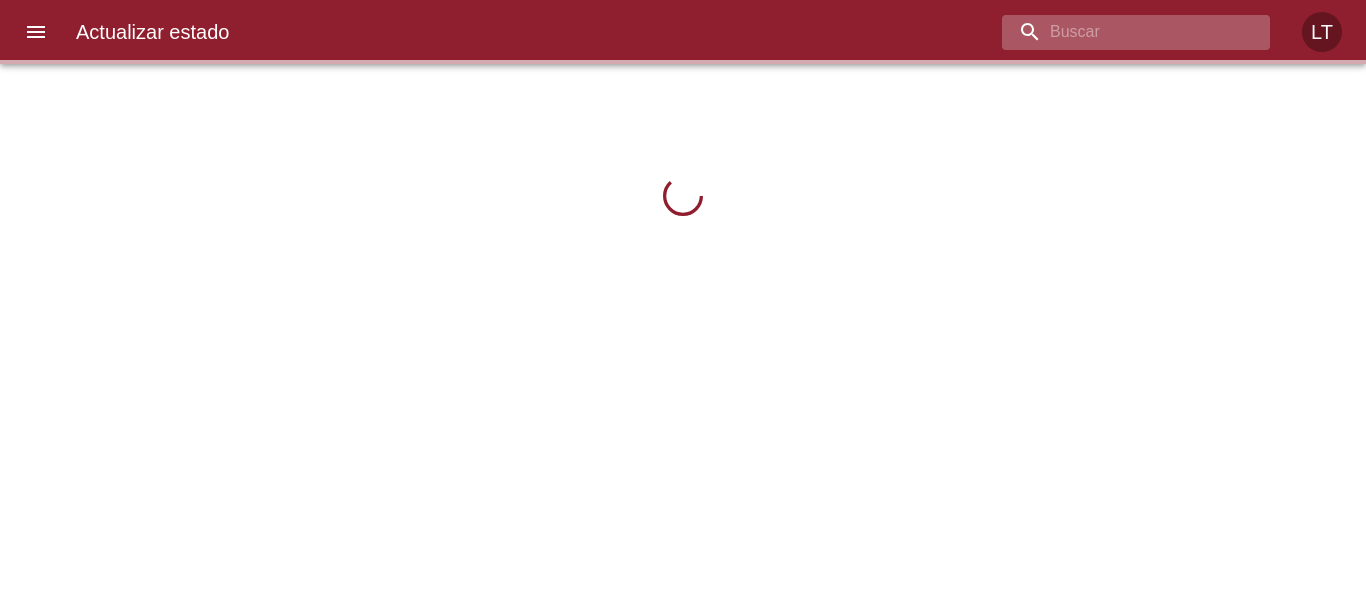 click at bounding box center [1119, 32] 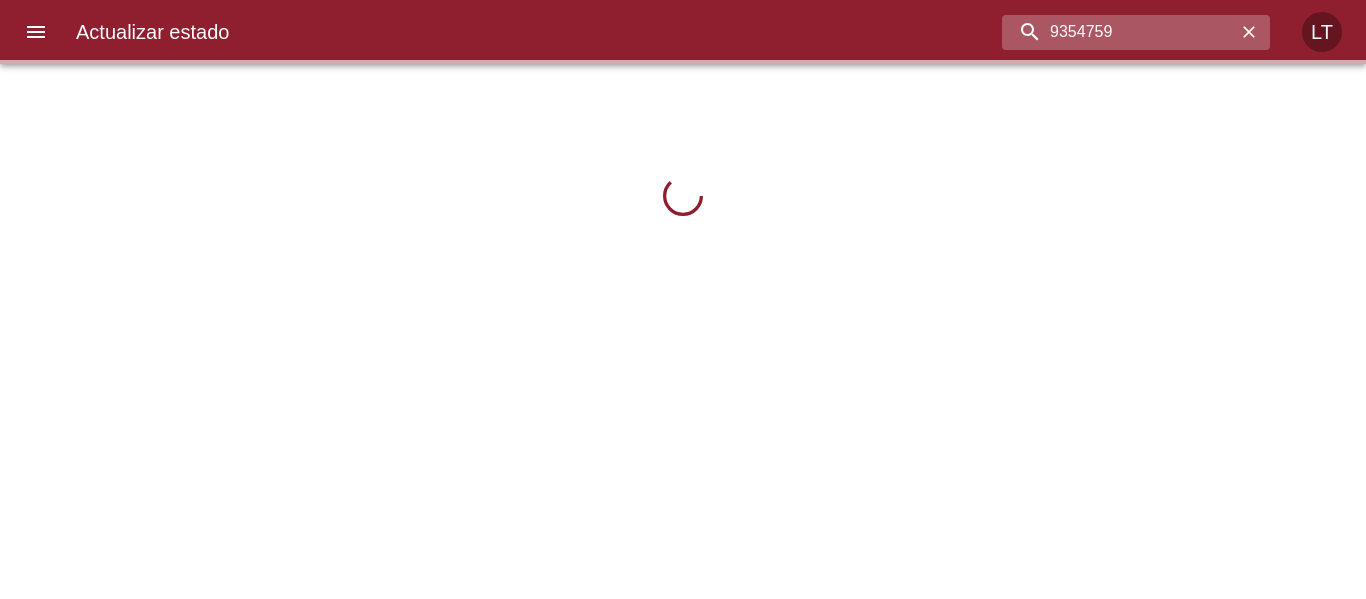 type on "9354759" 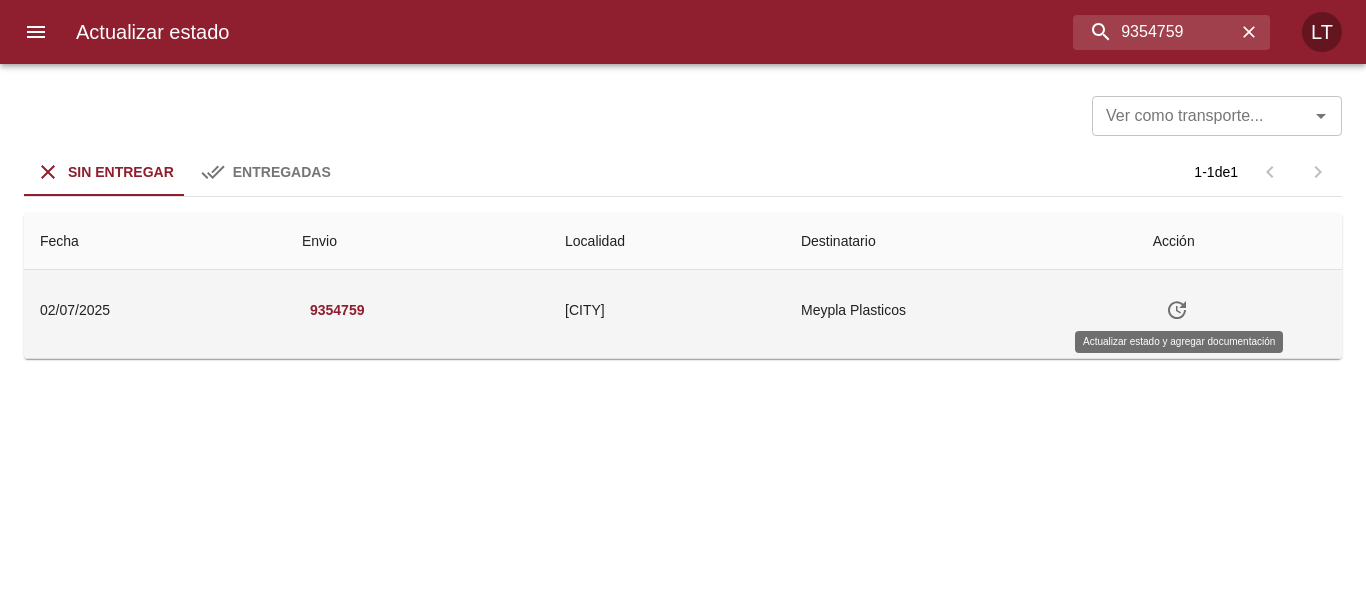 click at bounding box center [1177, 310] 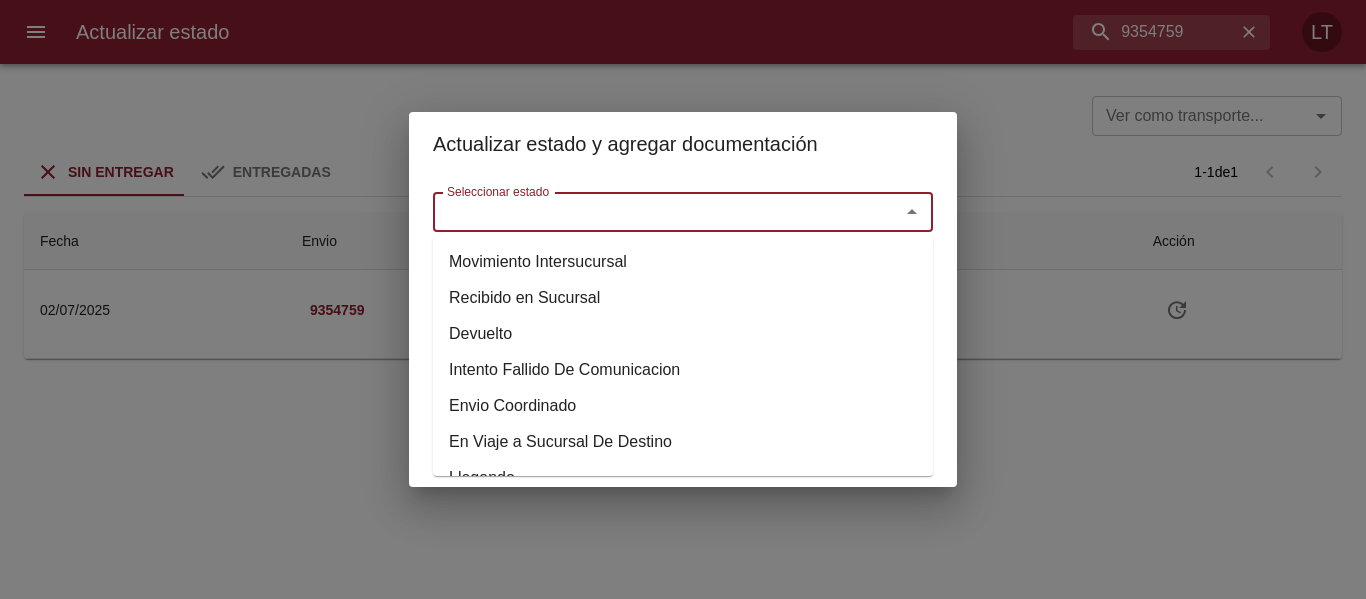 click on "Seleccionar estado" at bounding box center (653, 212) 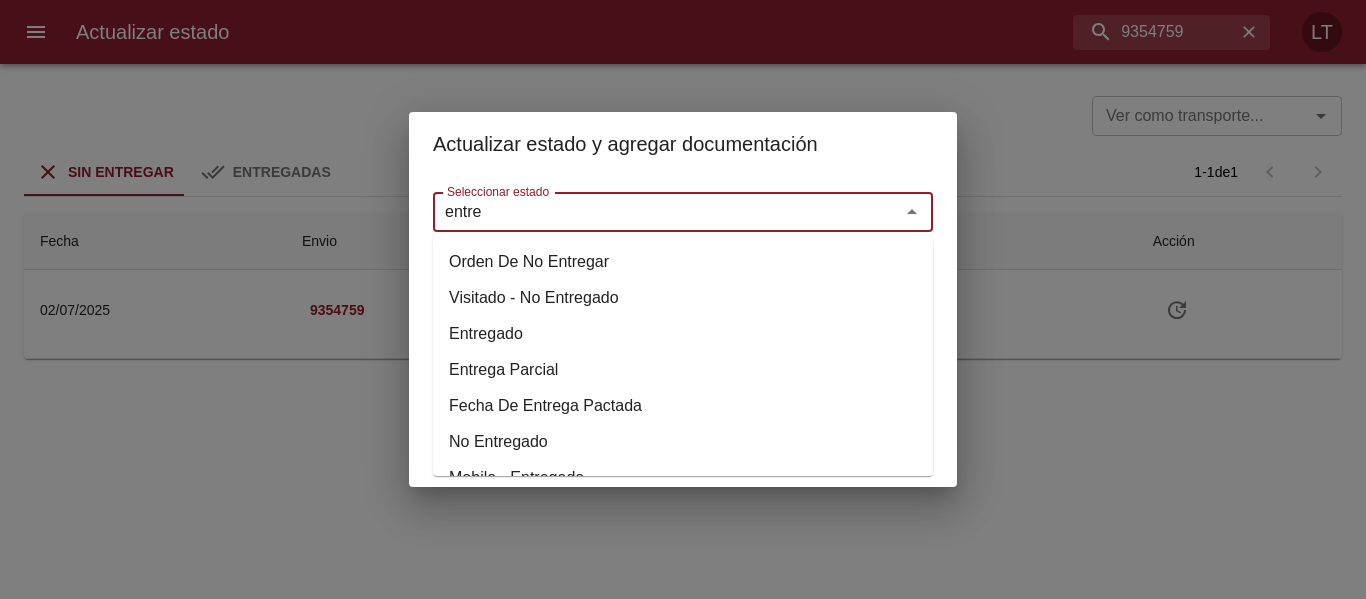 click on "Entregado" at bounding box center [683, 334] 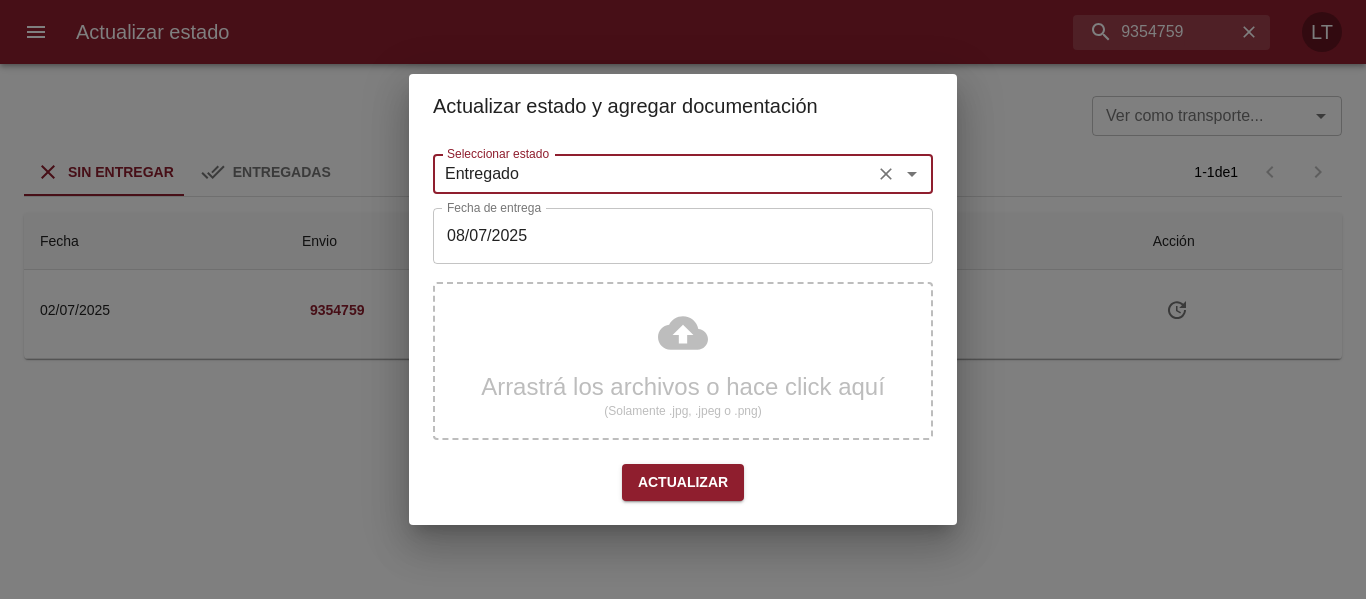 type on "Entregado" 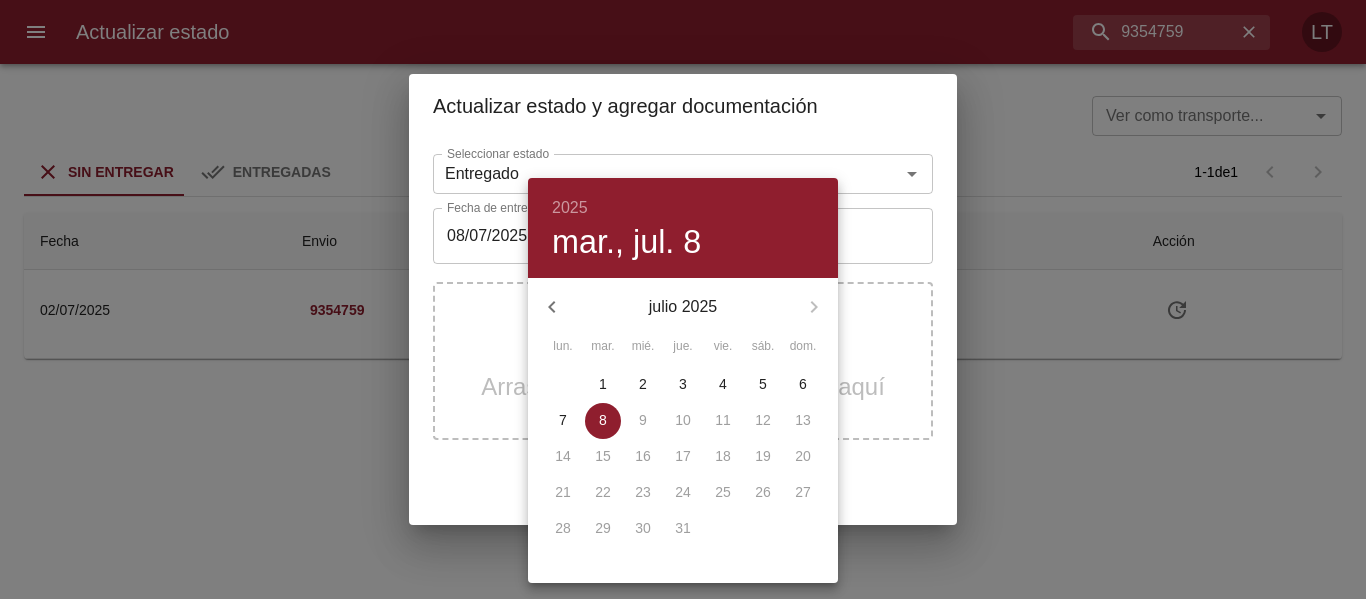 click on "3" at bounding box center [563, 384] 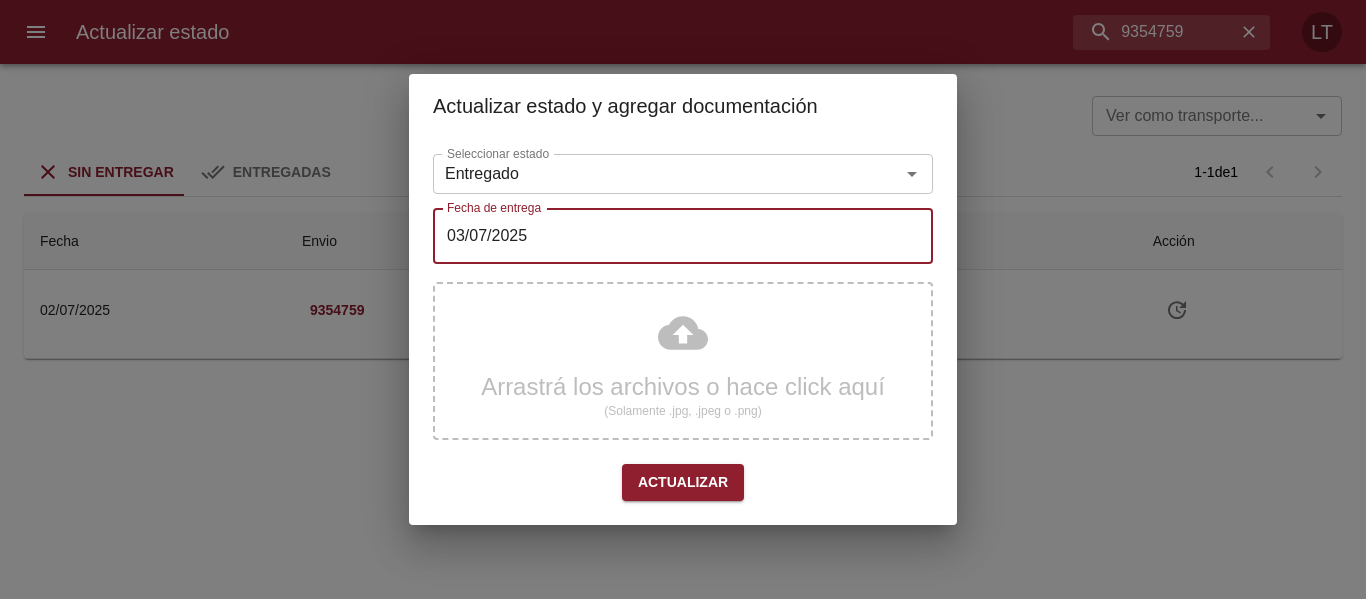 click on "Arrastrá los archivos o hace click aquí (Solamente .jpg, .jpeg o .png)" at bounding box center (683, 369) 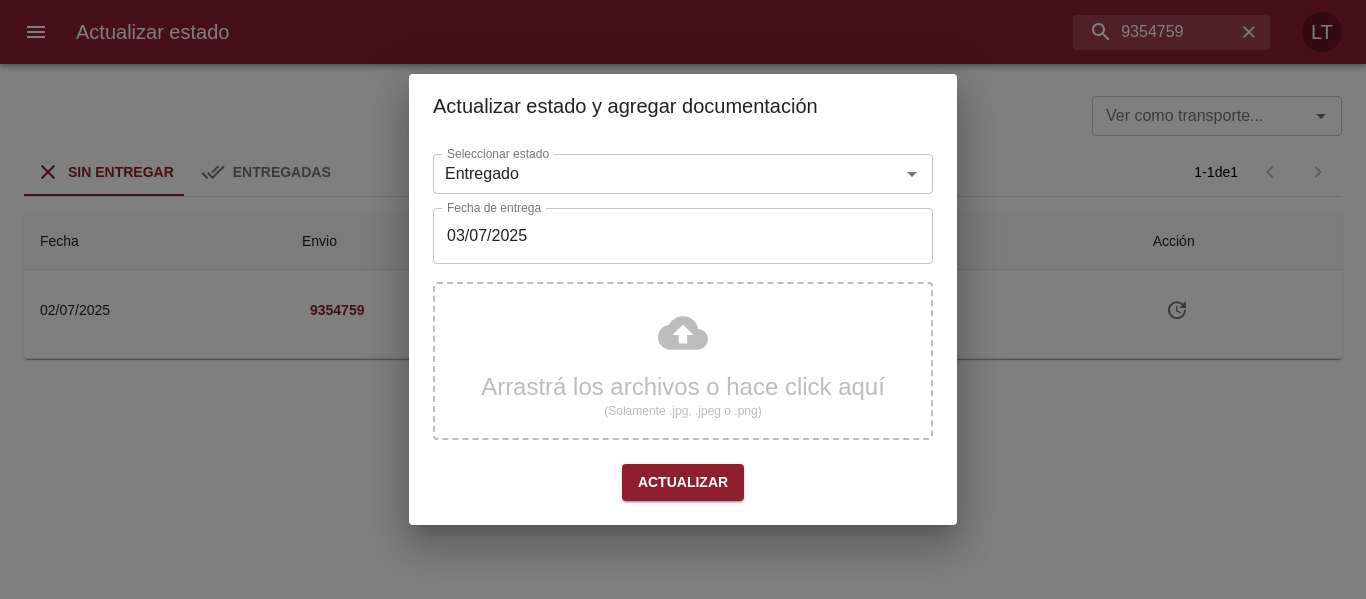 click on "Actualizar" at bounding box center (683, 482) 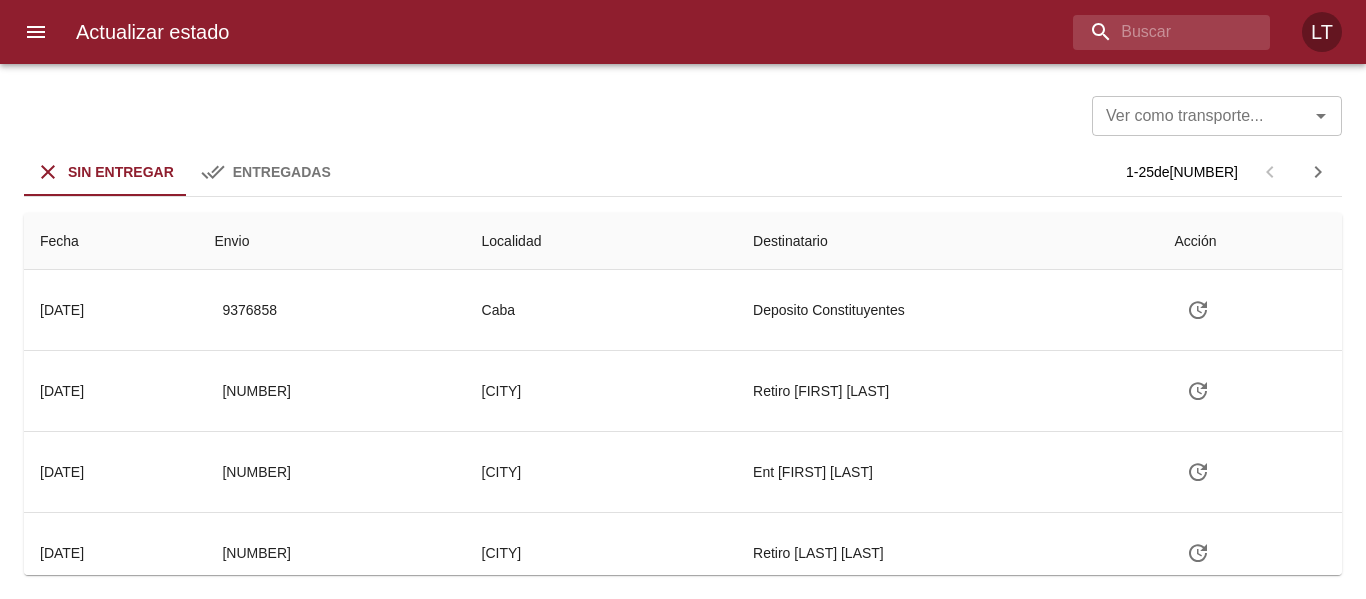 scroll, scrollTop: 0, scrollLeft: 0, axis: both 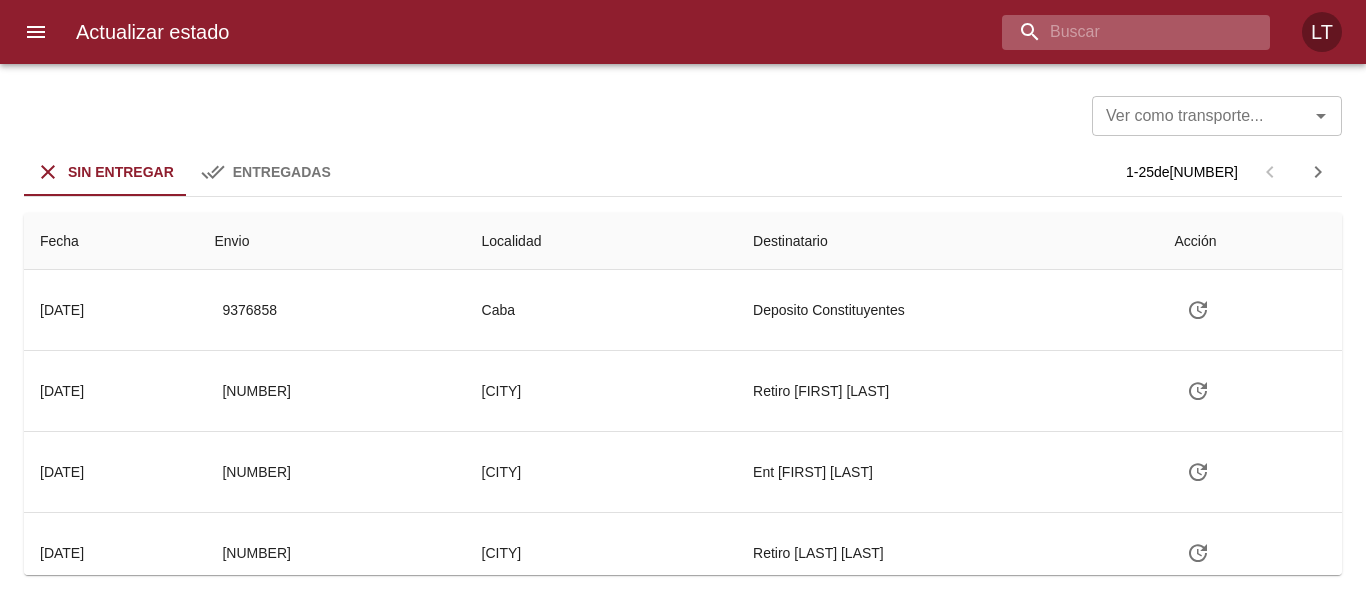 click at bounding box center [1119, 32] 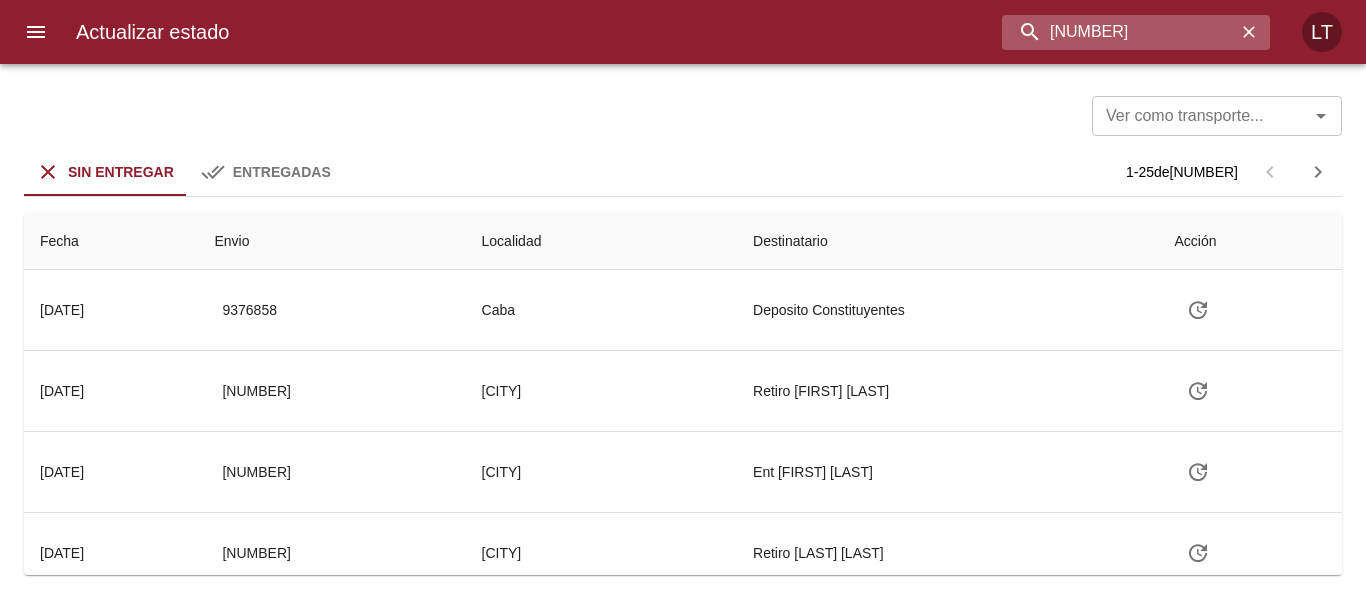 type on "[NUMBER]" 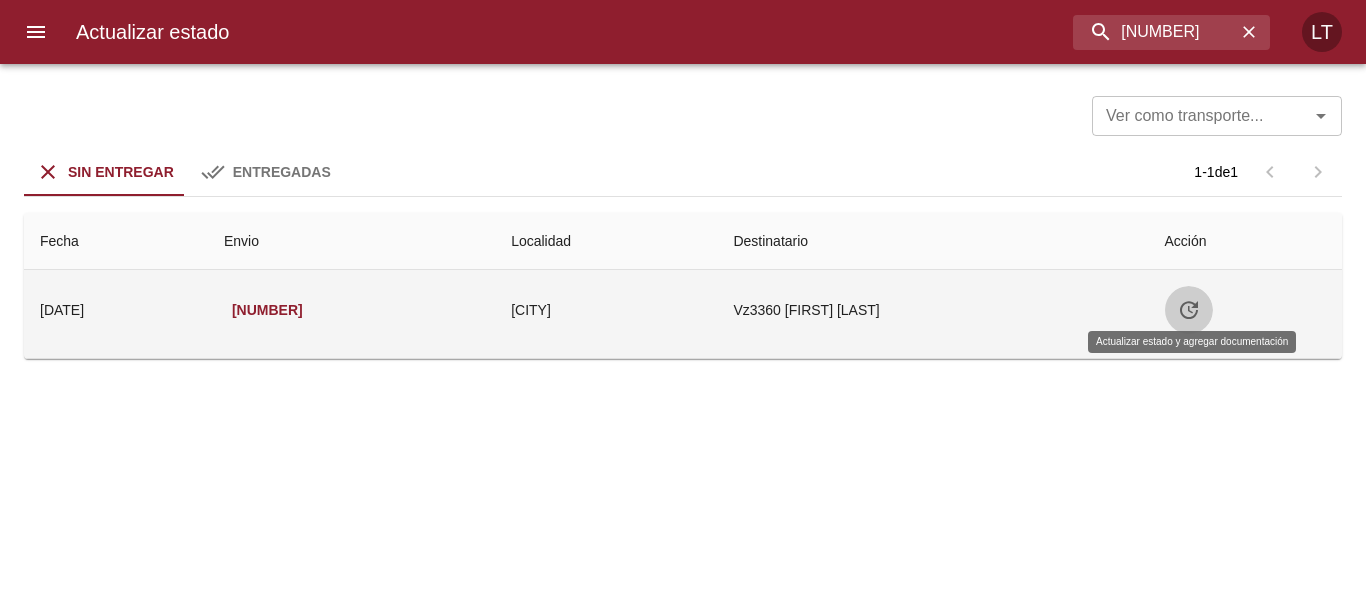 click at bounding box center (1189, 310) 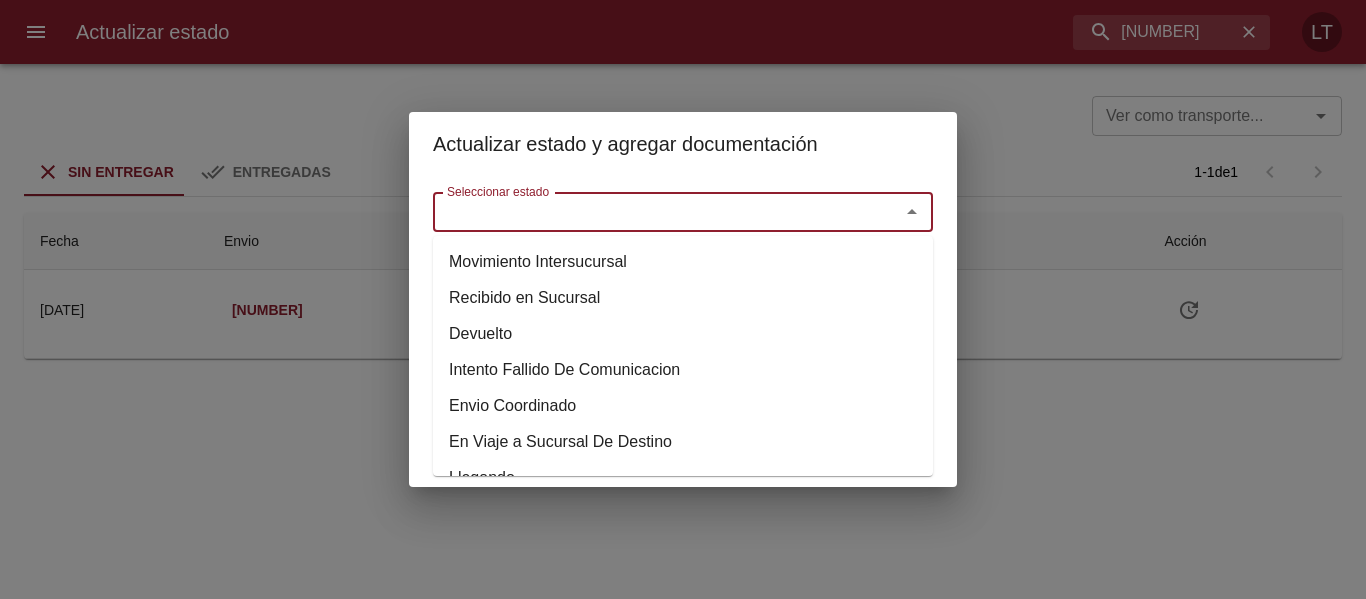 click on "Seleccionar estado" at bounding box center [653, 212] 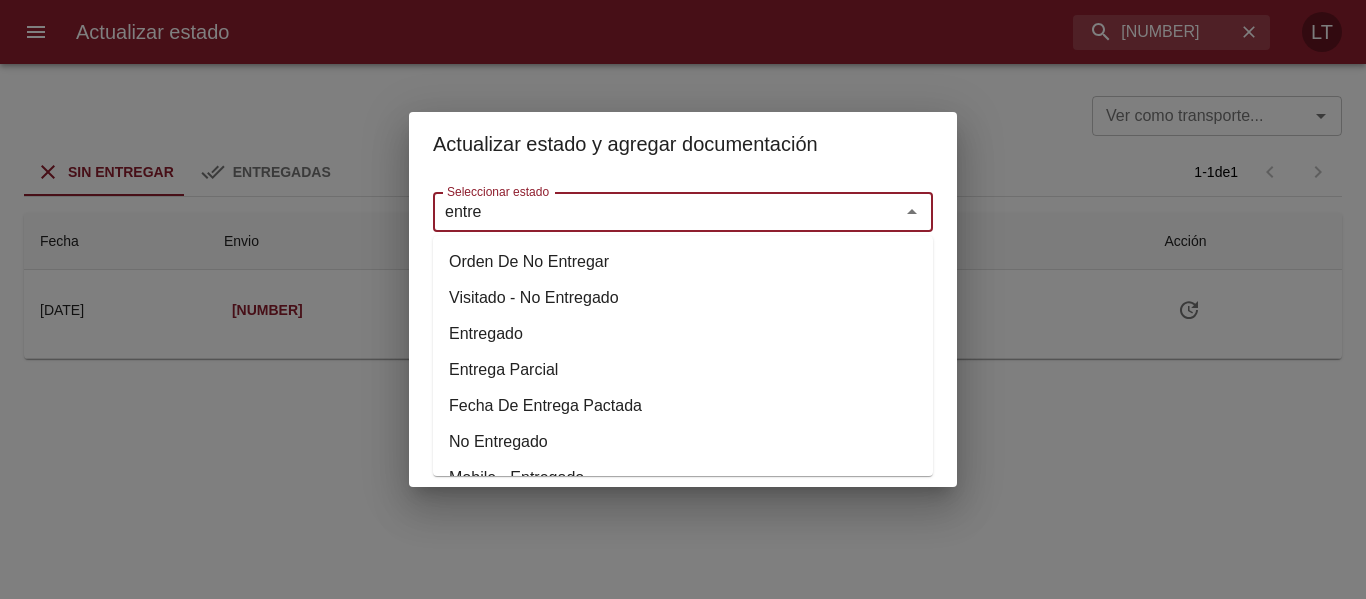 click on "Entregado" at bounding box center (683, 334) 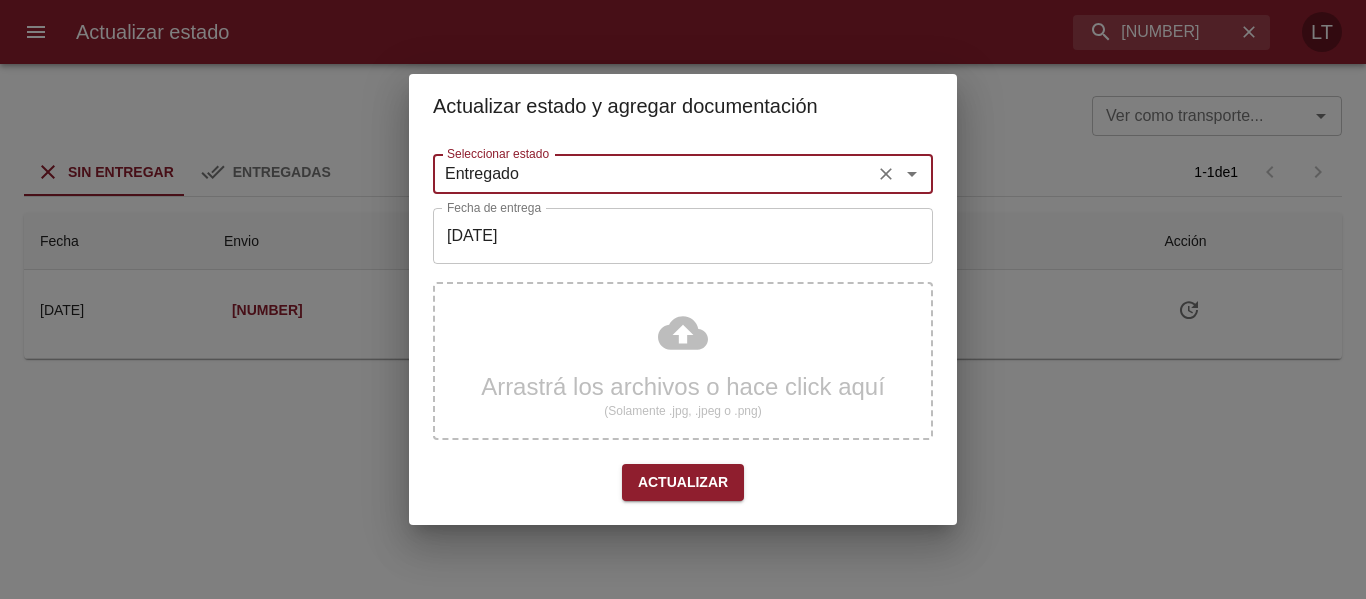 type on "Entregado" 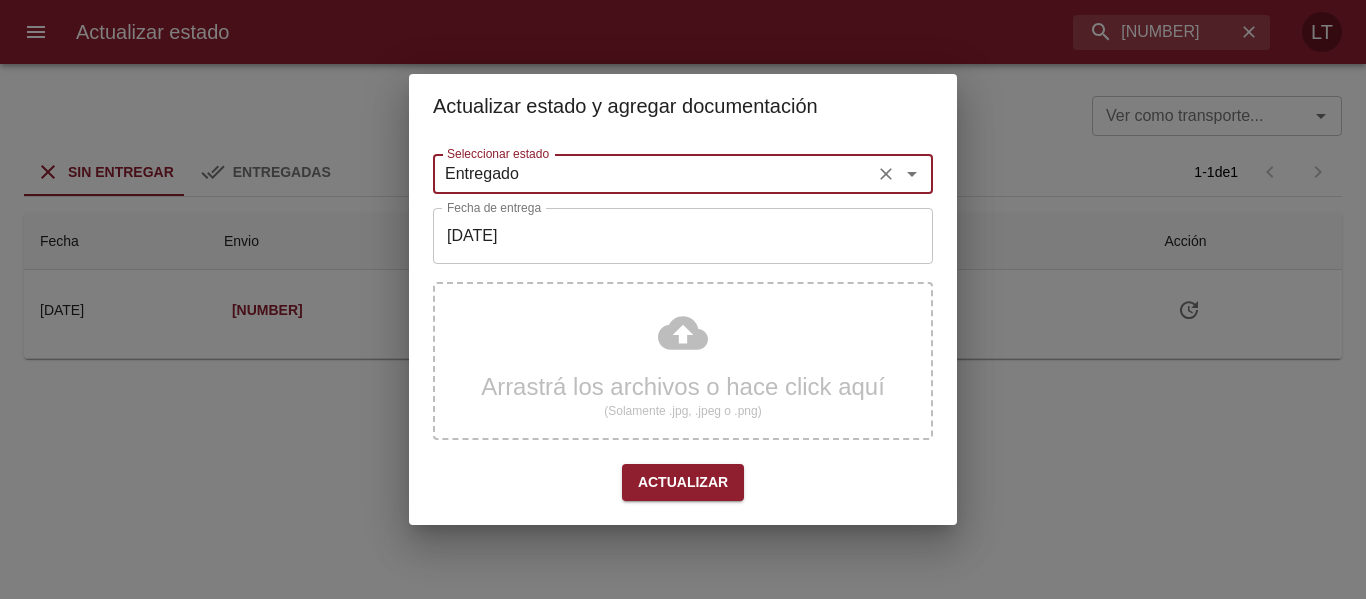 click on "[DATE]" at bounding box center [653, 174] 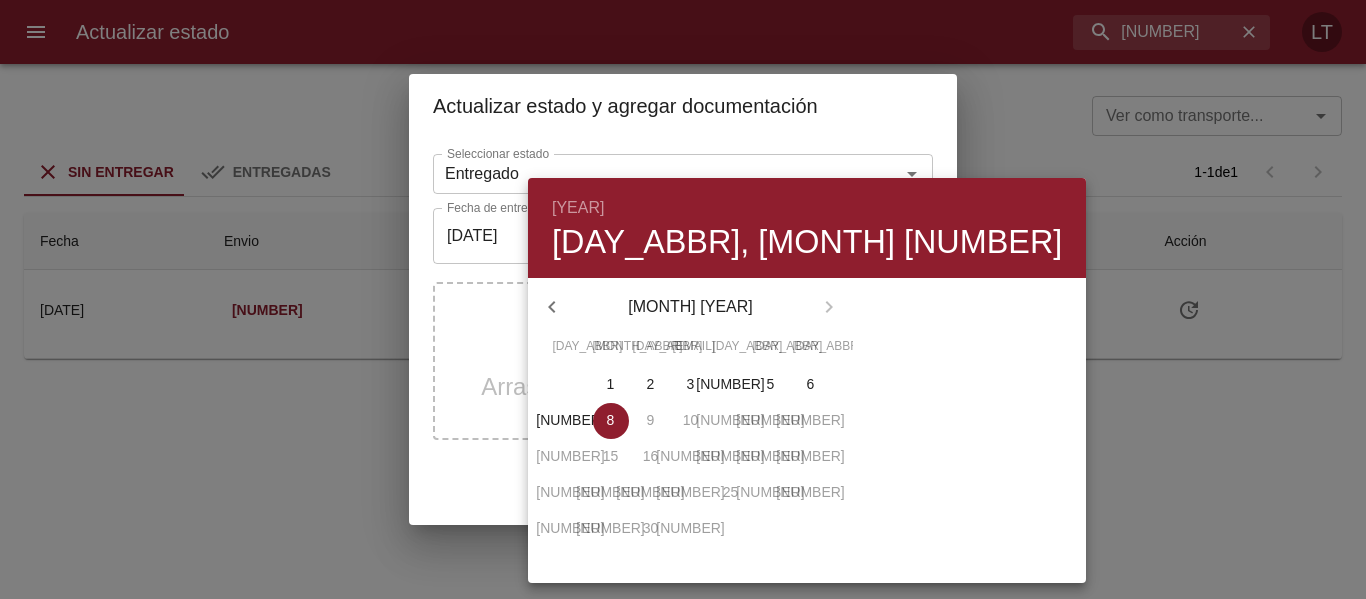 click at bounding box center (552, 307) 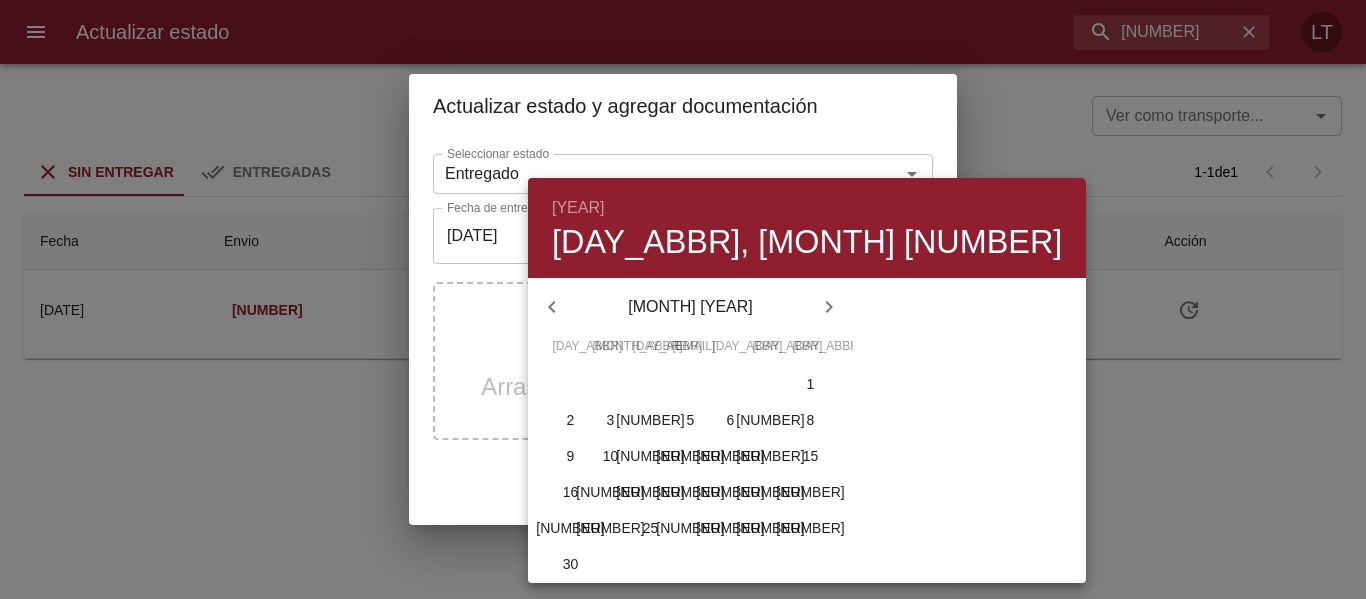 click on "[NUMBER]" at bounding box center [570, 384] 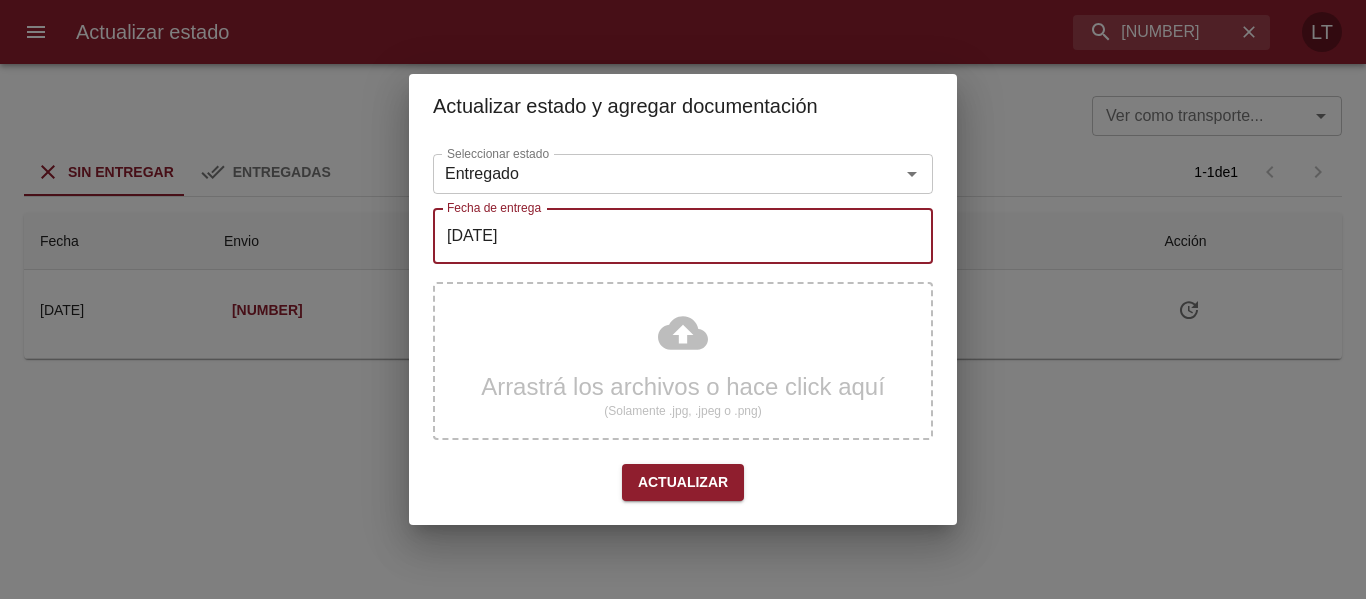 click on "Actualizar" at bounding box center [683, 482] 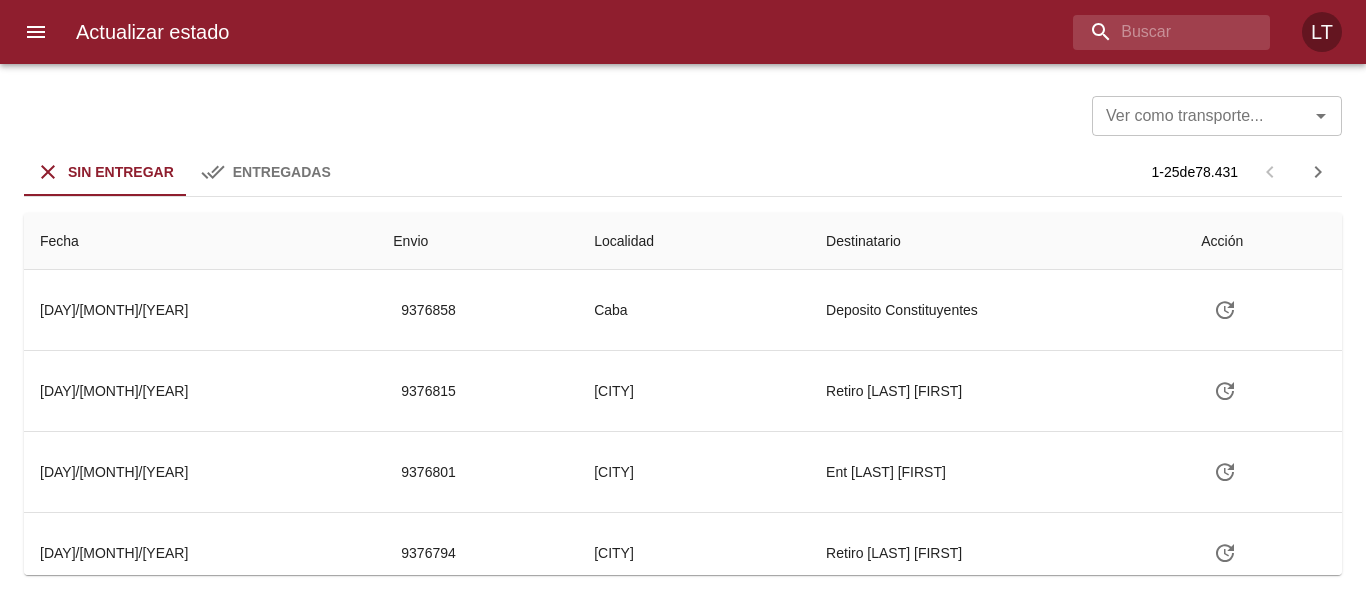 scroll, scrollTop: 0, scrollLeft: 0, axis: both 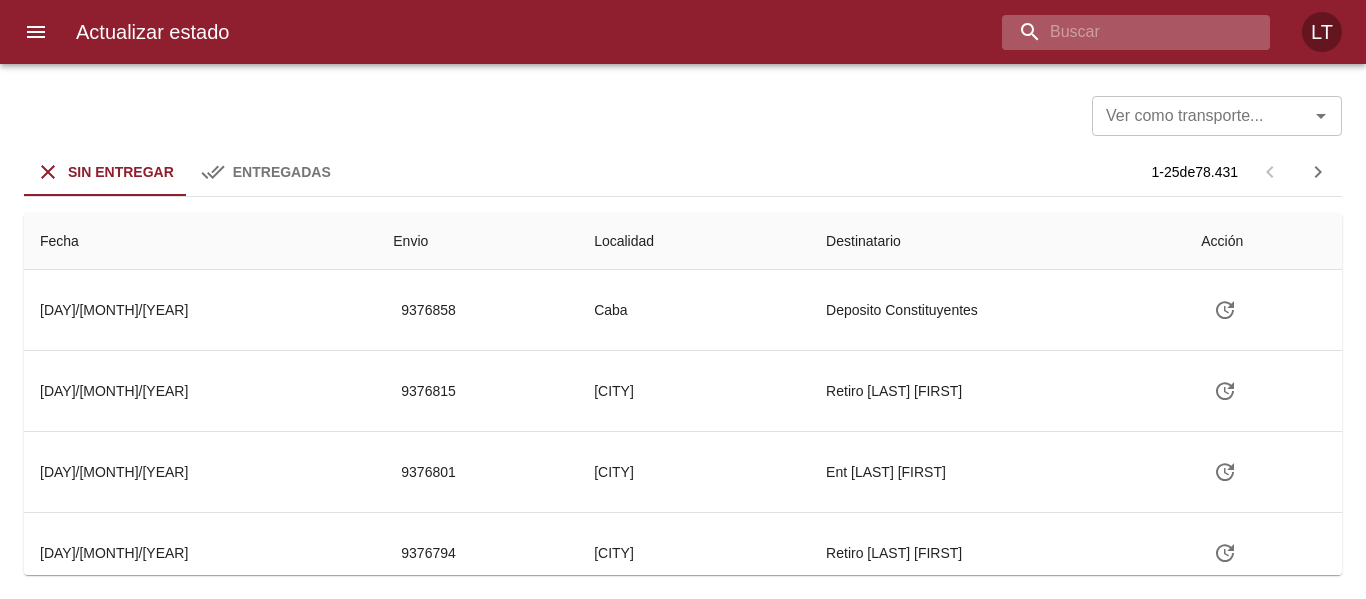click at bounding box center [1119, 32] 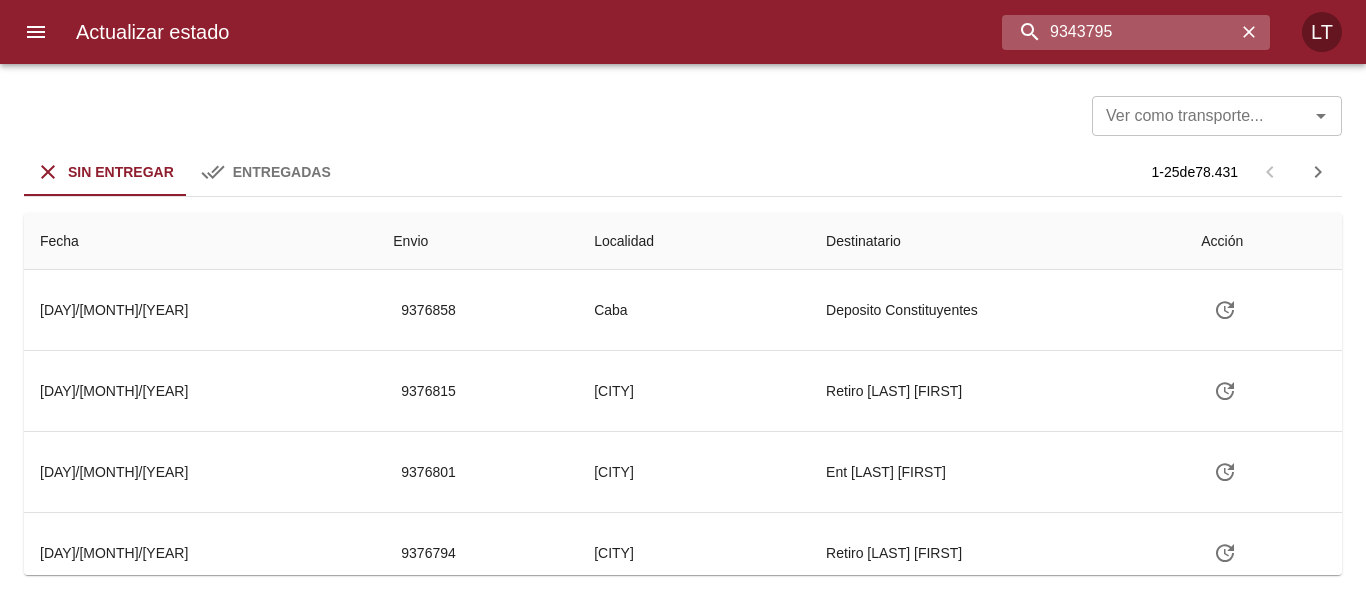 type on "9343795" 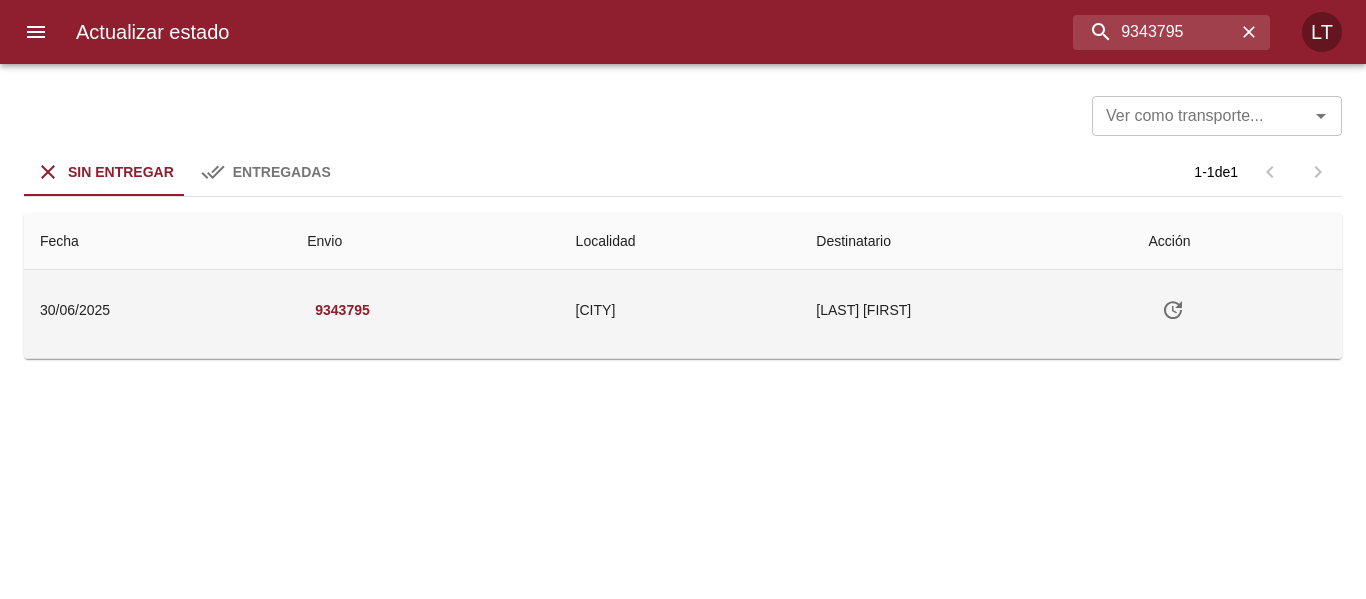 click at bounding box center [1173, 310] 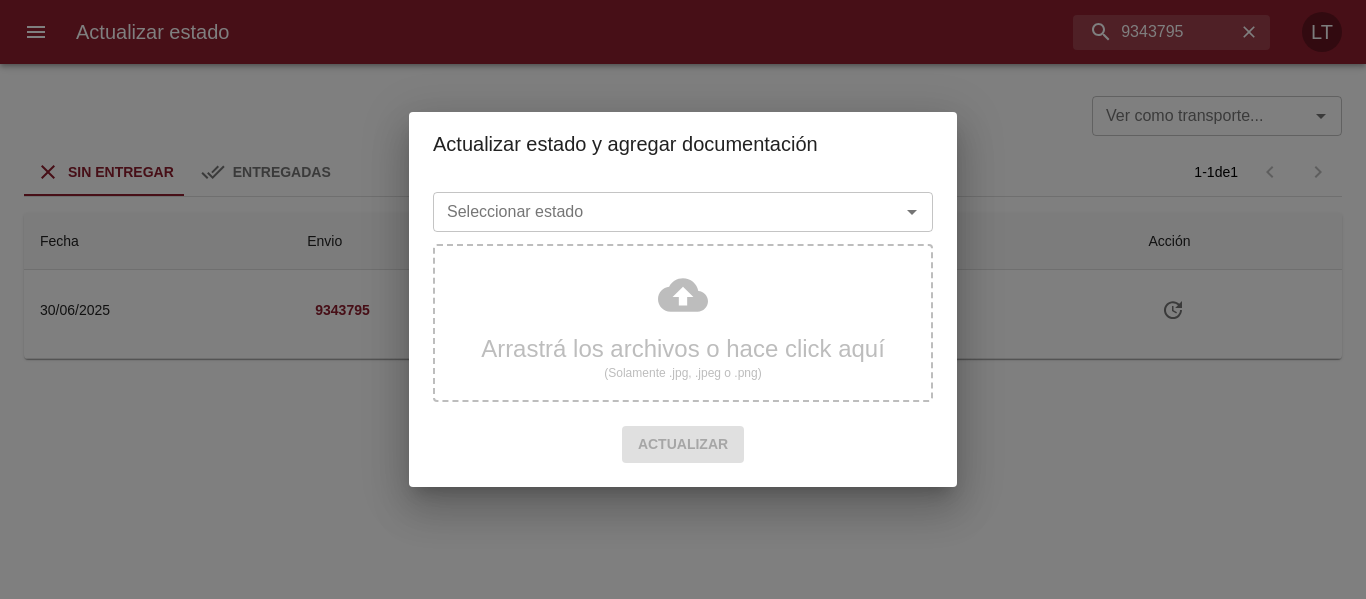 click on "Seleccionar estado" at bounding box center (653, 212) 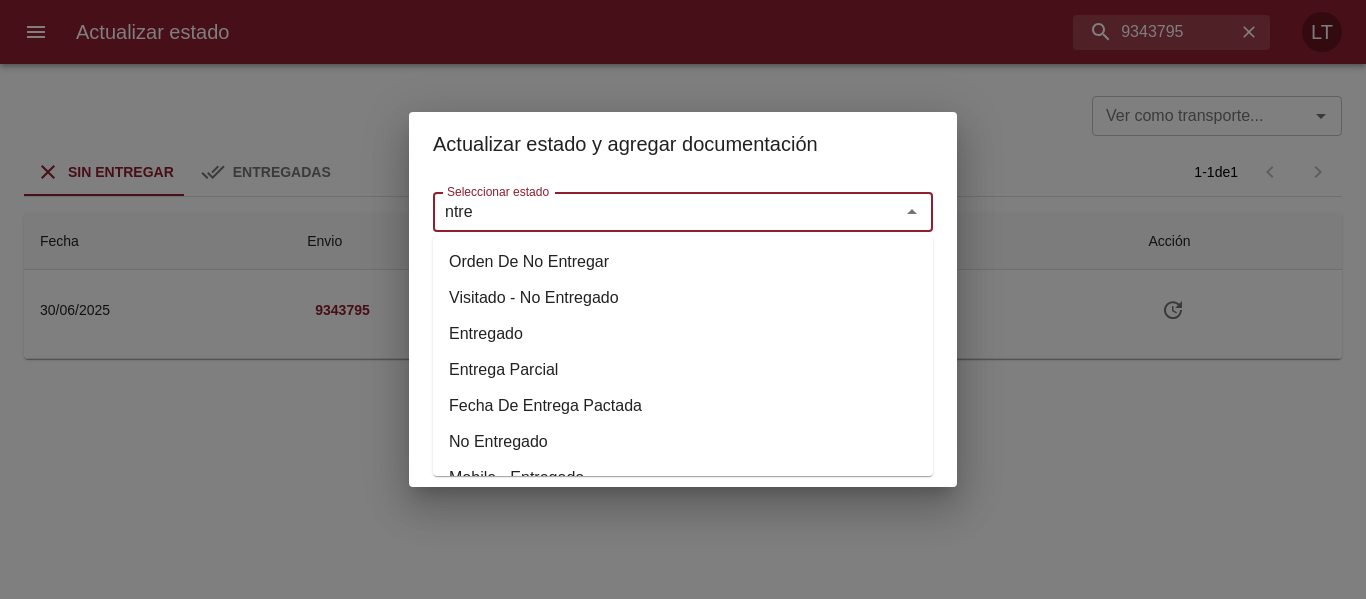 click on "Entregado" at bounding box center (683, 334) 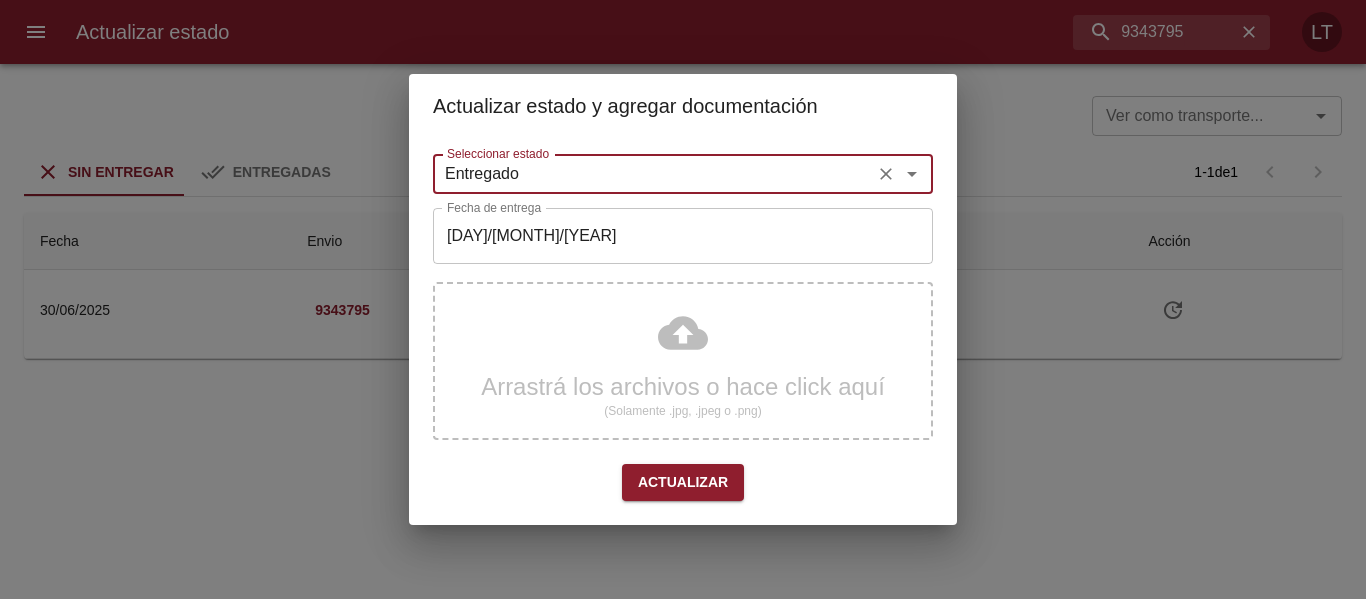 type on "Entregado" 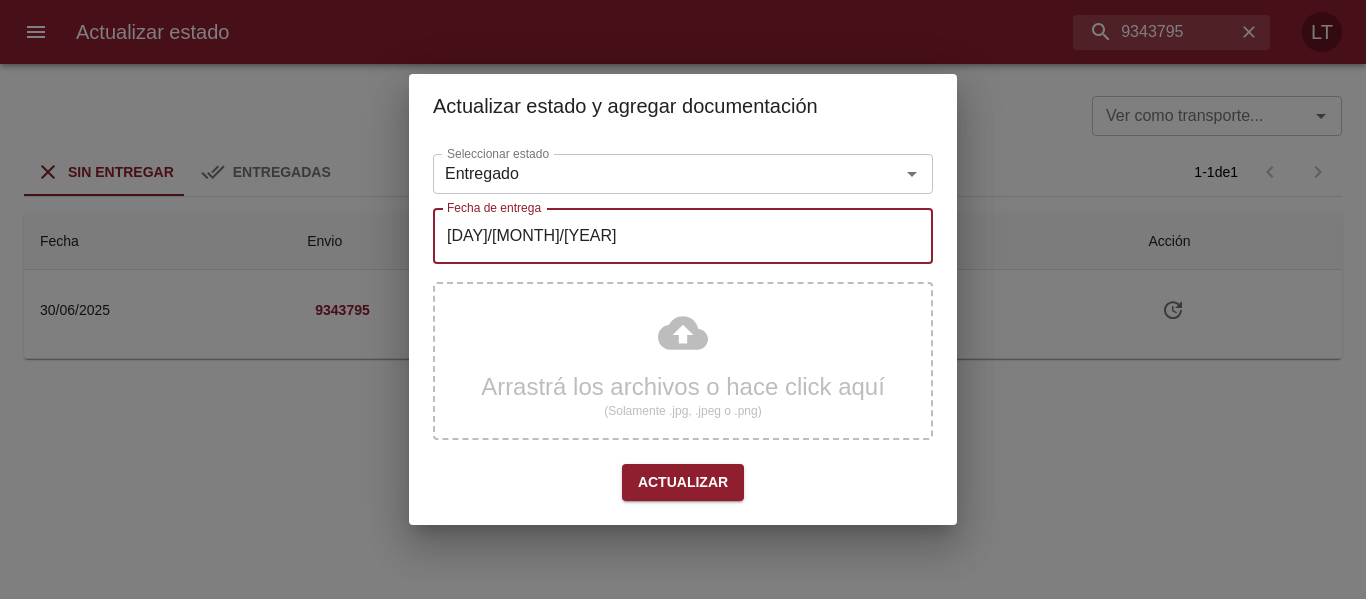 click on "[DATE]" at bounding box center (683, 236) 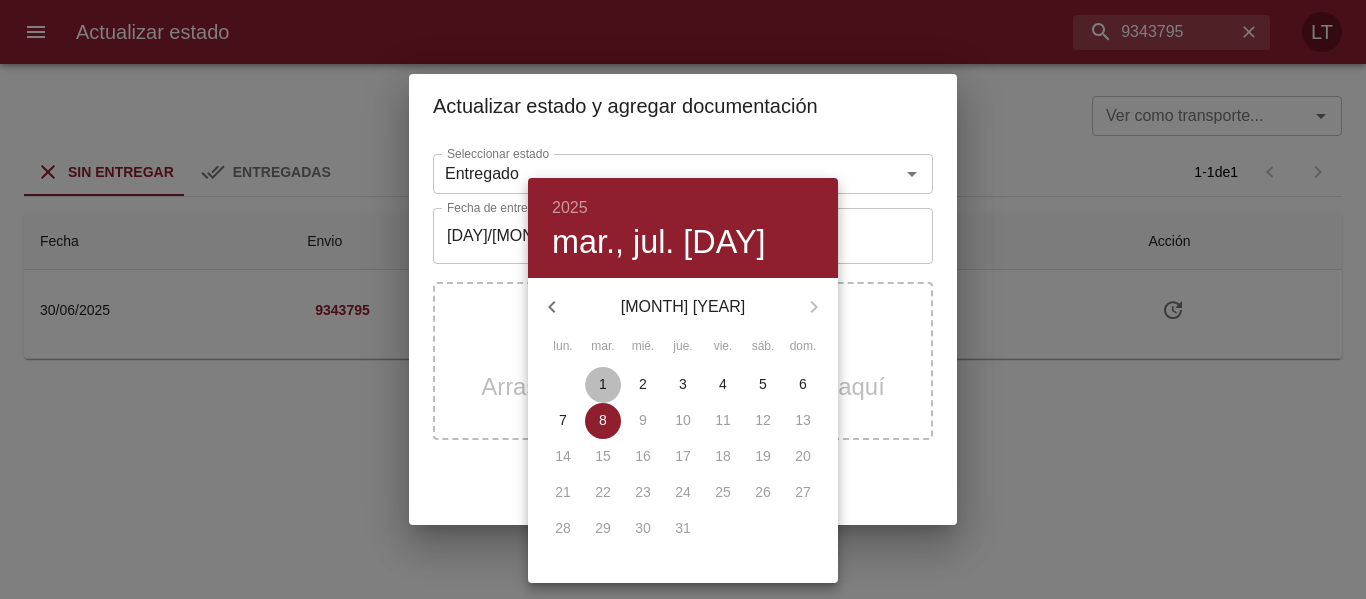 click on "1" at bounding box center (563, 384) 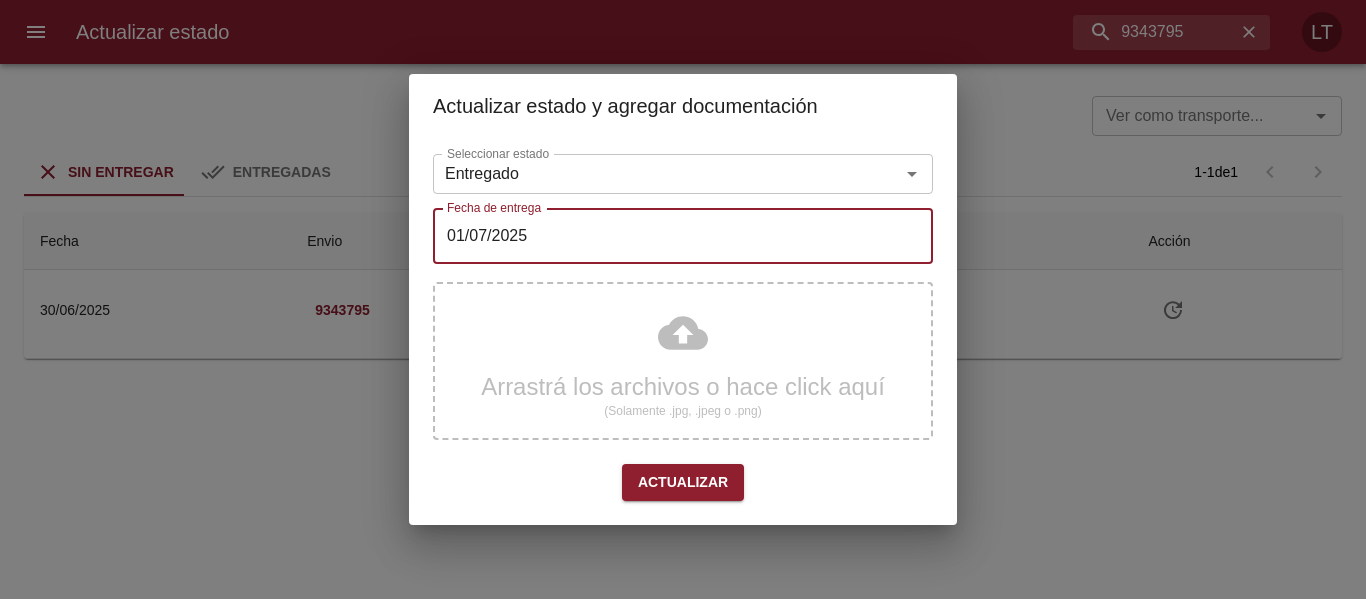click on "Actualizar" at bounding box center [683, 482] 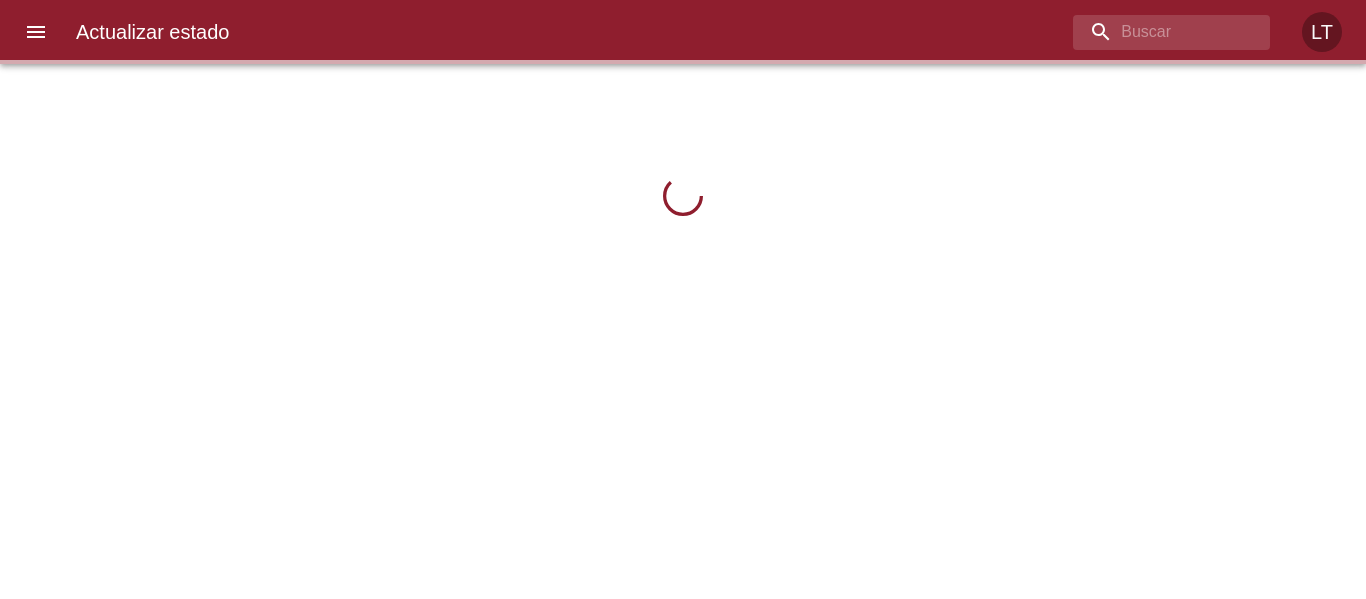 scroll, scrollTop: 0, scrollLeft: 0, axis: both 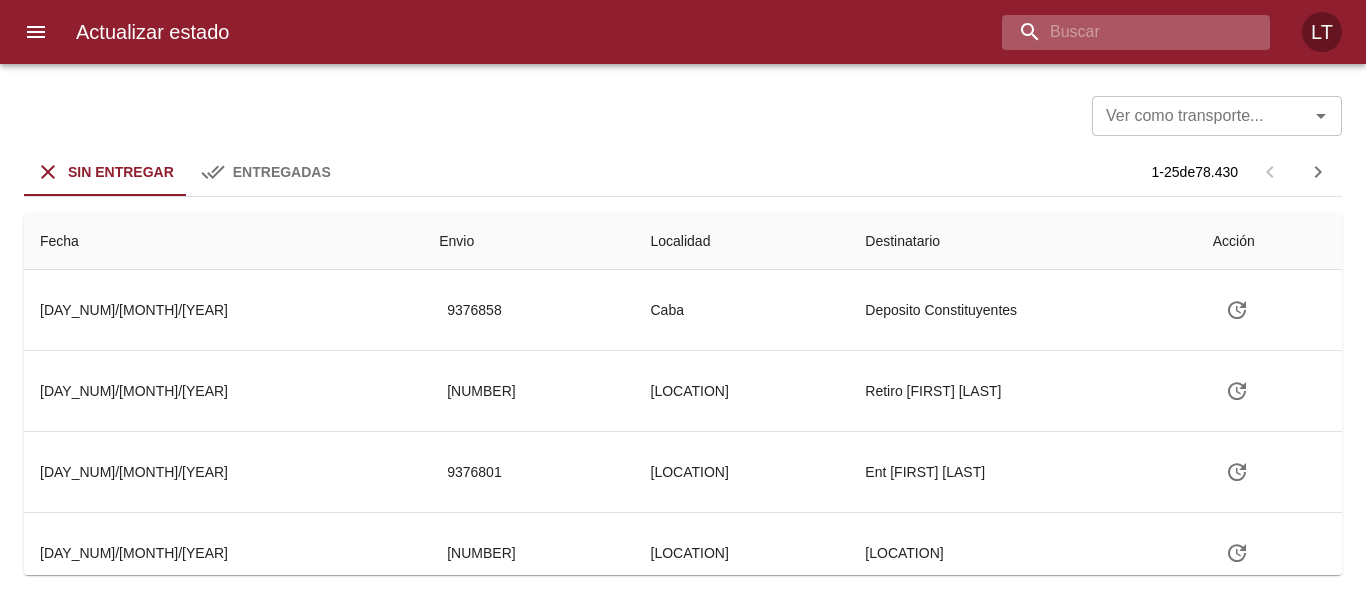 click at bounding box center [1119, 32] 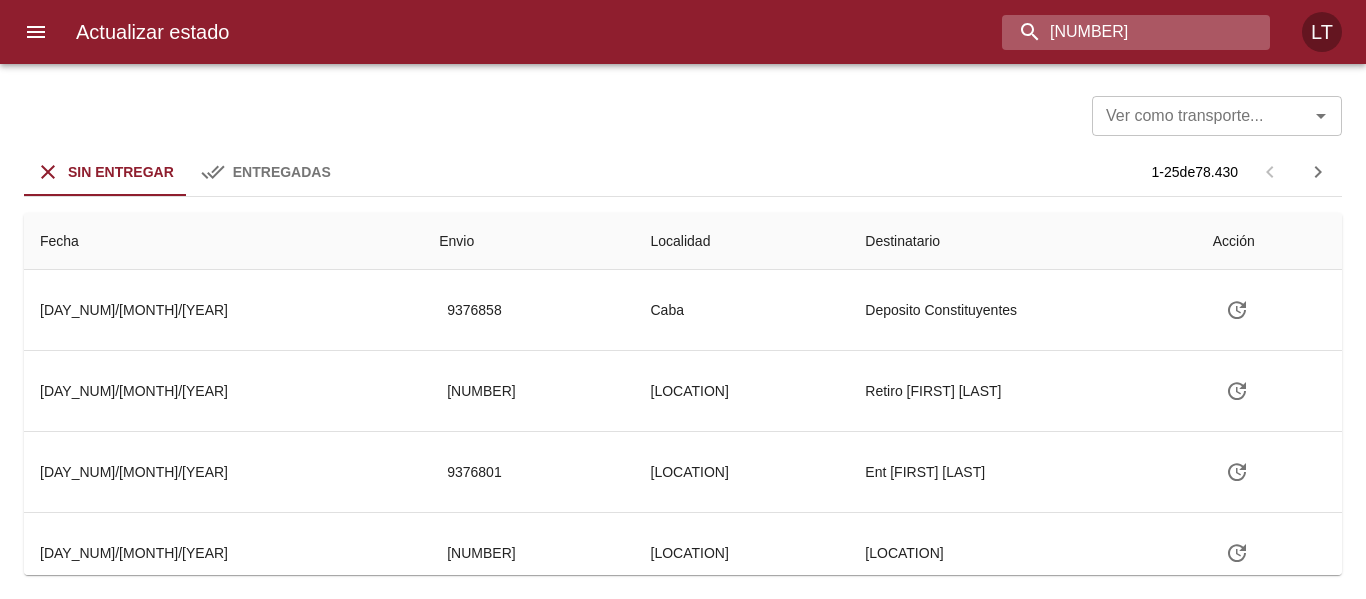 type on "9311946" 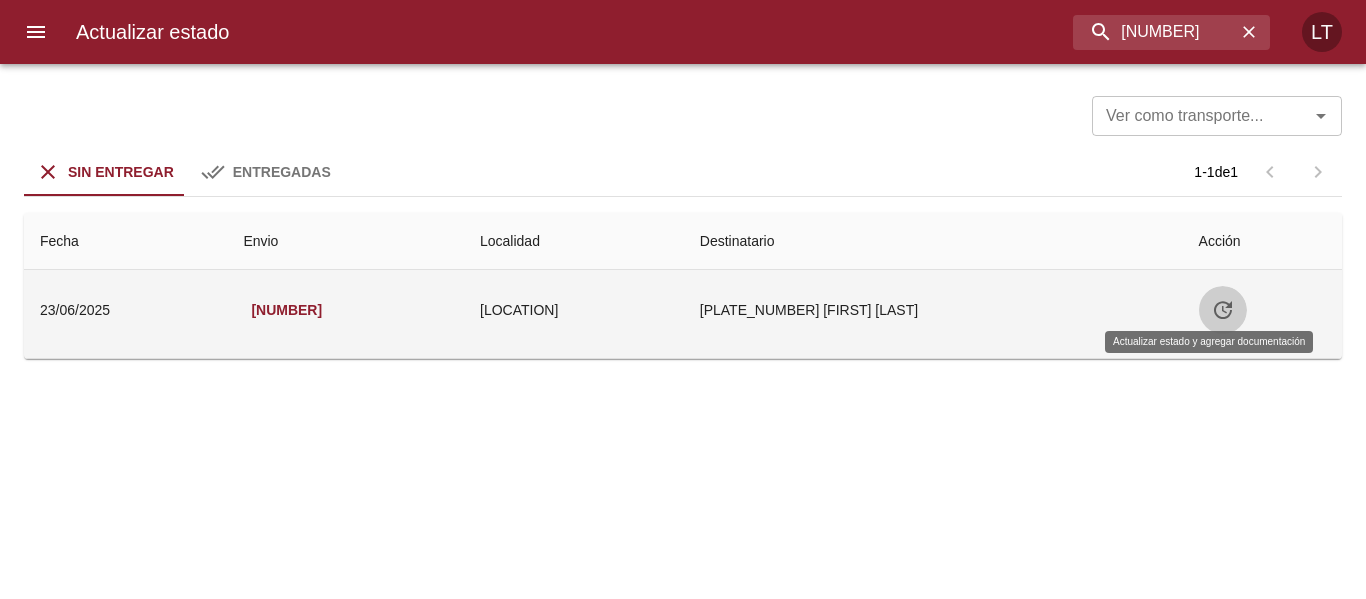 click at bounding box center (1223, 310) 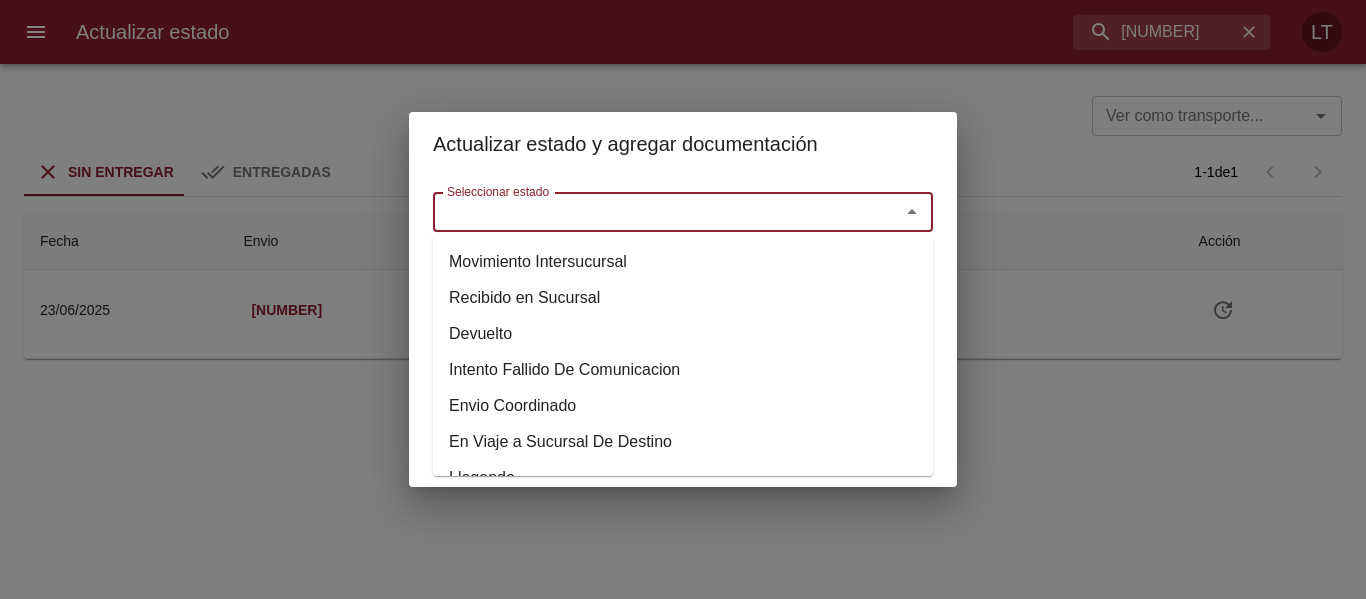 click on "Seleccionar estado" at bounding box center (653, 212) 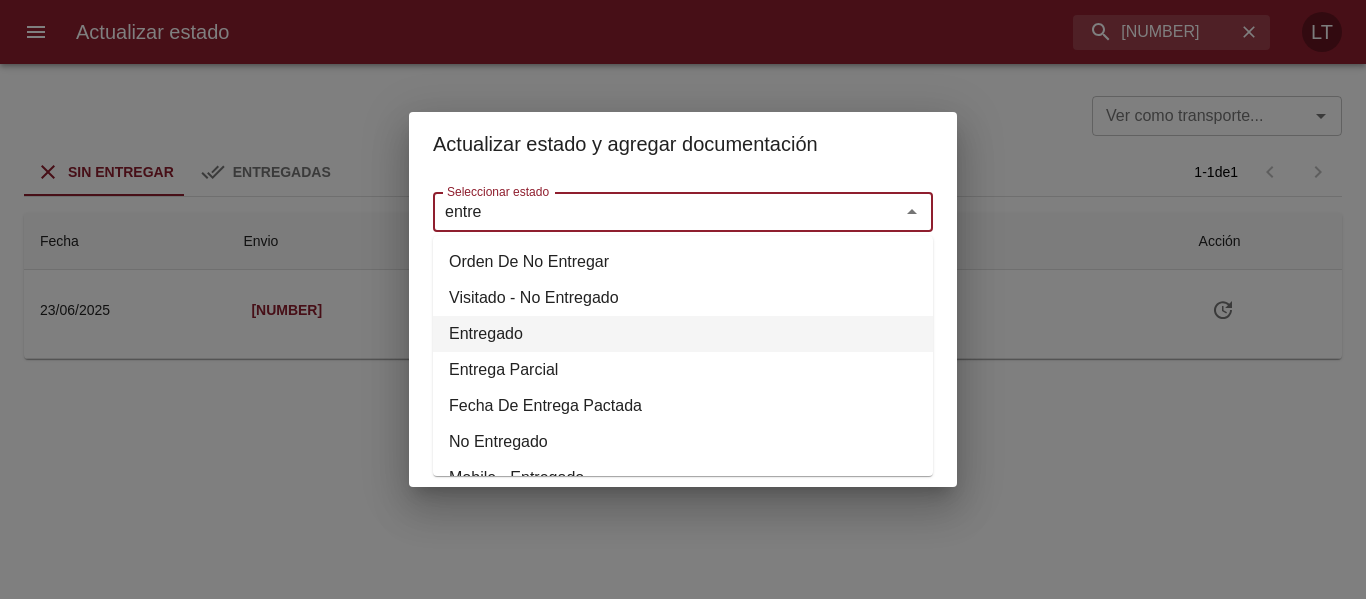 click on "Entregado" at bounding box center (683, 334) 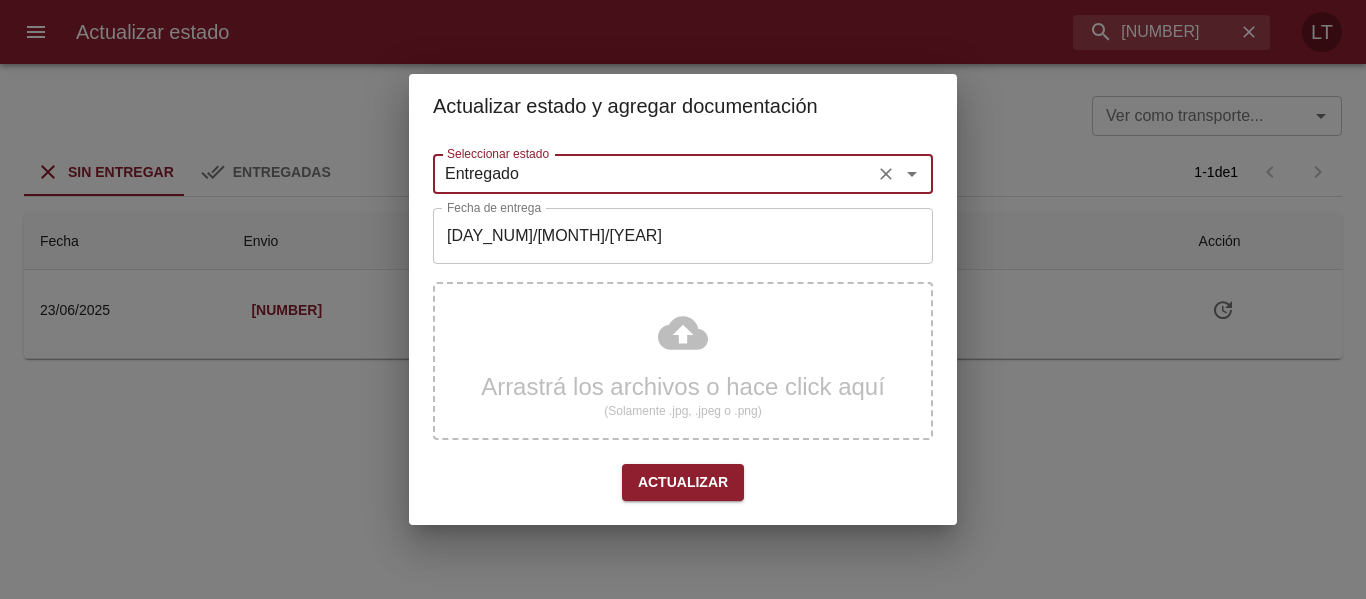 type on "Entregado" 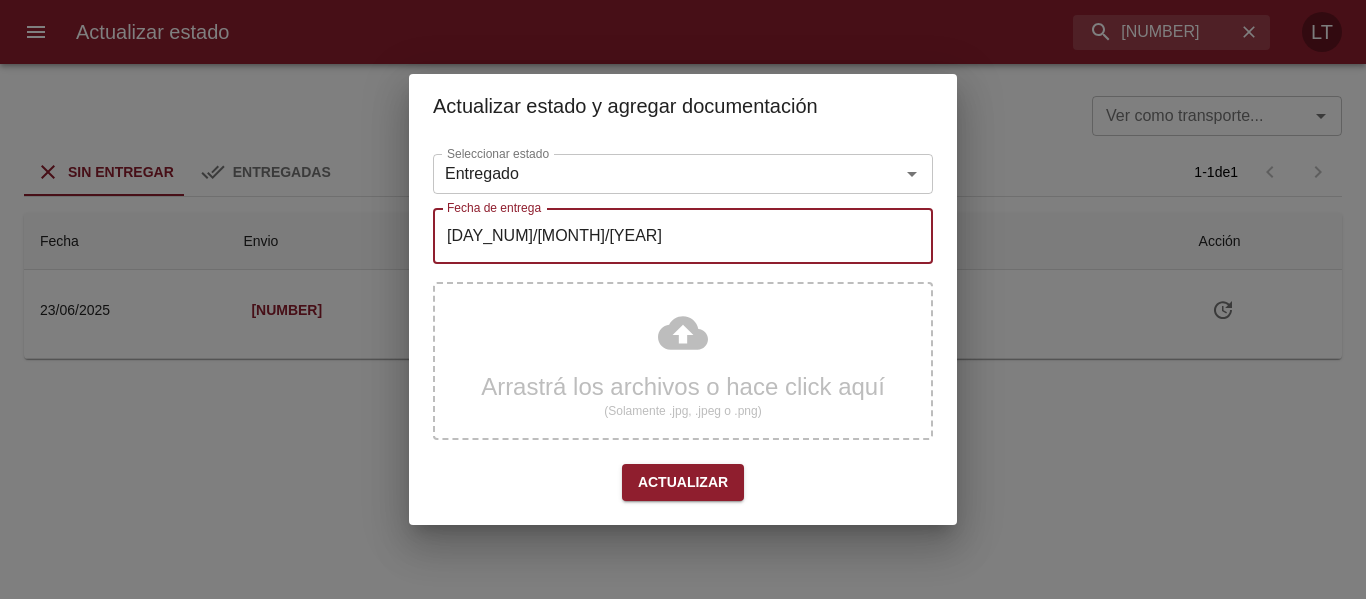 click on "[DATE]" at bounding box center [683, 236] 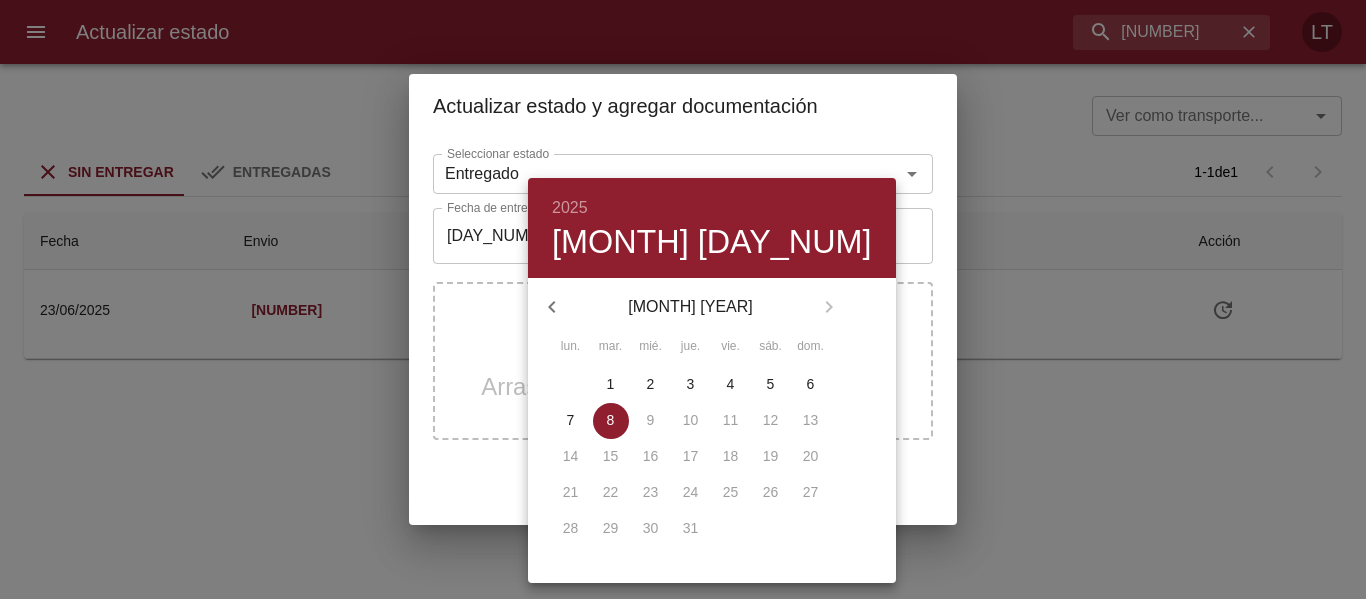 click at bounding box center (552, 307) 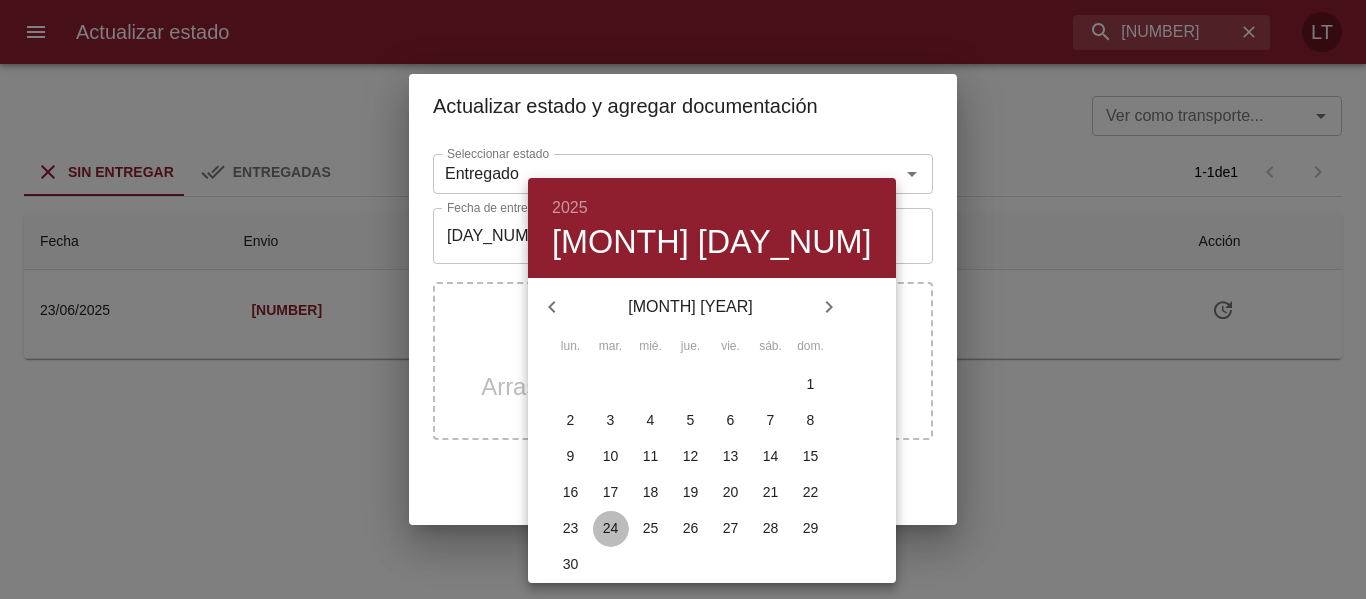 click on "[NUMBER]" at bounding box center (571, 384) 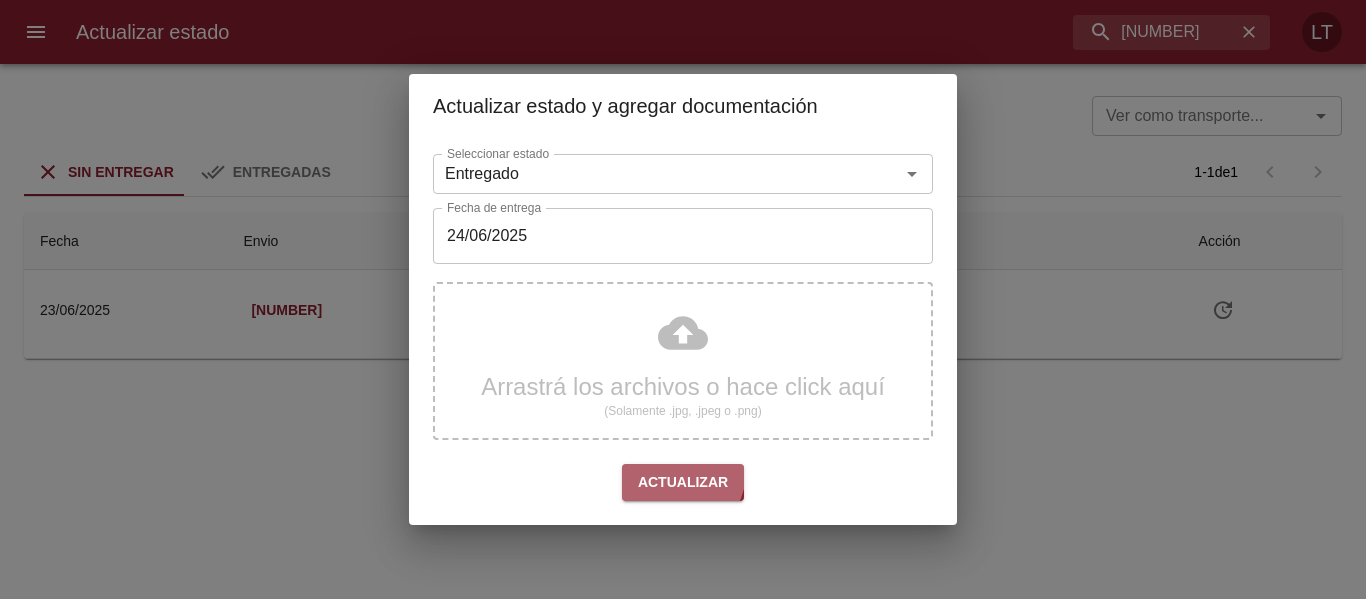 click on "Actualizar" at bounding box center [683, 482] 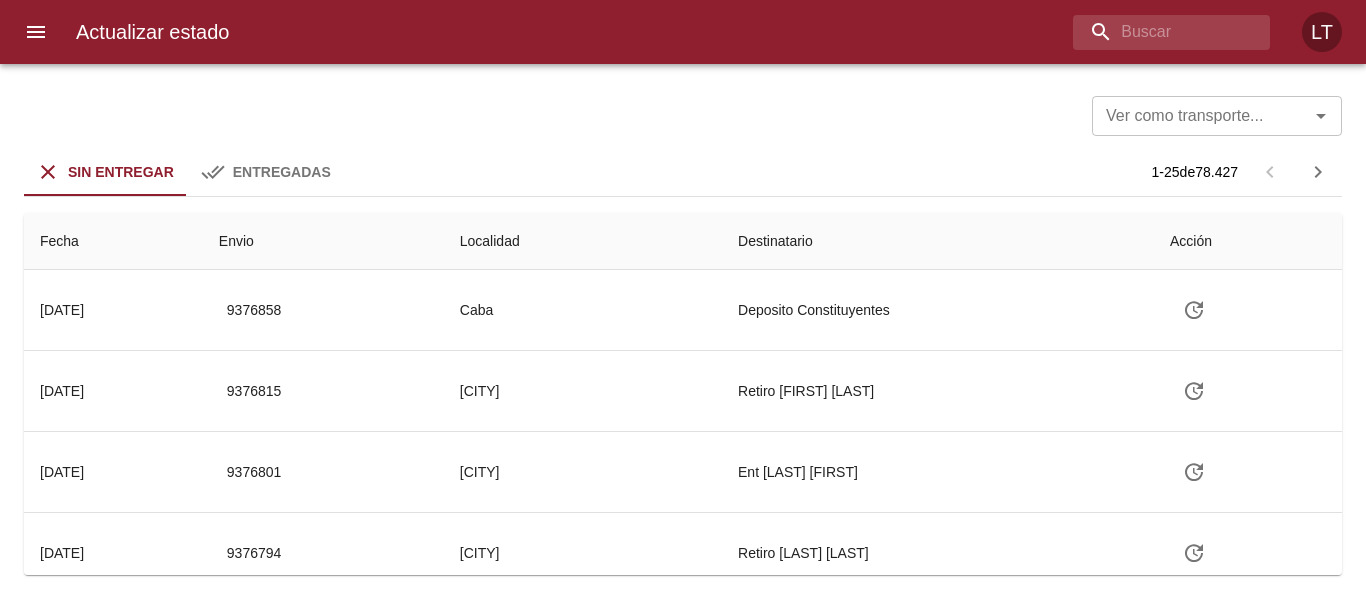 scroll, scrollTop: 0, scrollLeft: 0, axis: both 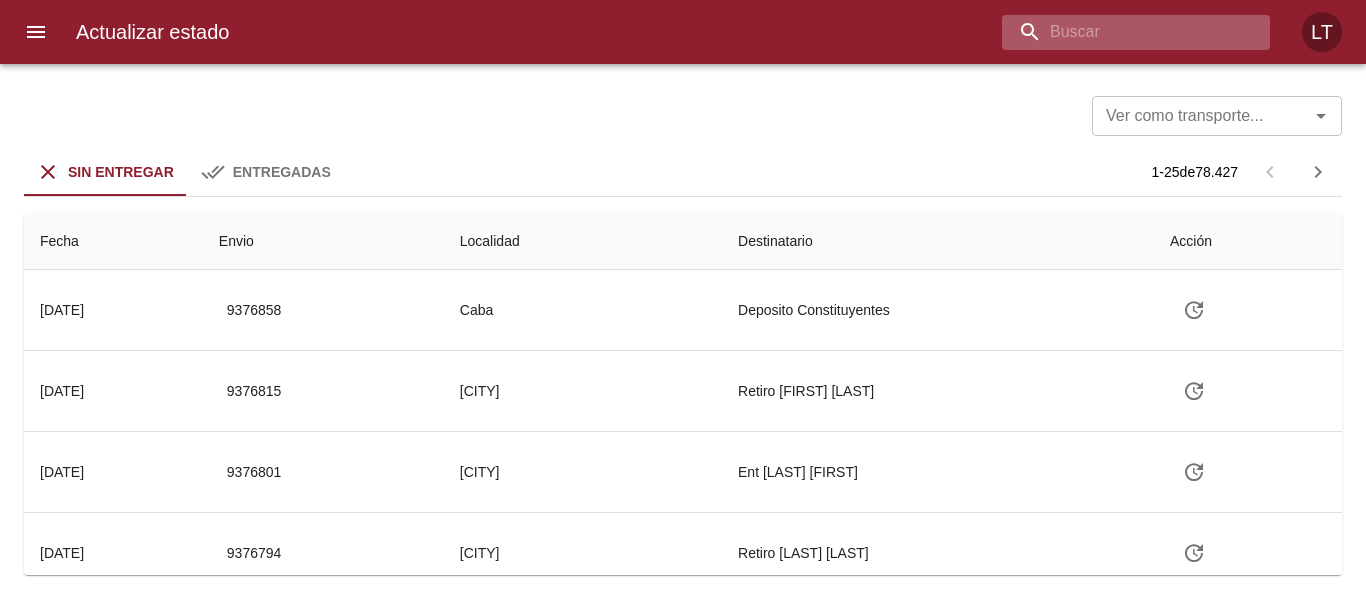 click at bounding box center [1119, 32] 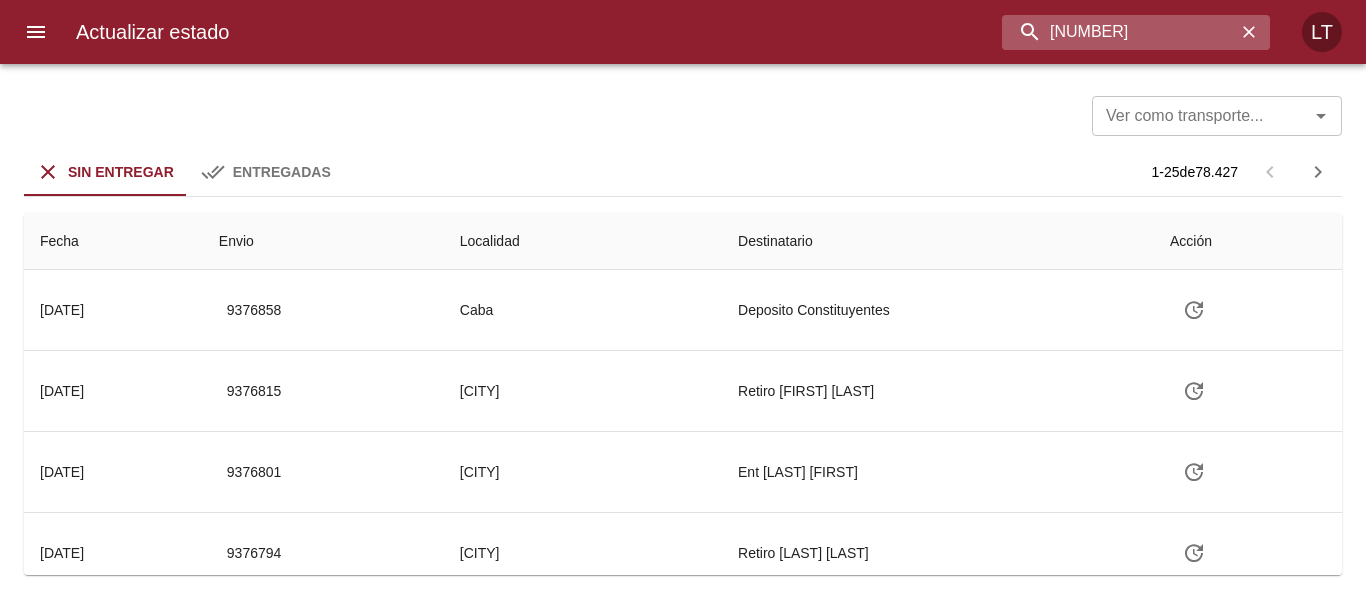 type on "[NUMBER]" 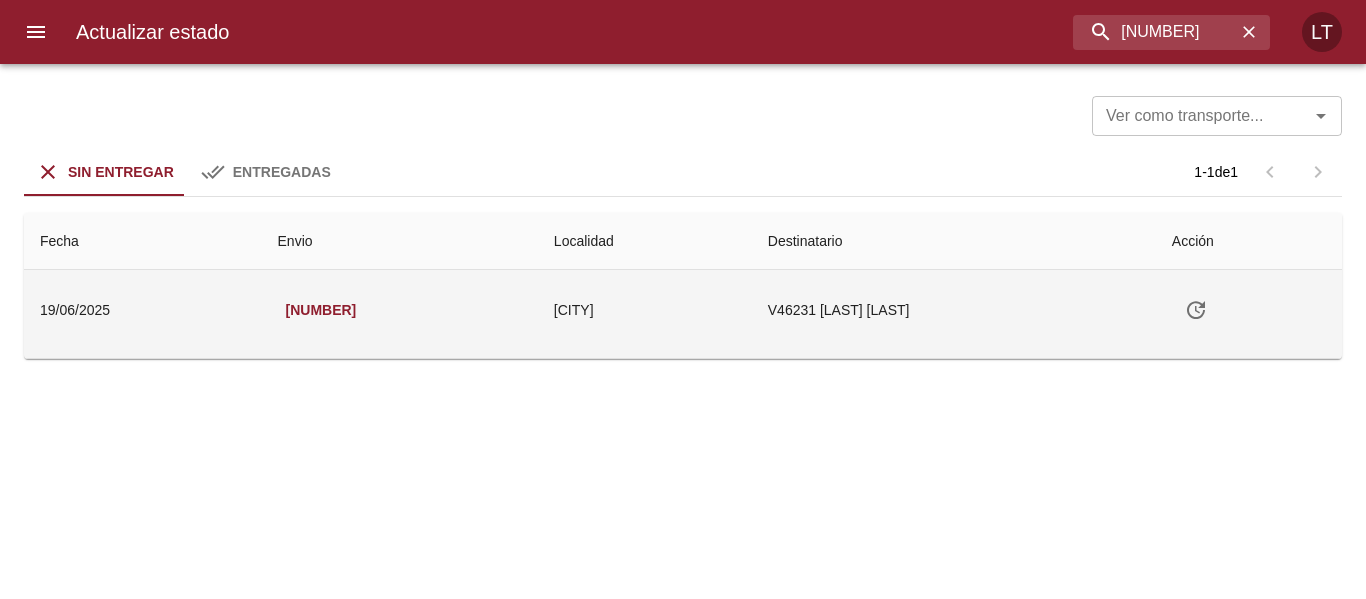 click at bounding box center (1196, 310) 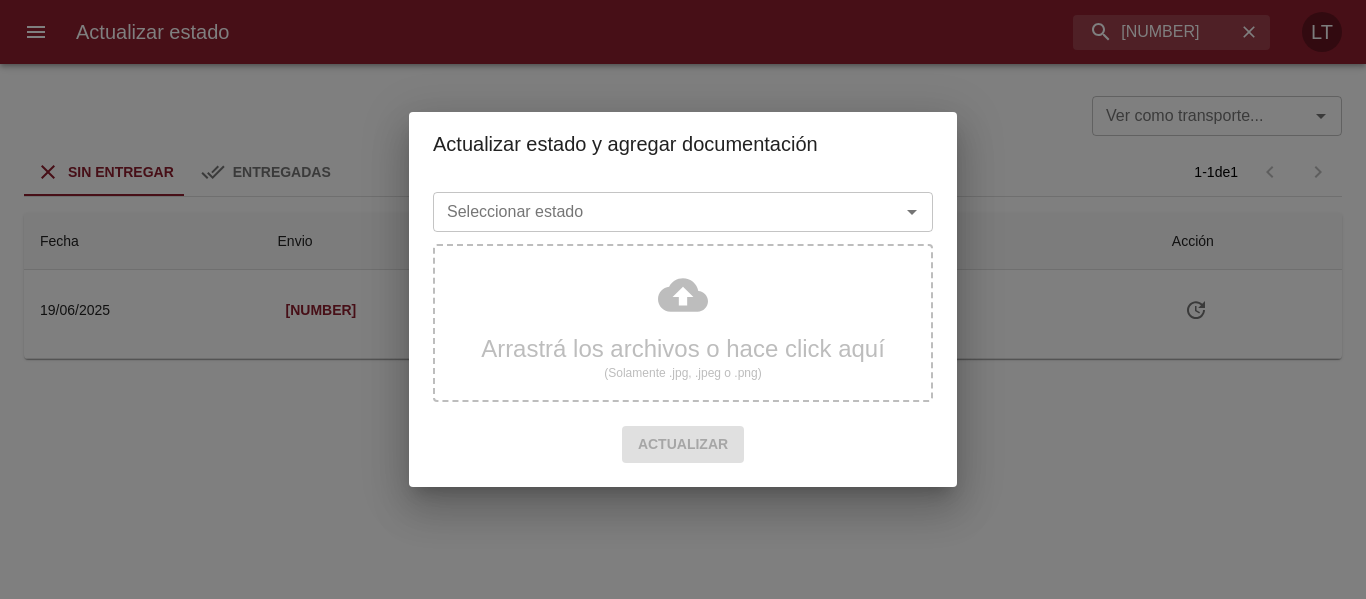 click on "Seleccionar estado" at bounding box center [653, 212] 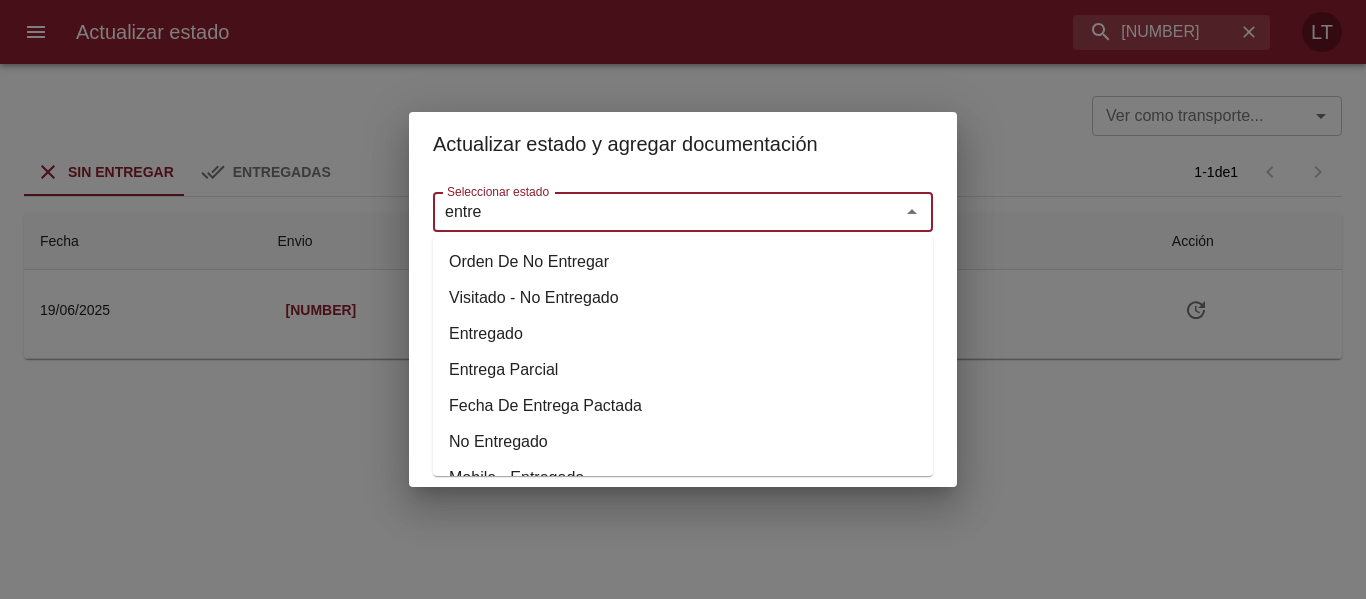 click on "Entregado" at bounding box center [683, 334] 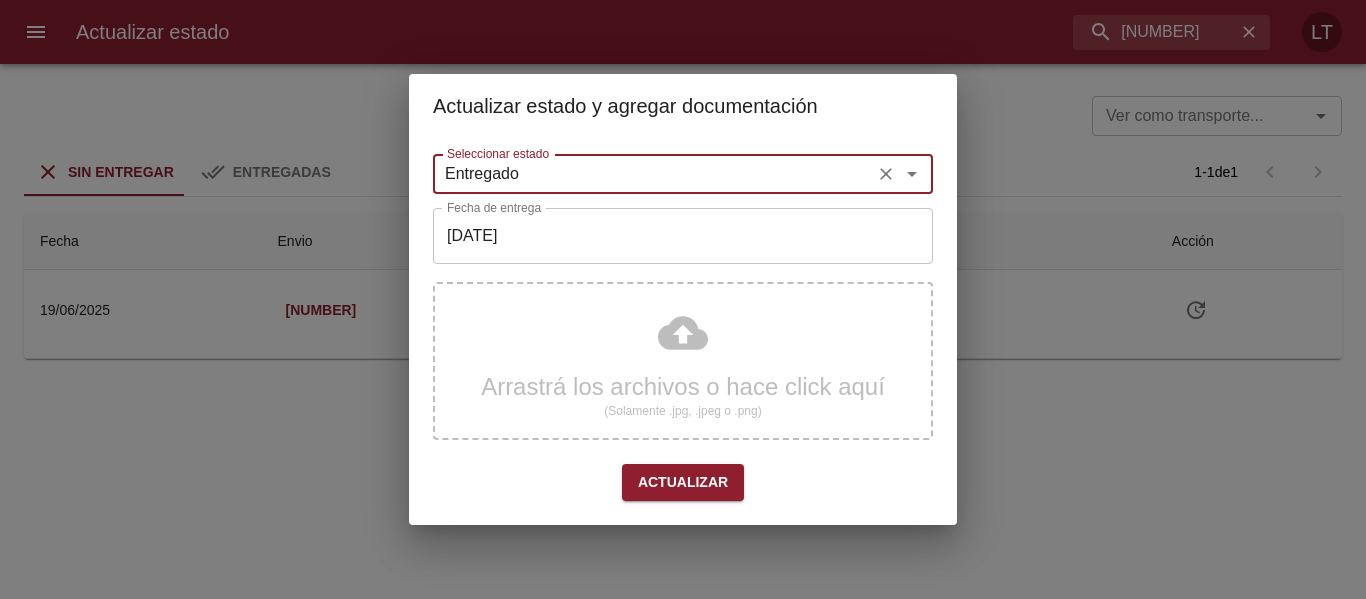 type on "Entregado" 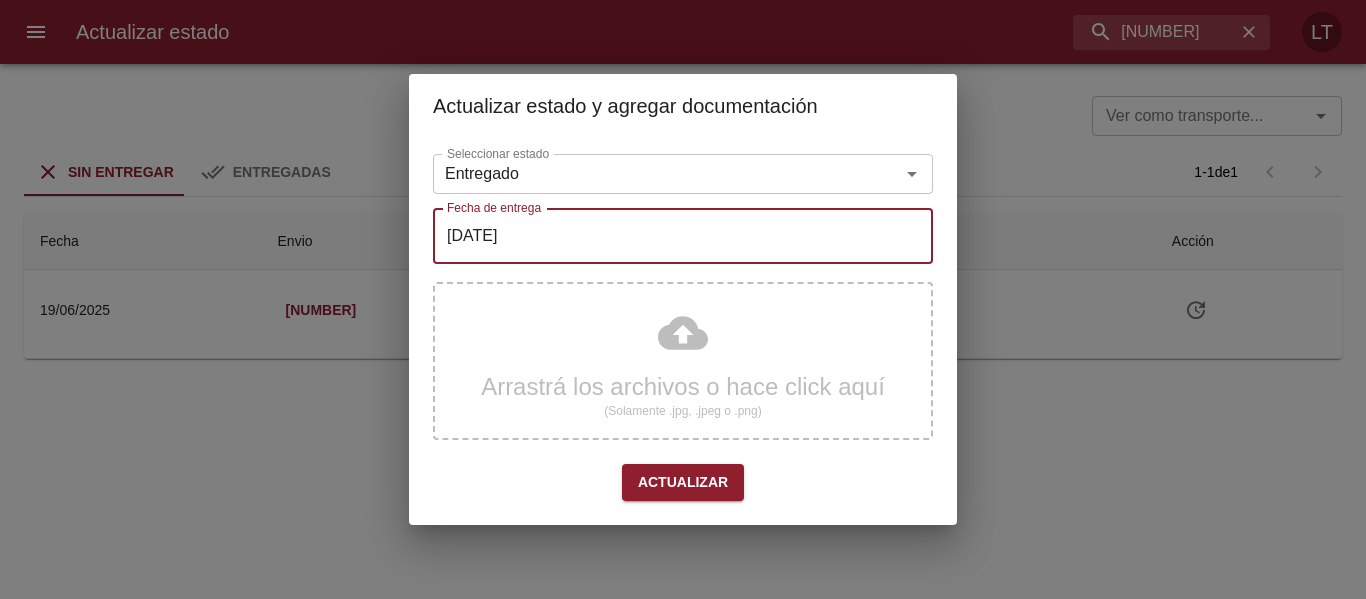 click on "[DATE]" at bounding box center [683, 236] 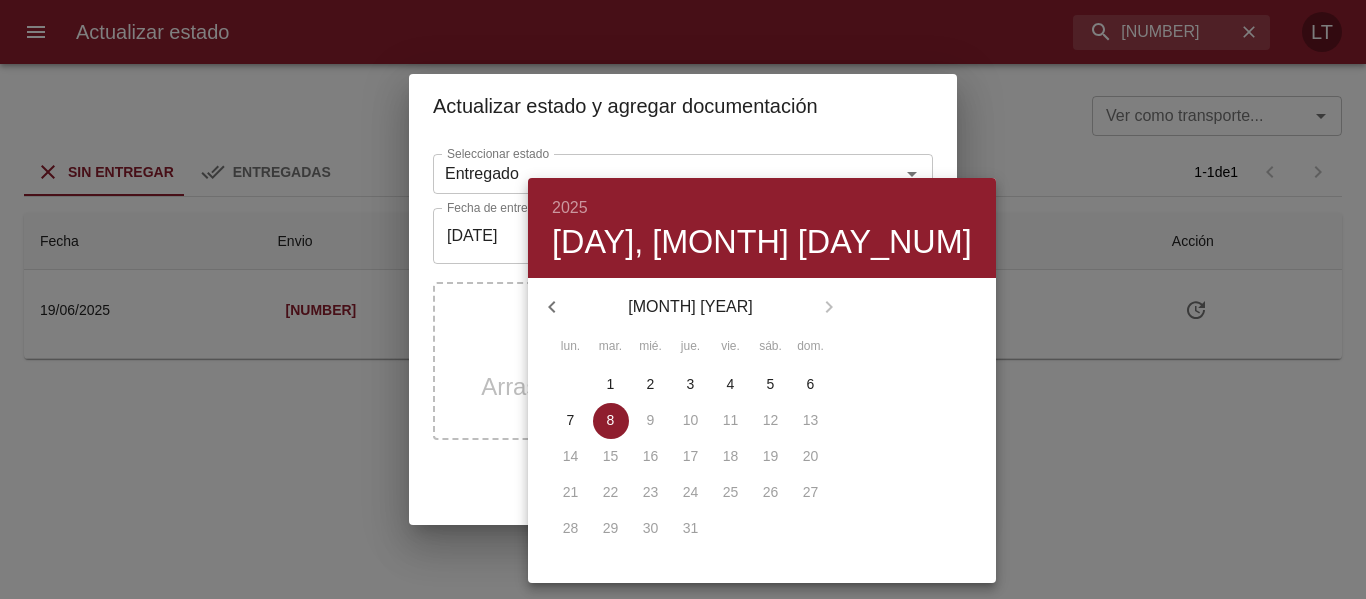 click at bounding box center [552, 307] 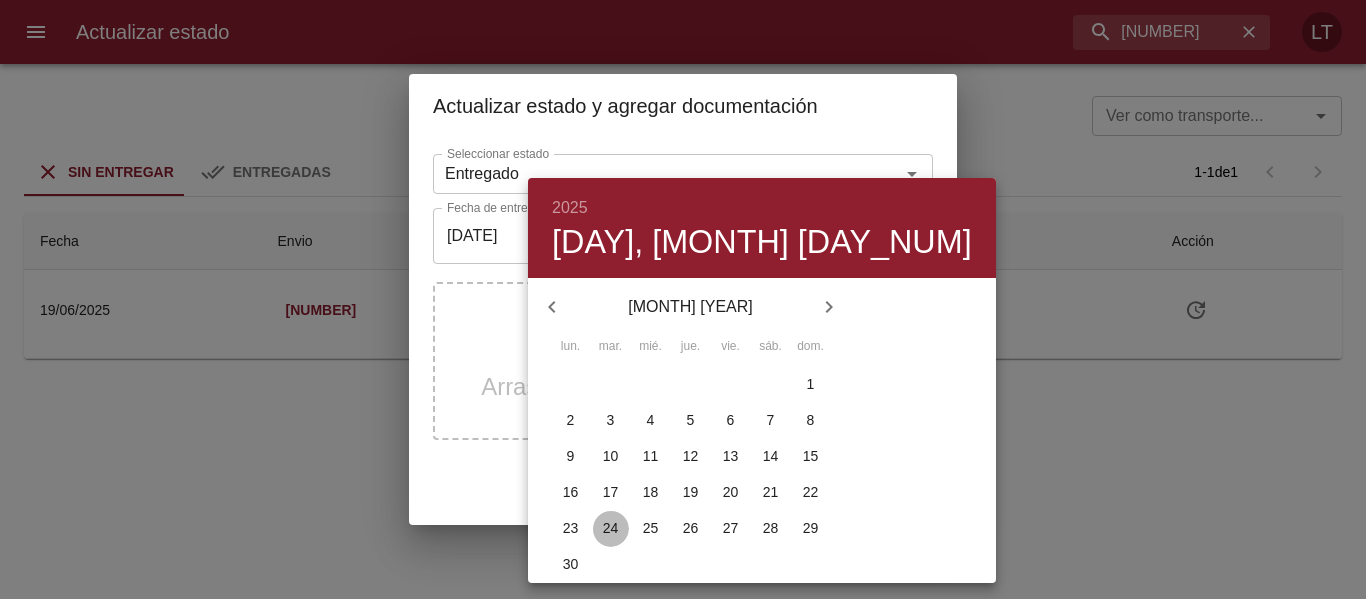 click on "24" at bounding box center [571, 384] 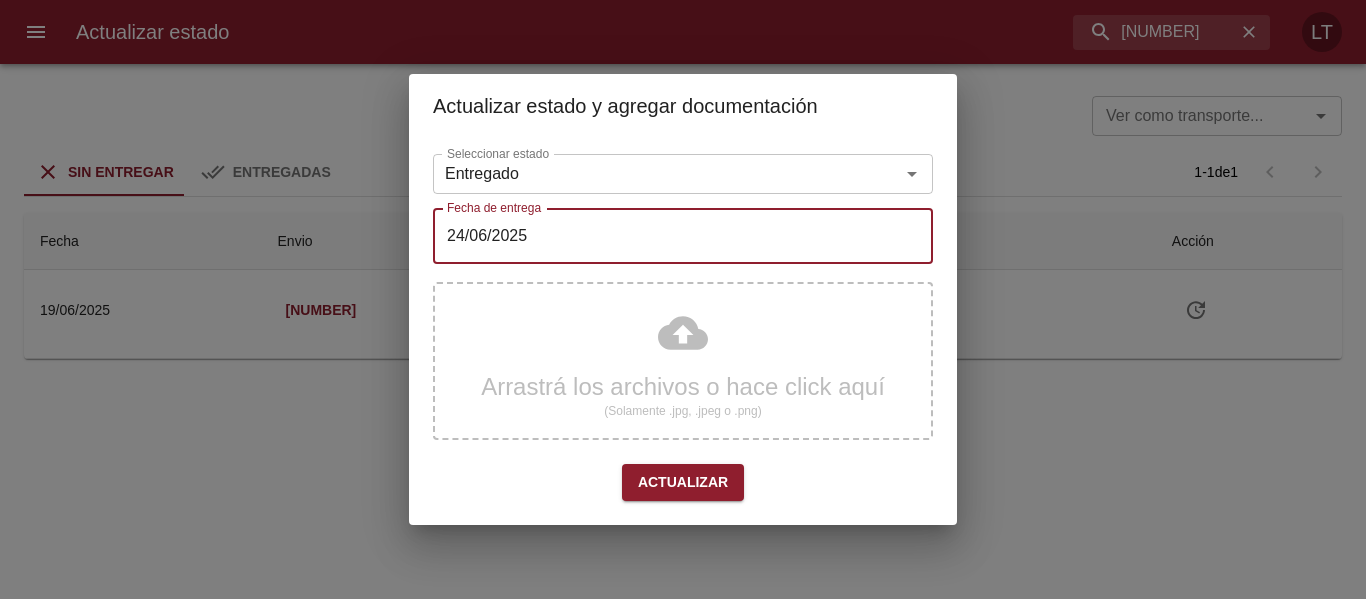 click on "Seleccionar estado Entregado Seleccionar estado Fecha de entrega 24/06/2025 Fecha de entrega Arrastrá los archivos o hace click aquí (Solamente .jpg, .jpeg o .png) Actualizar" at bounding box center [683, 331] 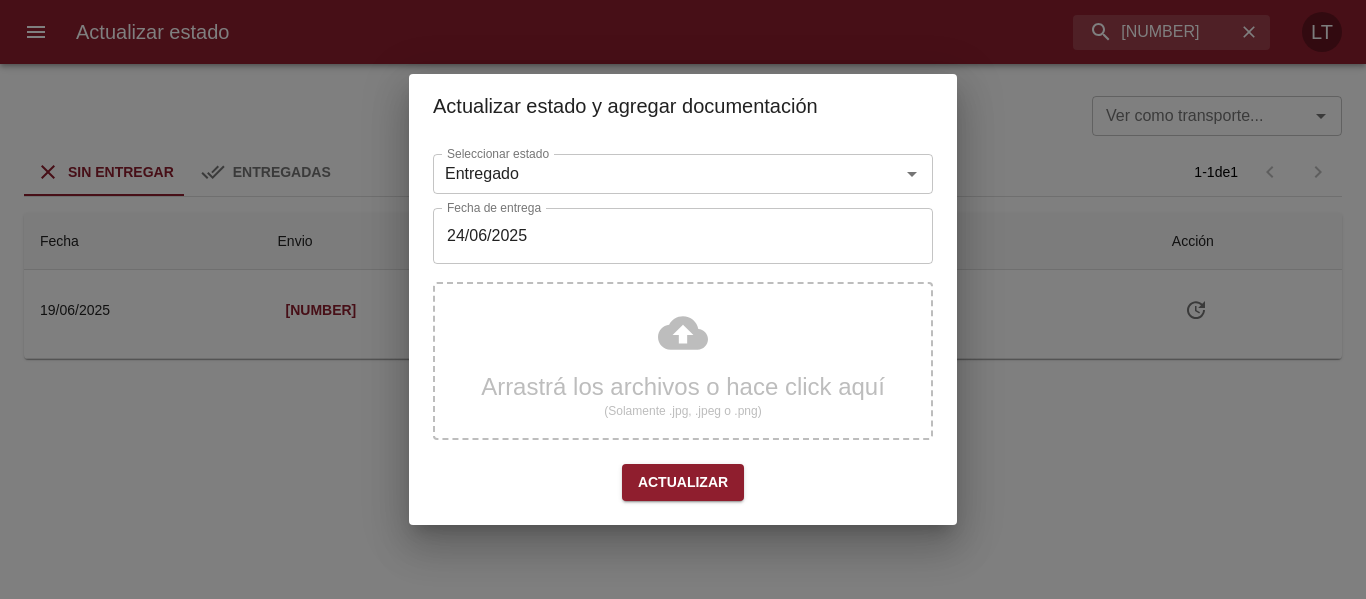 click on "Actualizar" at bounding box center [683, 482] 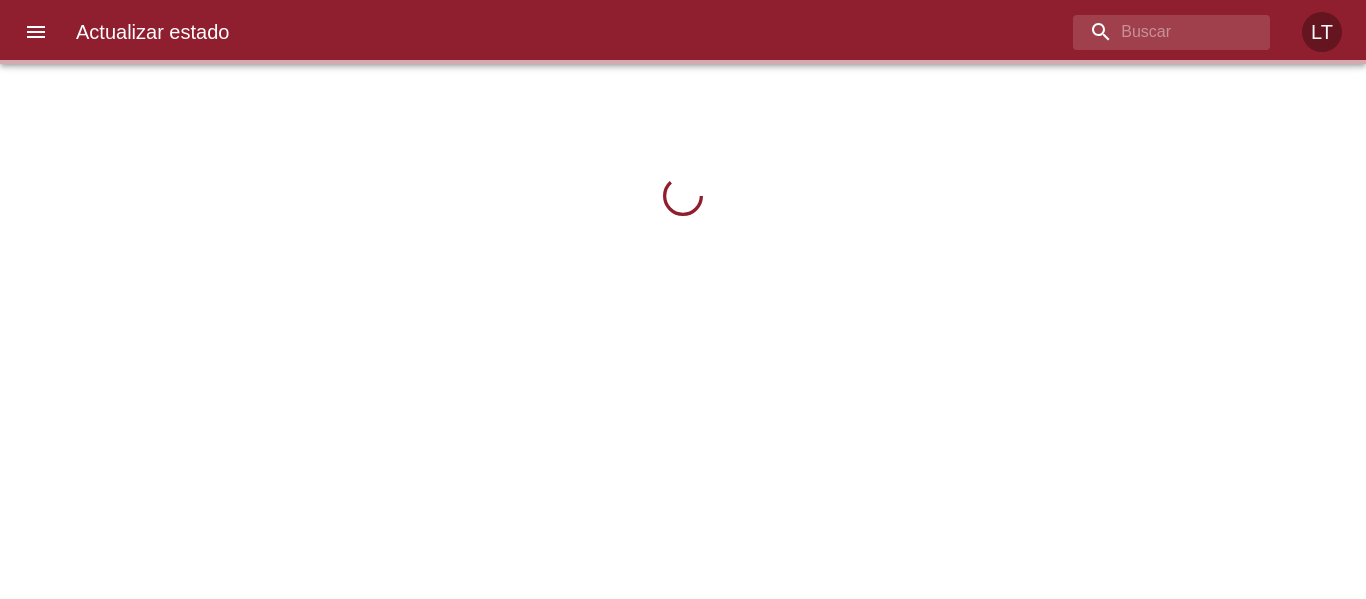 scroll, scrollTop: 0, scrollLeft: 0, axis: both 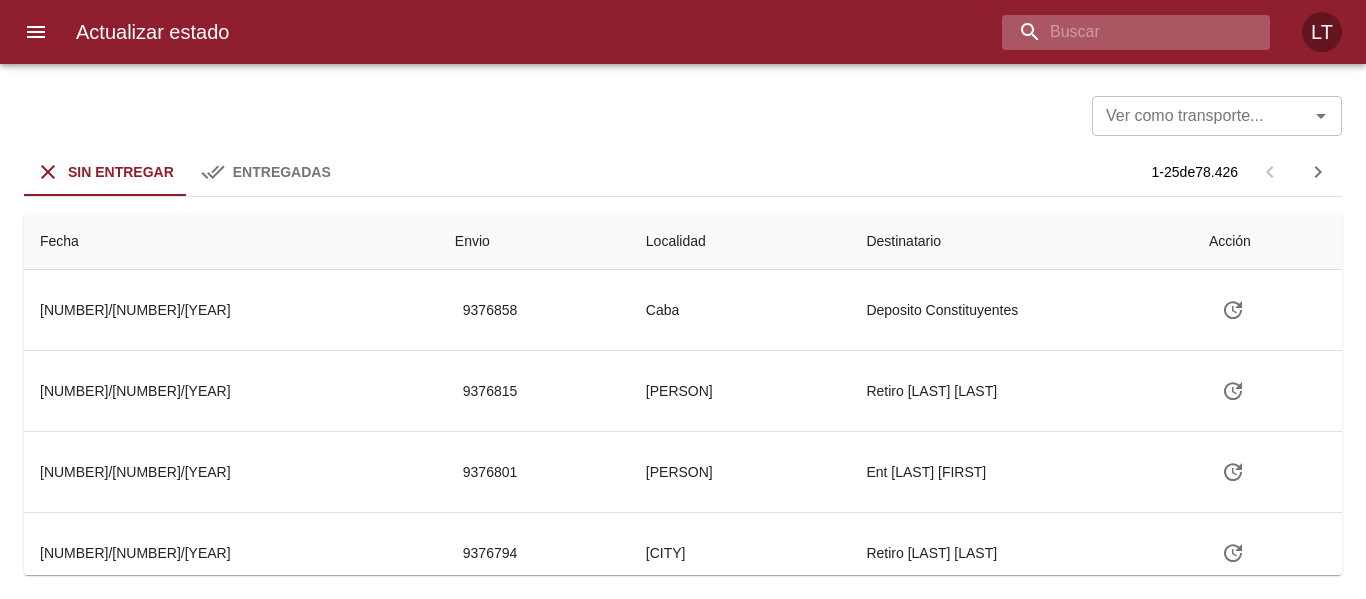 click at bounding box center [1119, 32] 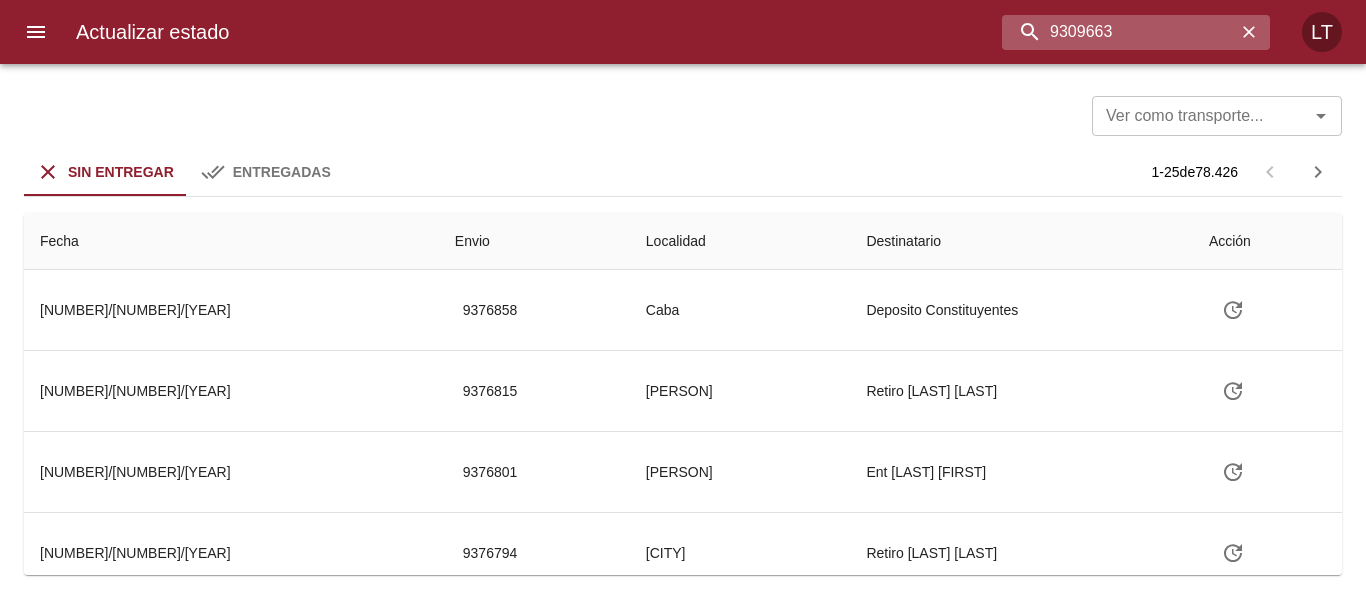 type on "9309663" 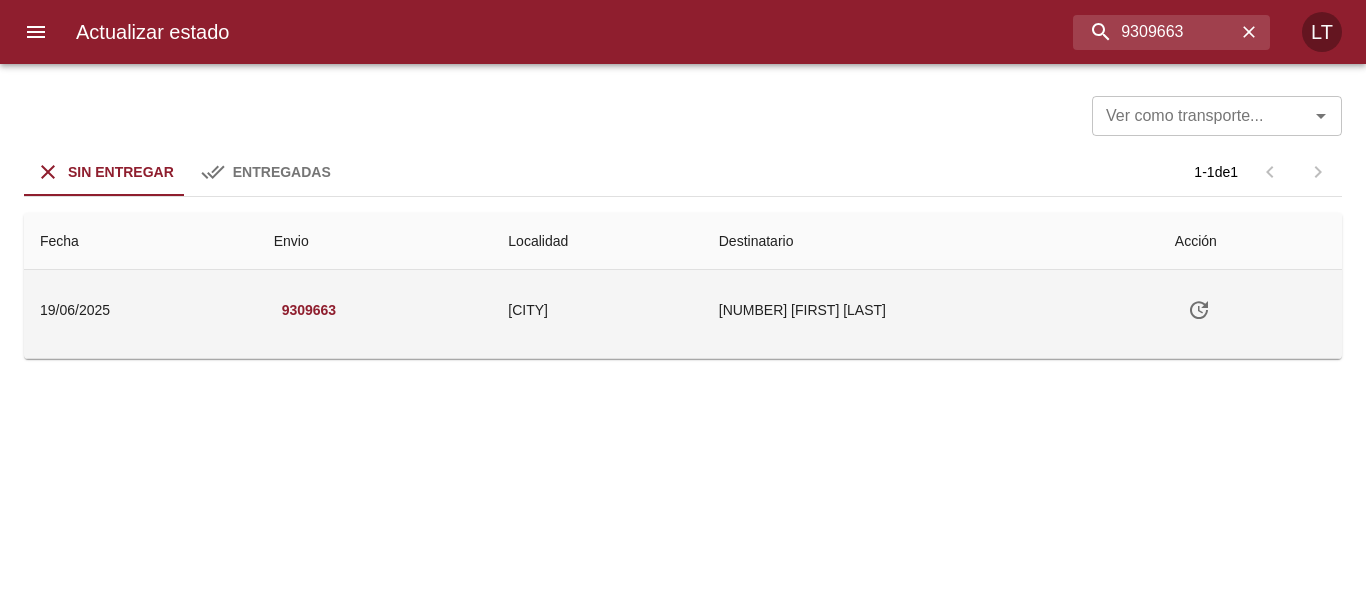click at bounding box center (1199, 310) 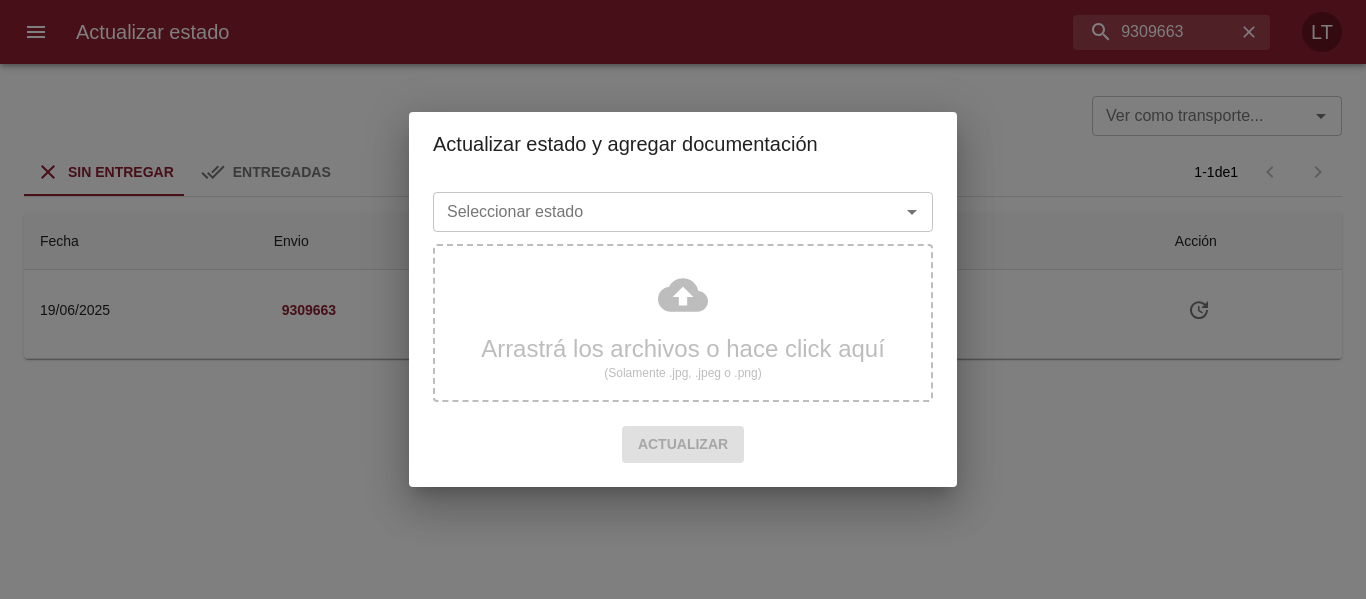 click on "Seleccionar estado" at bounding box center [683, 212] 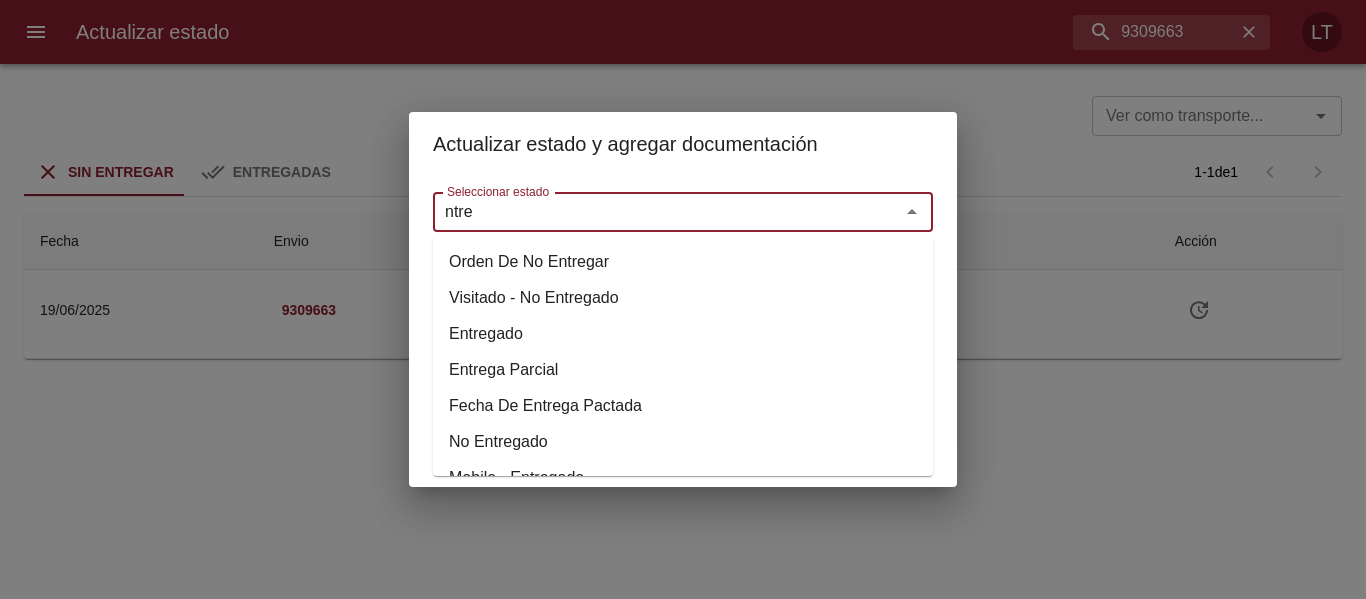 click on "Entregado" at bounding box center (683, 334) 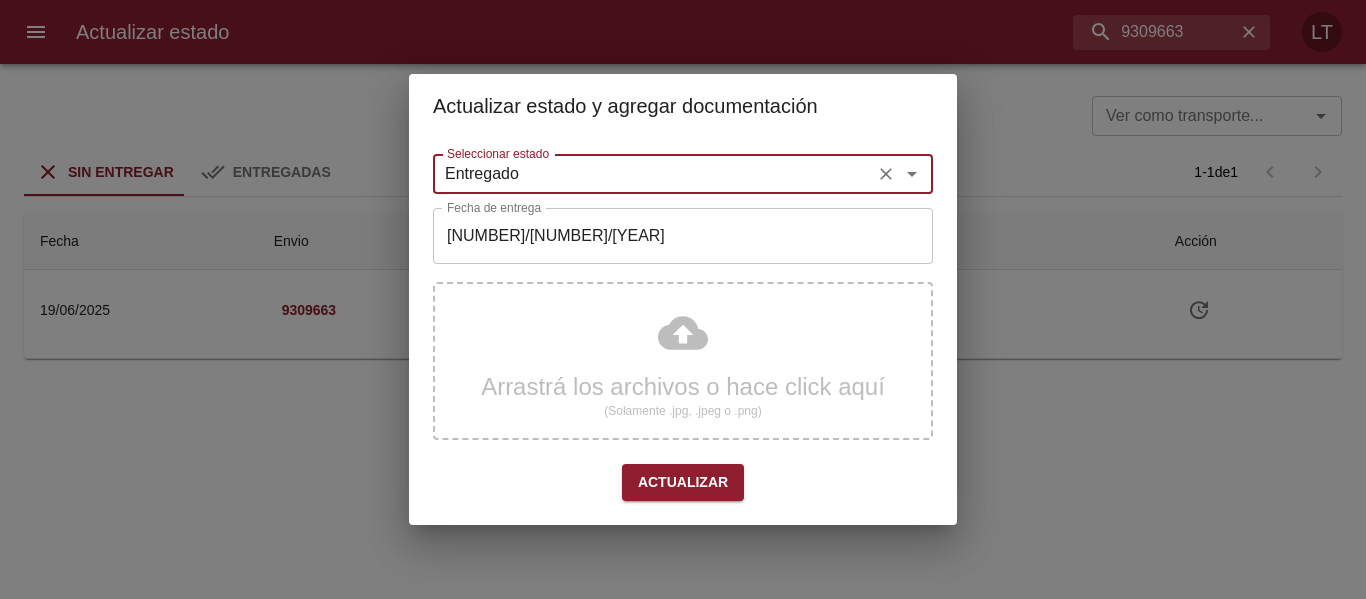type on "Entregado" 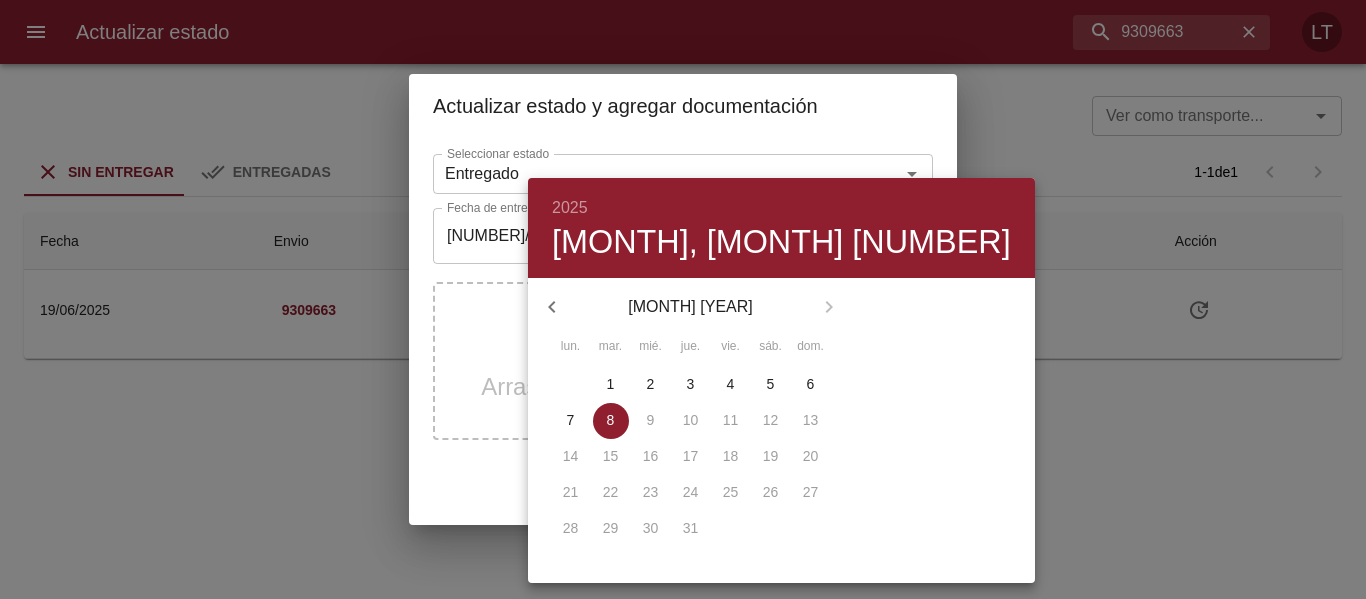 click at bounding box center (552, 307) 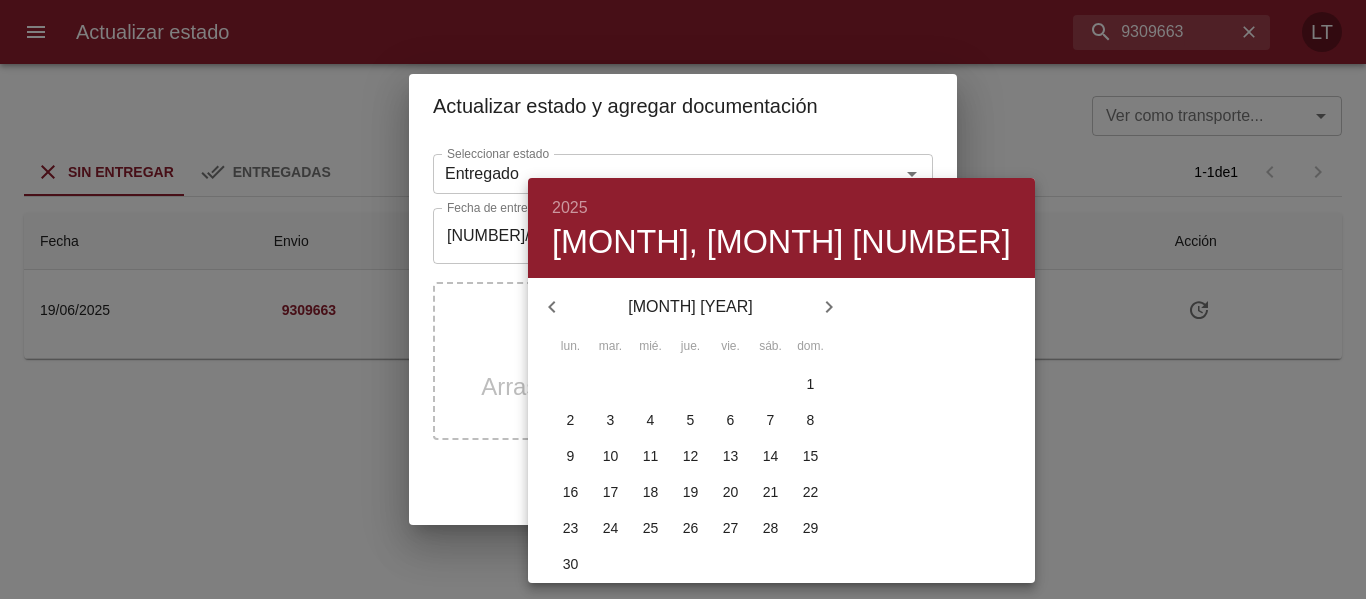 click on "24" at bounding box center (571, 384) 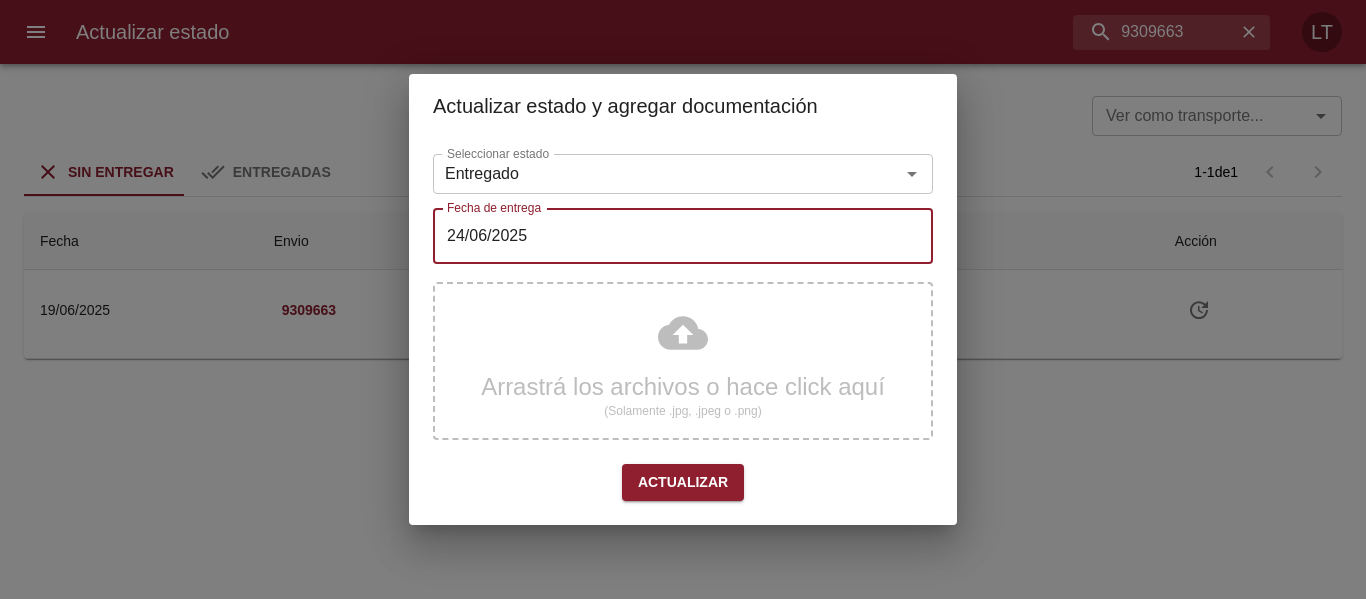 click on "Actualizar" at bounding box center (683, 482) 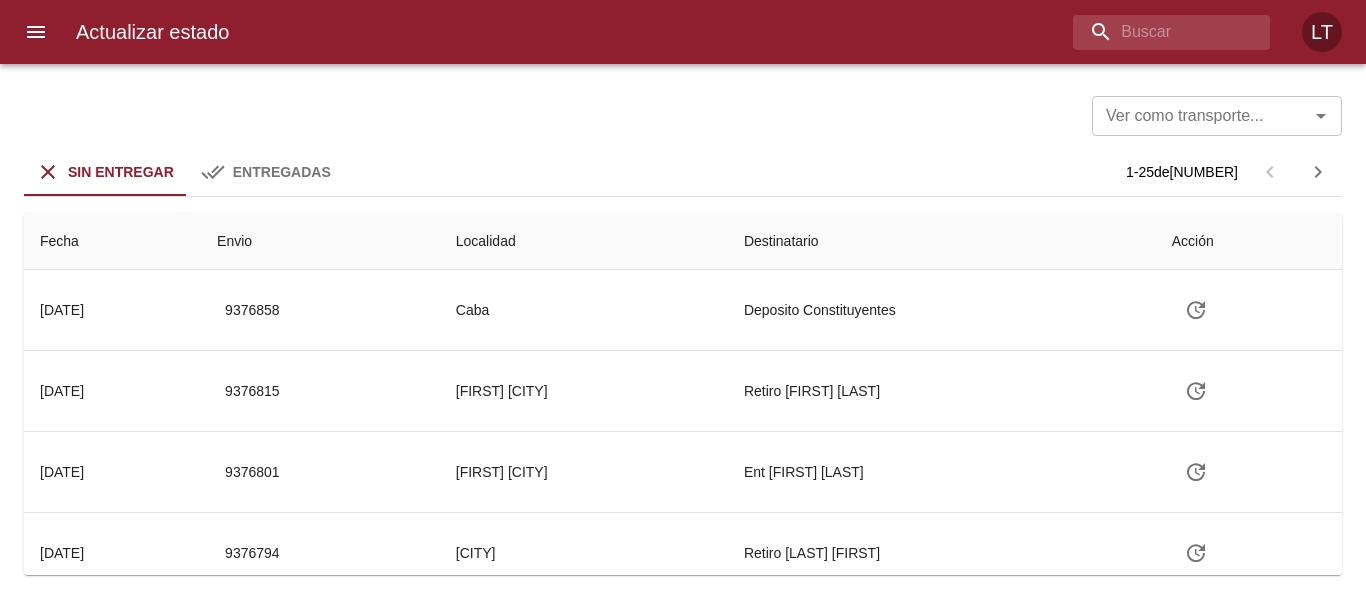 scroll, scrollTop: 0, scrollLeft: 0, axis: both 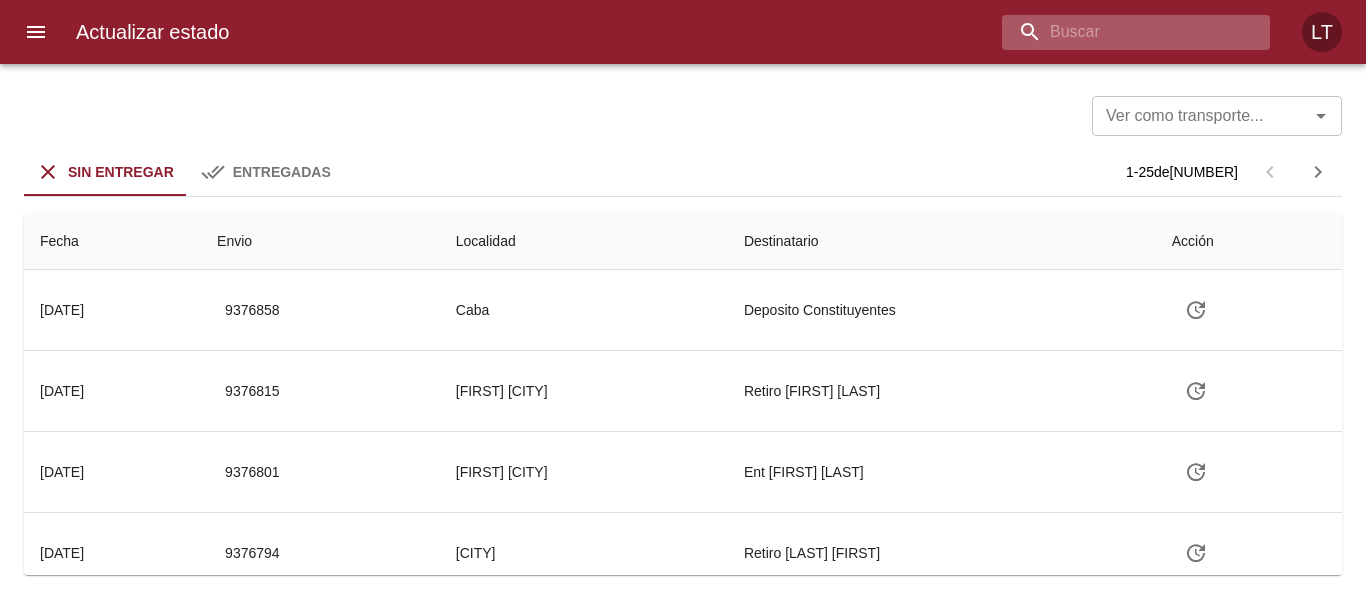 click at bounding box center [1119, 32] 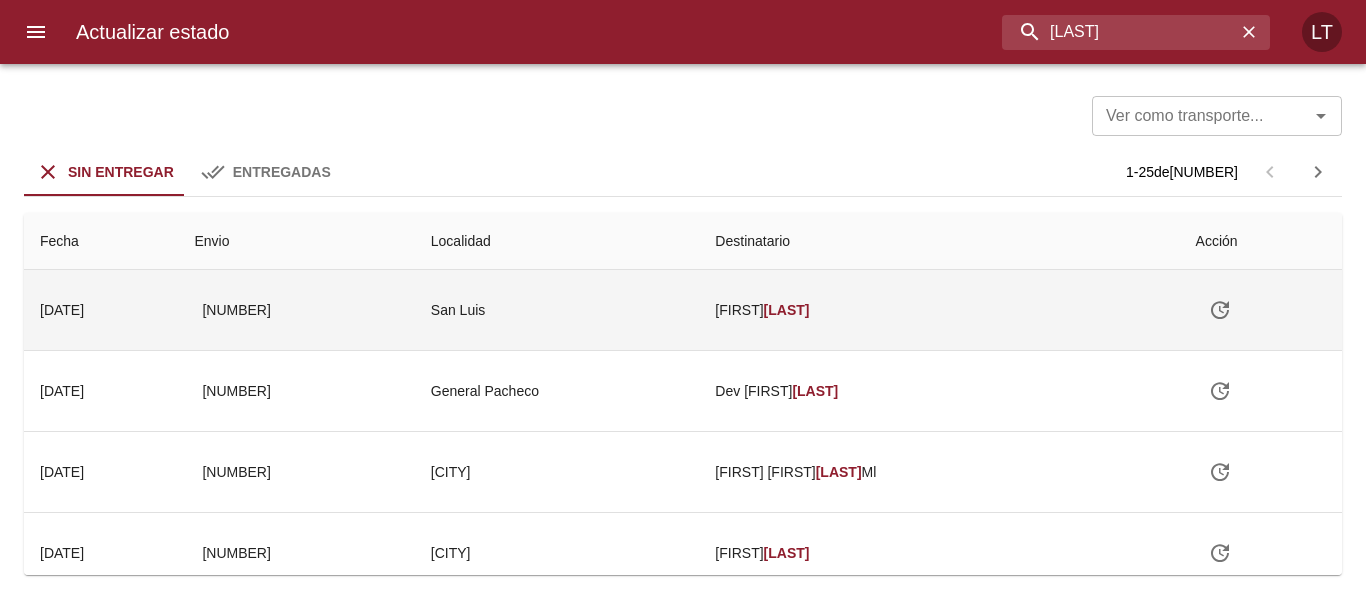 scroll, scrollTop: 100, scrollLeft: 0, axis: vertical 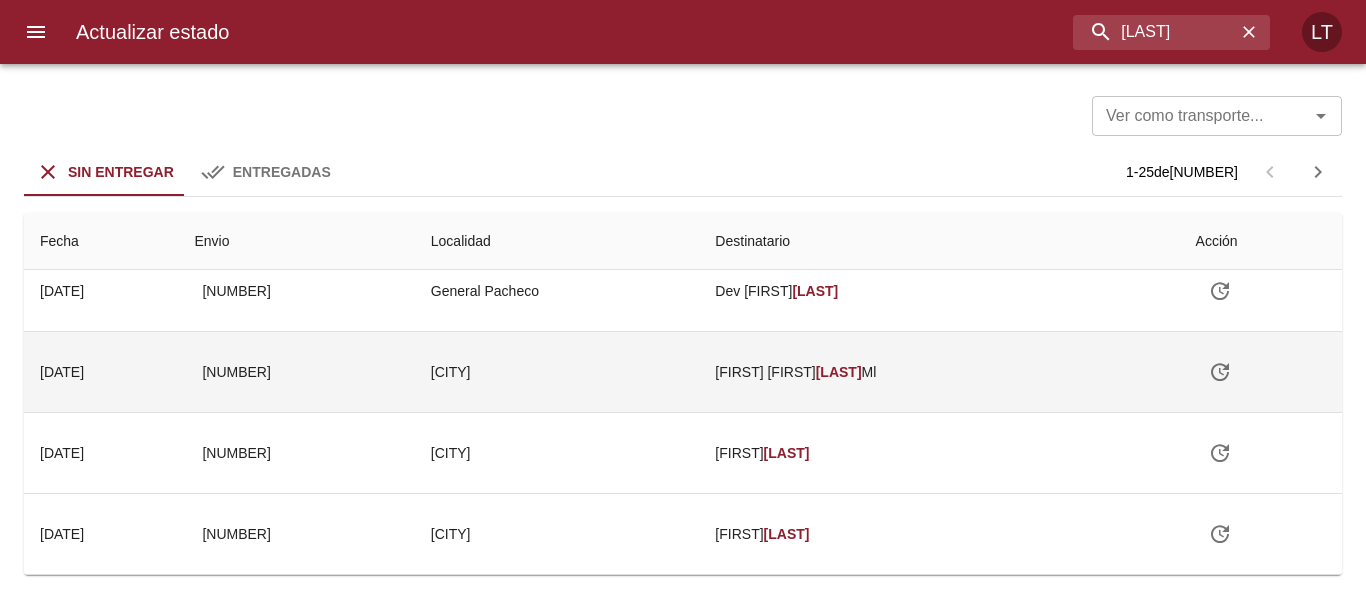 click on "[CITY]" at bounding box center [557, 372] 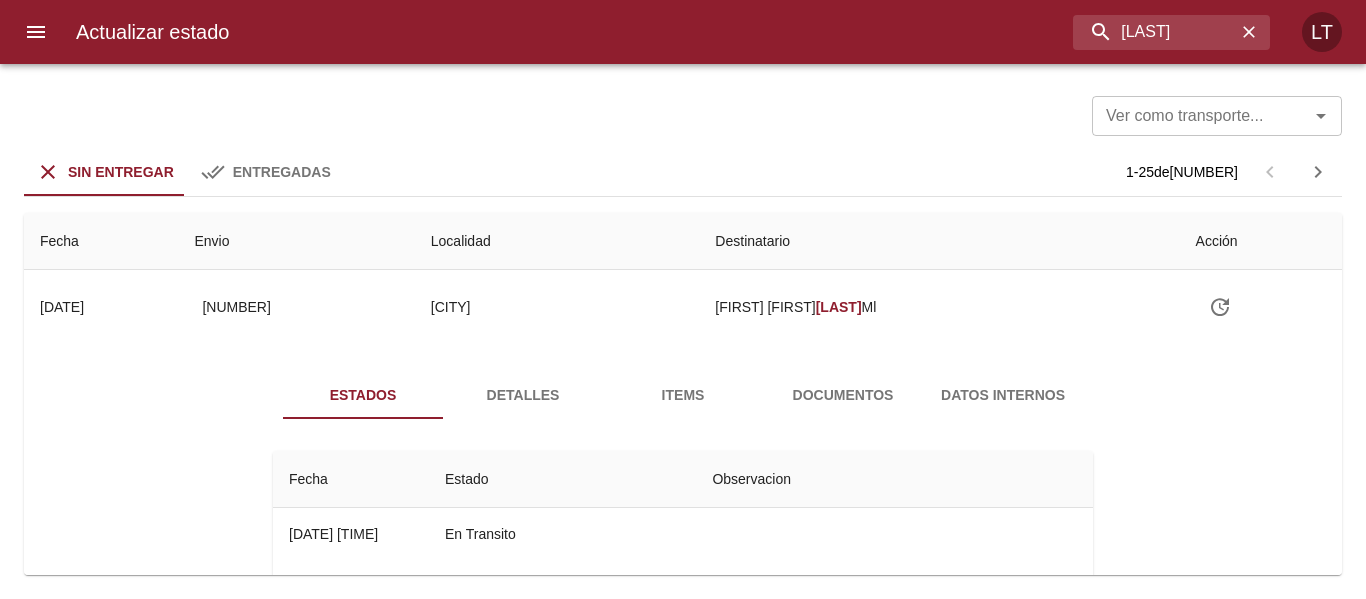 scroll, scrollTop: 200, scrollLeft: 0, axis: vertical 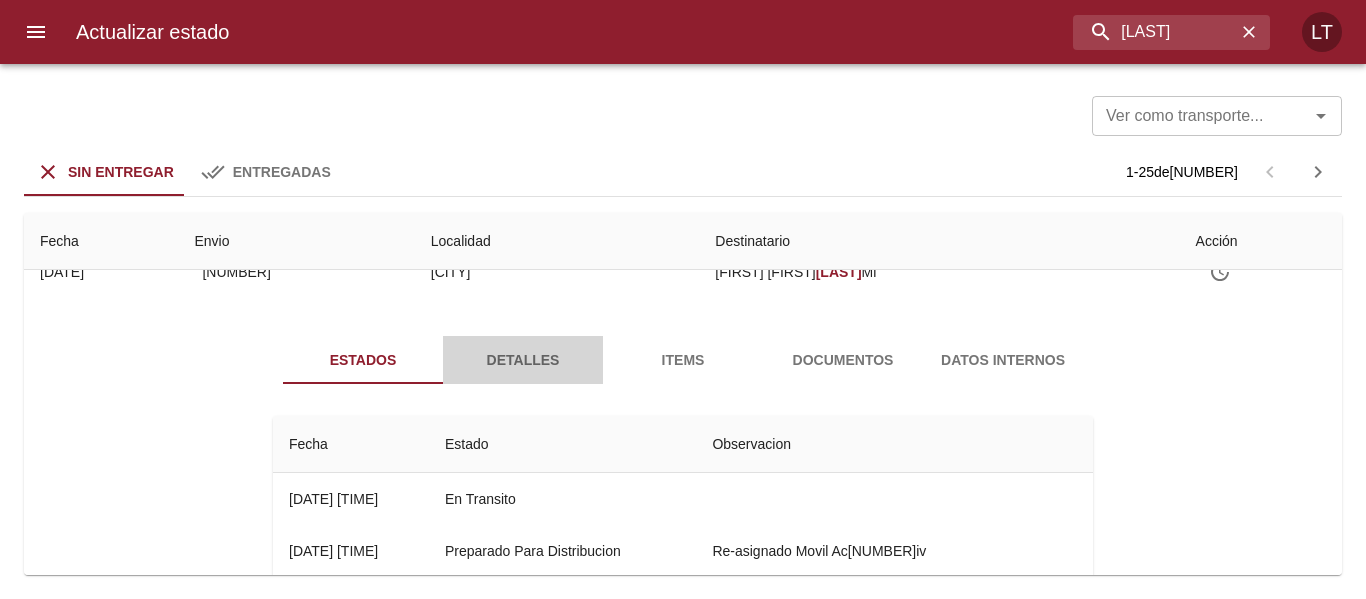 click on "Detalles" at bounding box center (523, 360) 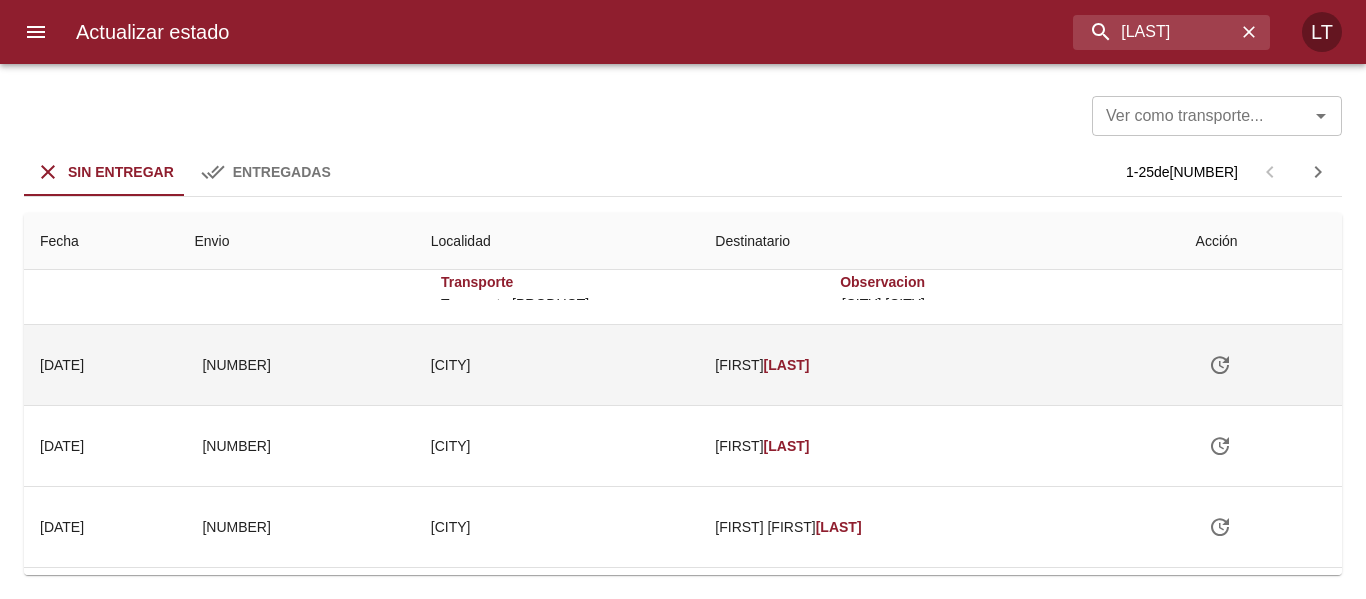 scroll, scrollTop: 400, scrollLeft: 0, axis: vertical 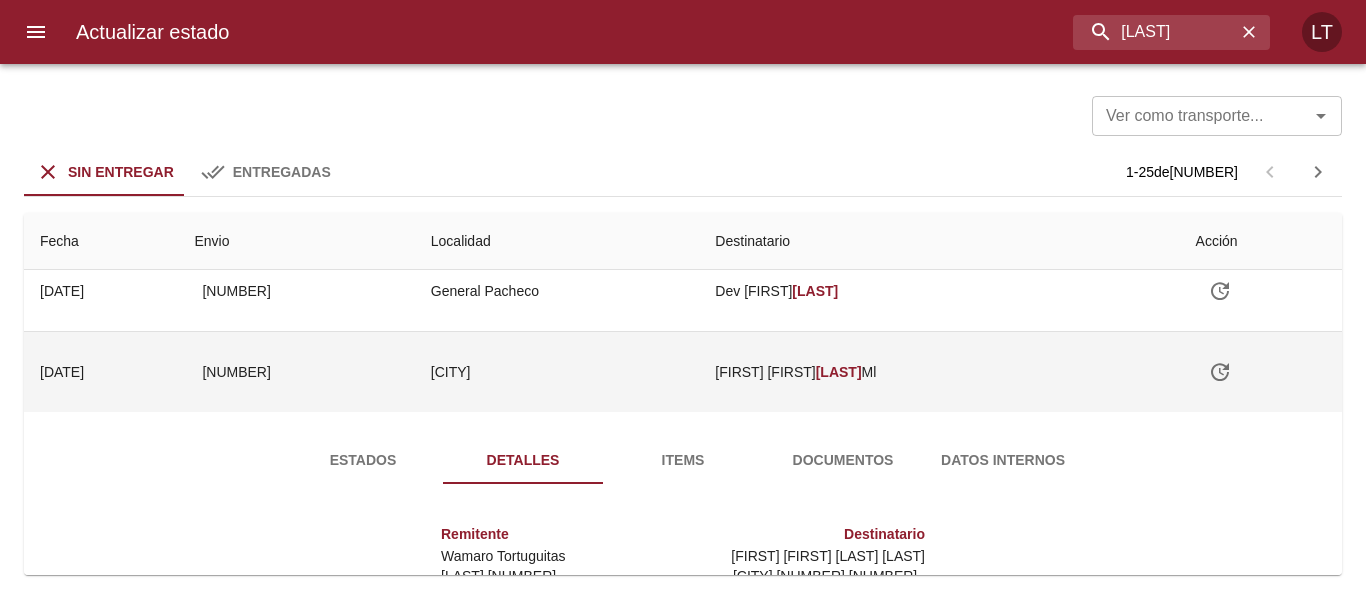 click on "[FIRST] [FIRST] [LAST] [LAST]" at bounding box center (939, 372) 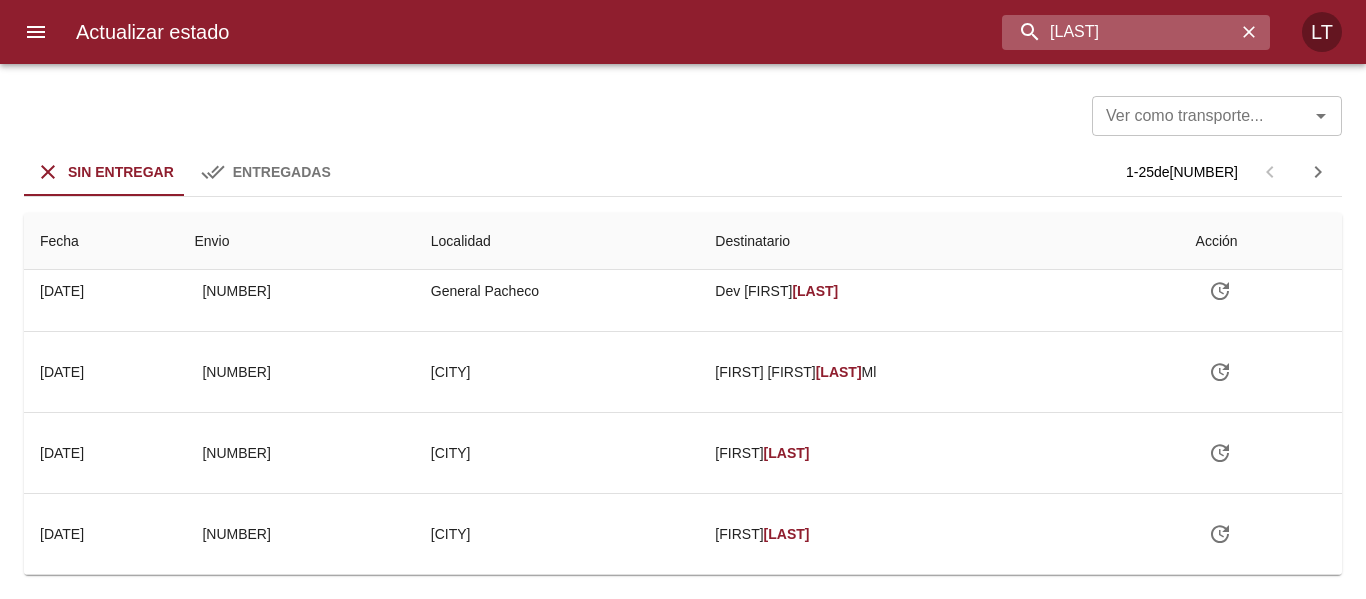 click on "[LAST]" at bounding box center [1119, 32] 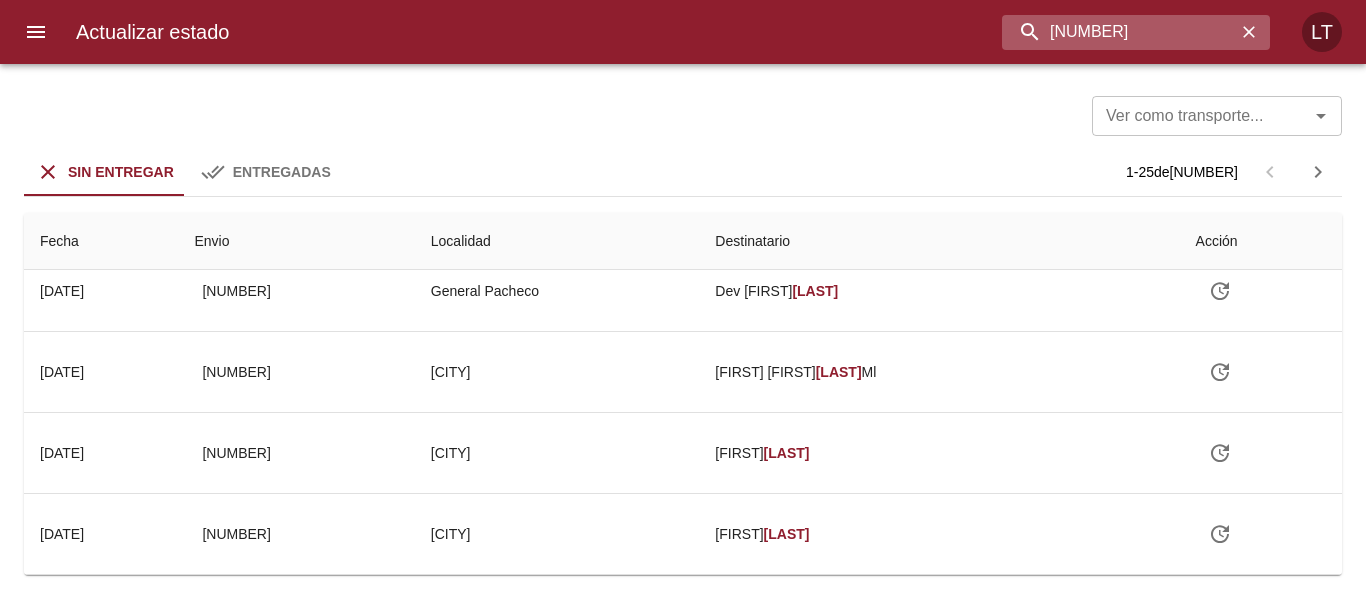 click on "[NUMBER]" at bounding box center (1119, 32) 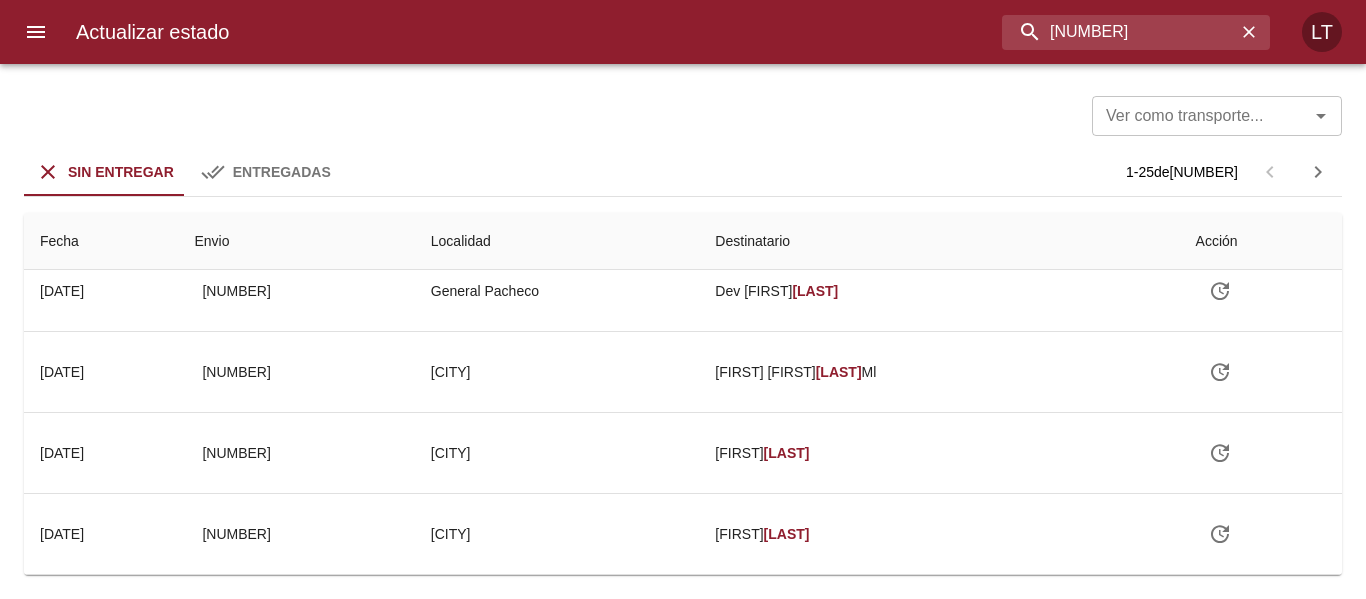 type on "[NUMBER]" 